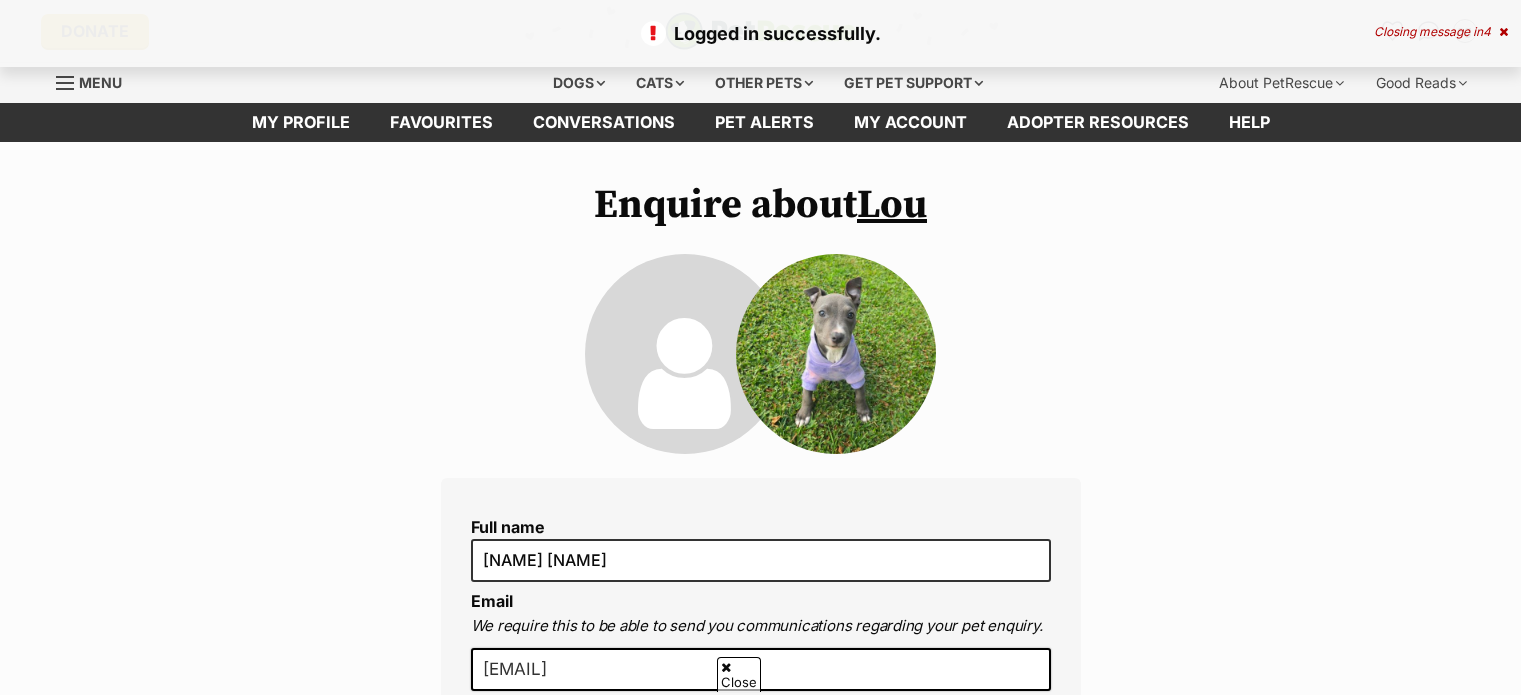scroll, scrollTop: 470, scrollLeft: 0, axis: vertical 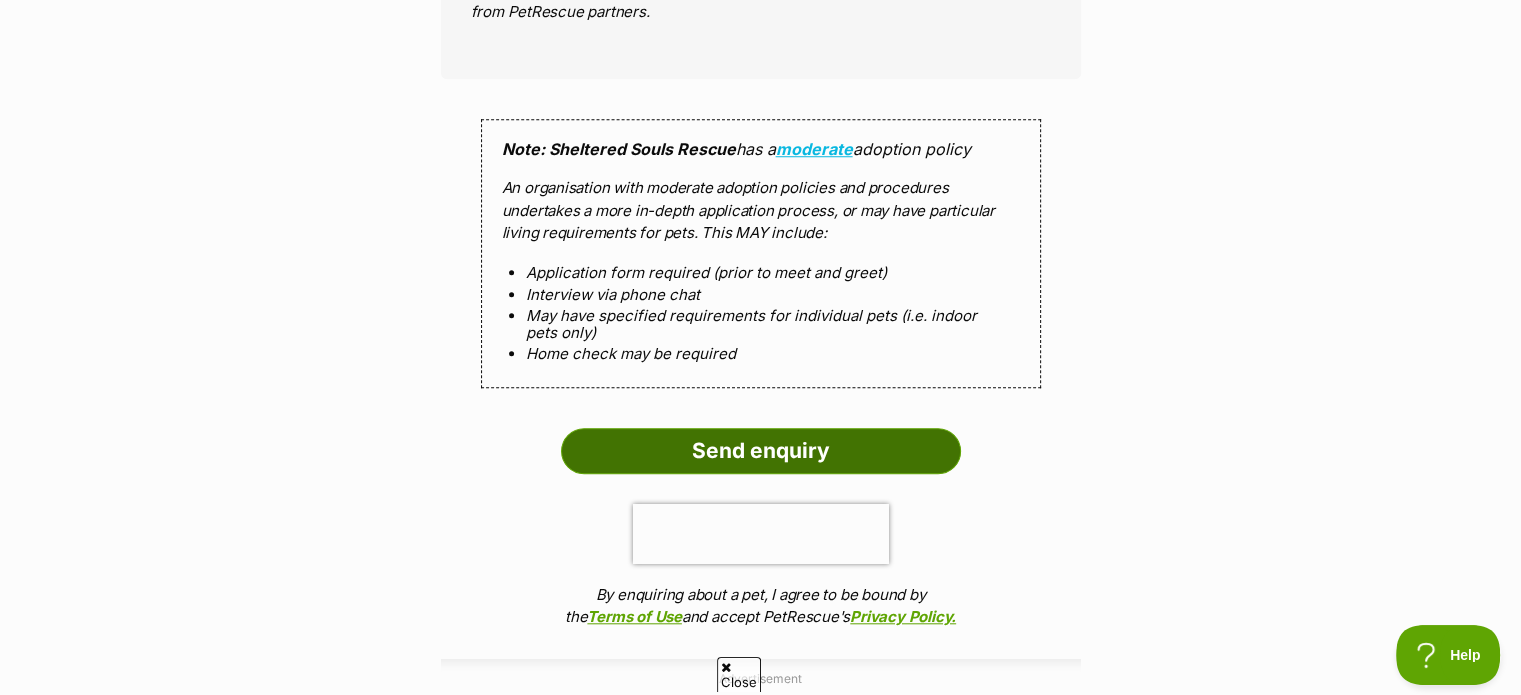 click on "Send enquiry" at bounding box center [761, 451] 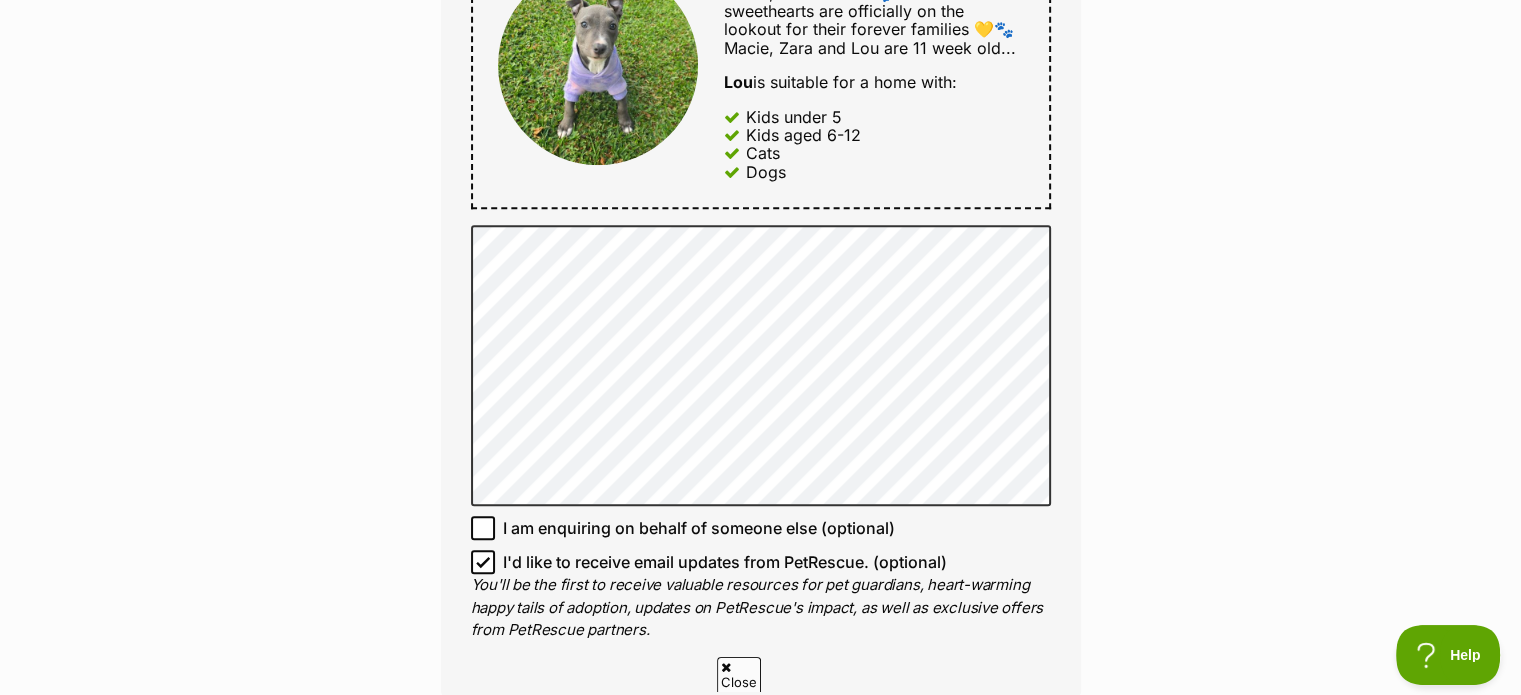 scroll, scrollTop: 0, scrollLeft: 0, axis: both 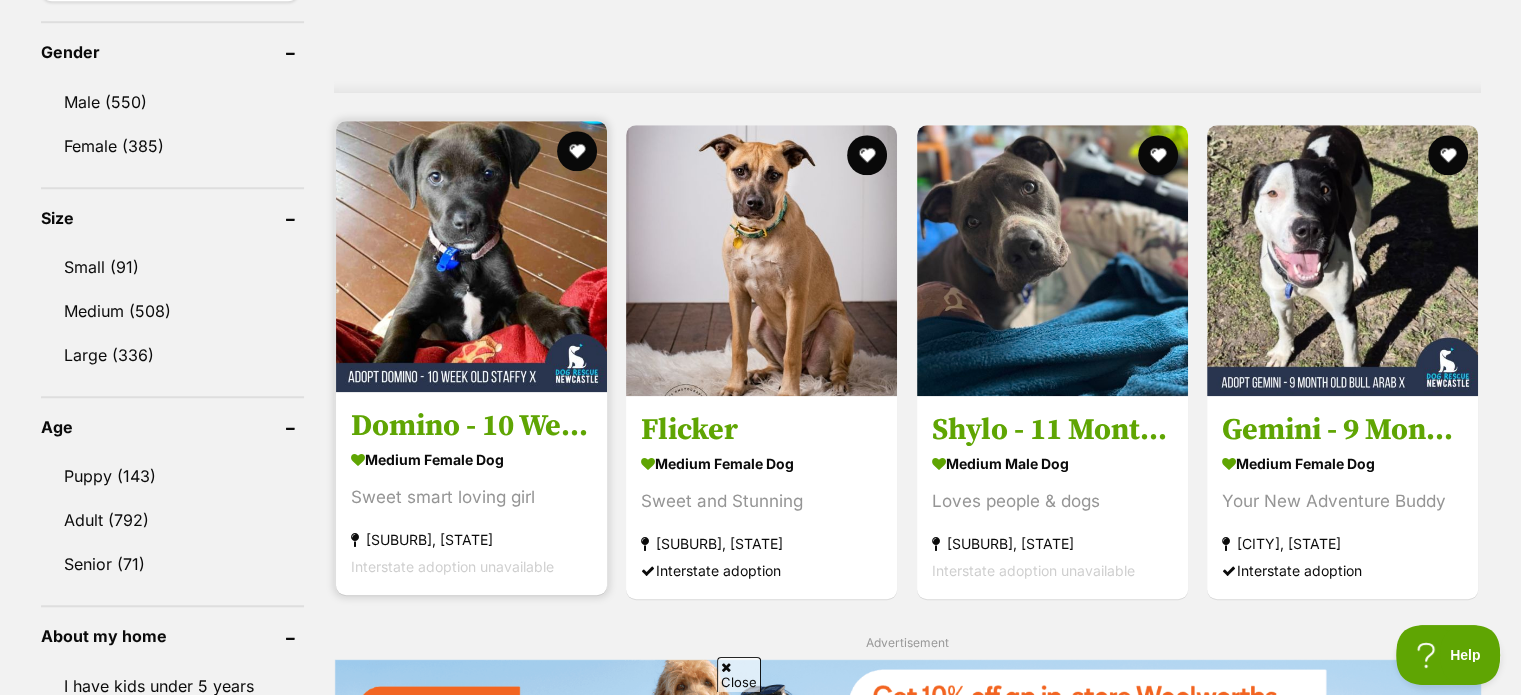 click at bounding box center (471, 256) 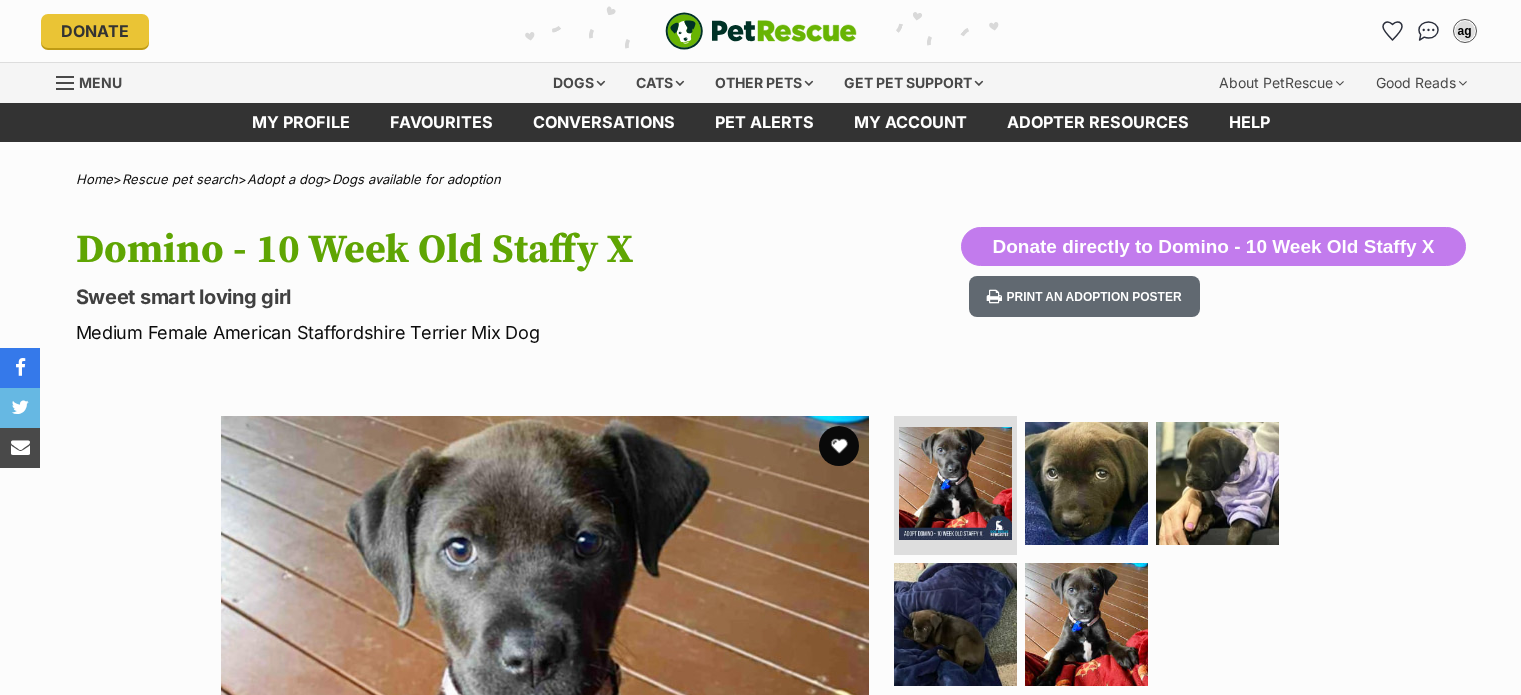 scroll, scrollTop: 0, scrollLeft: 0, axis: both 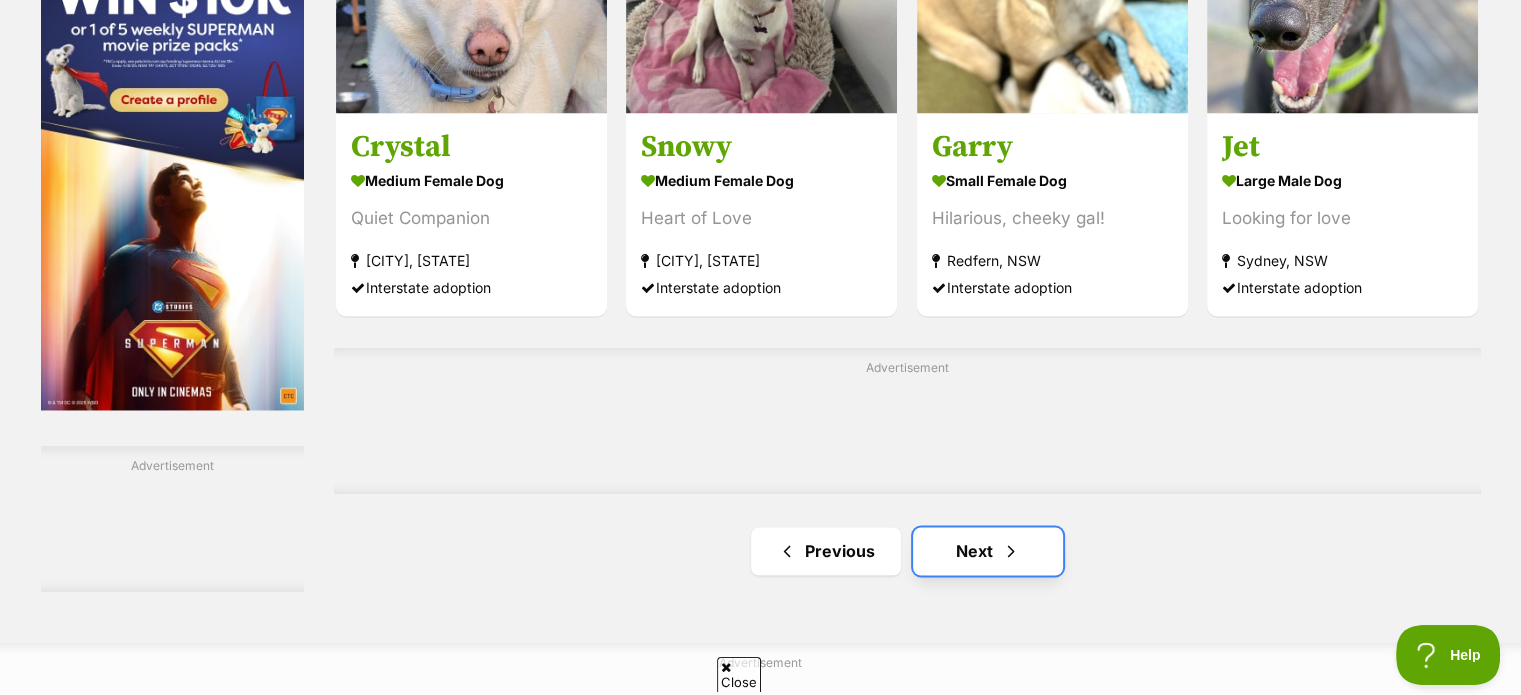 click on "Next" at bounding box center [988, 551] 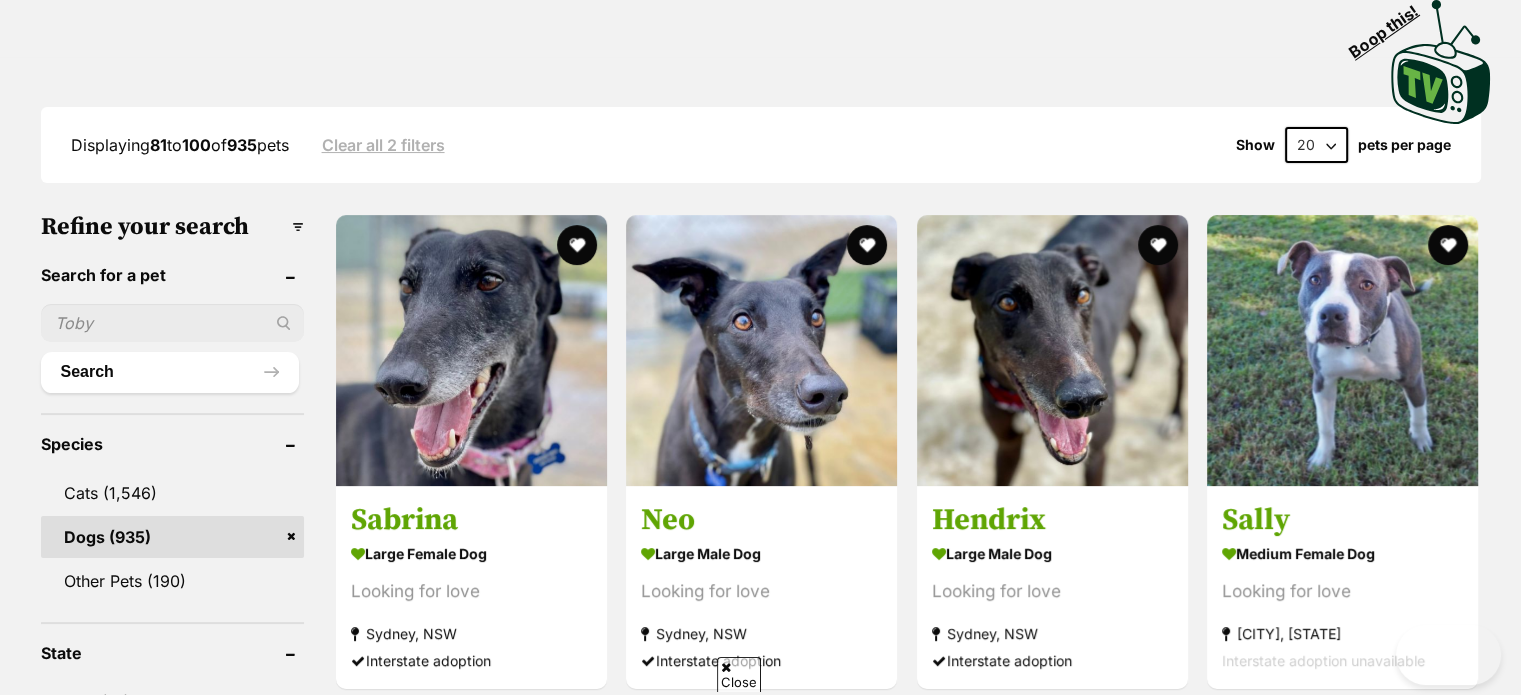 scroll, scrollTop: 391, scrollLeft: 0, axis: vertical 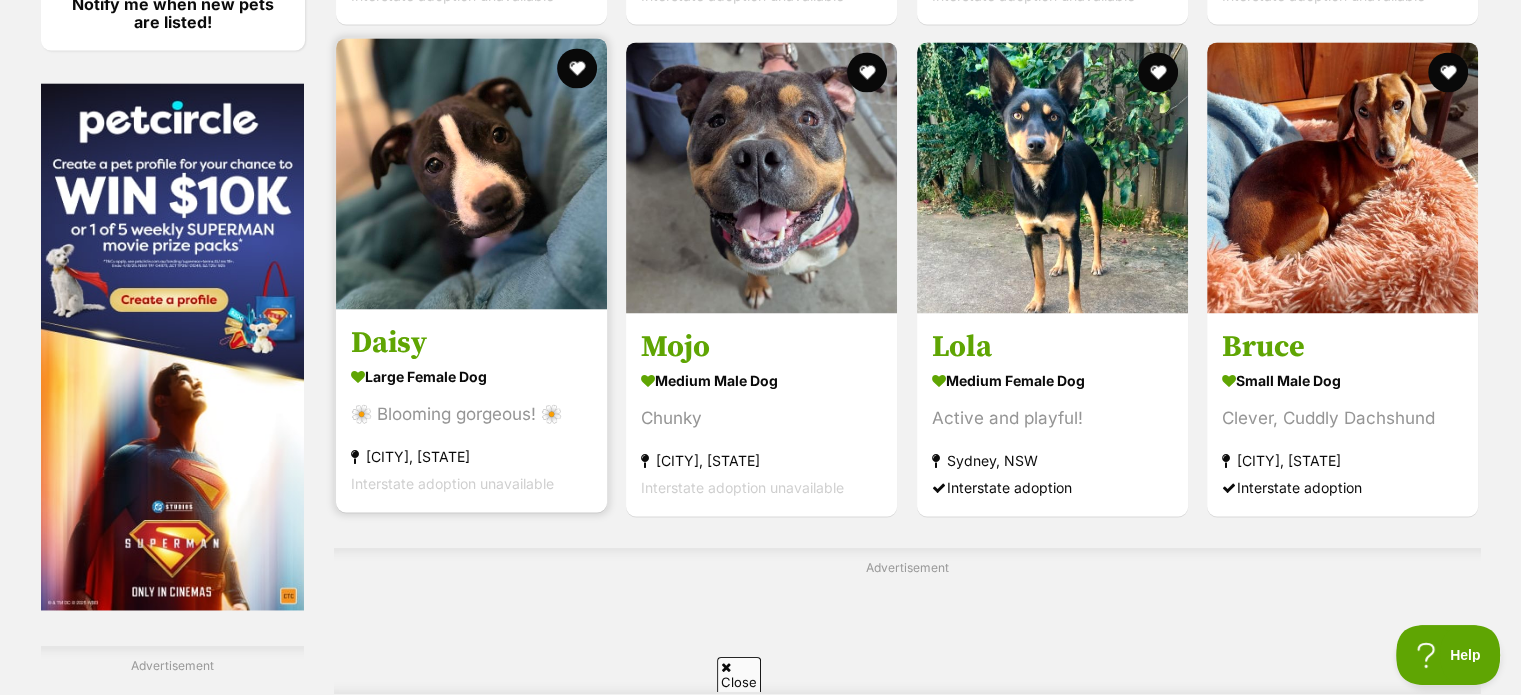 click at bounding box center (471, 173) 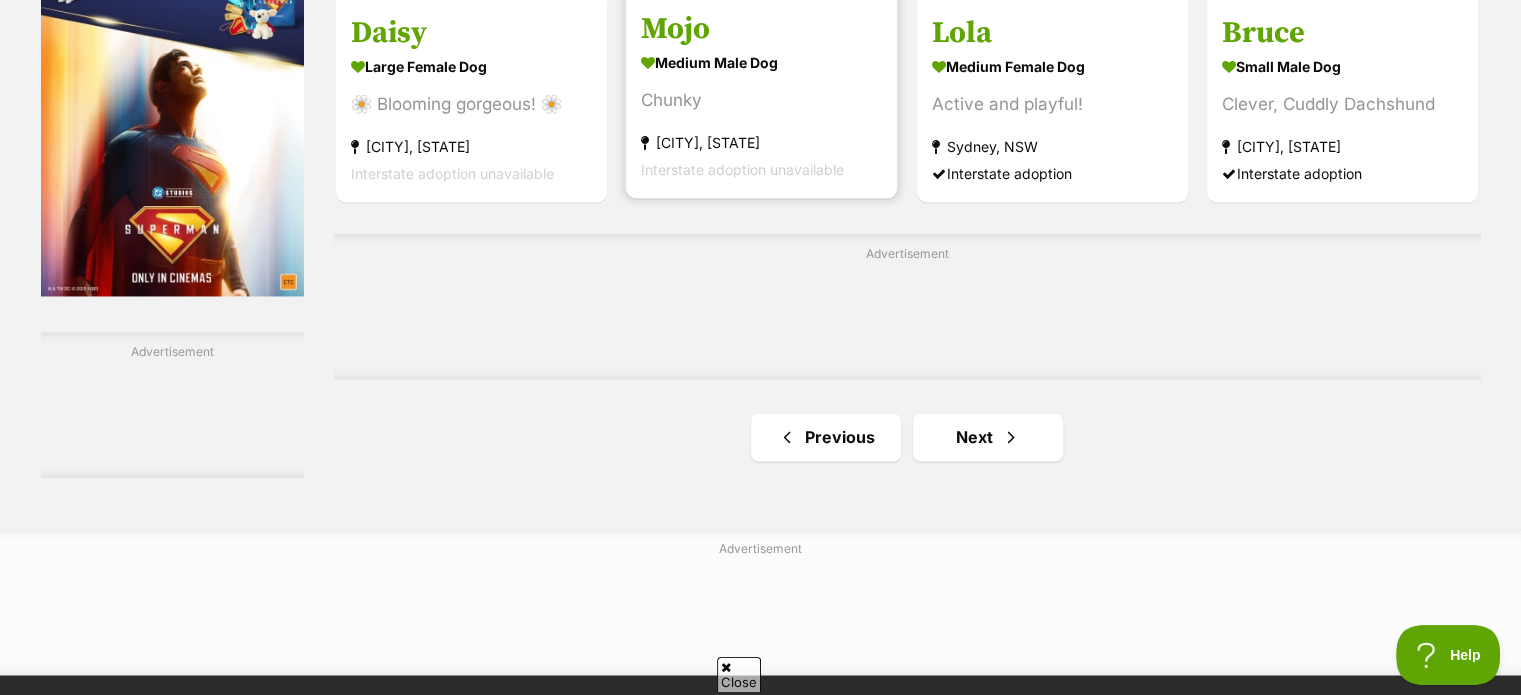scroll, scrollTop: 3274, scrollLeft: 0, axis: vertical 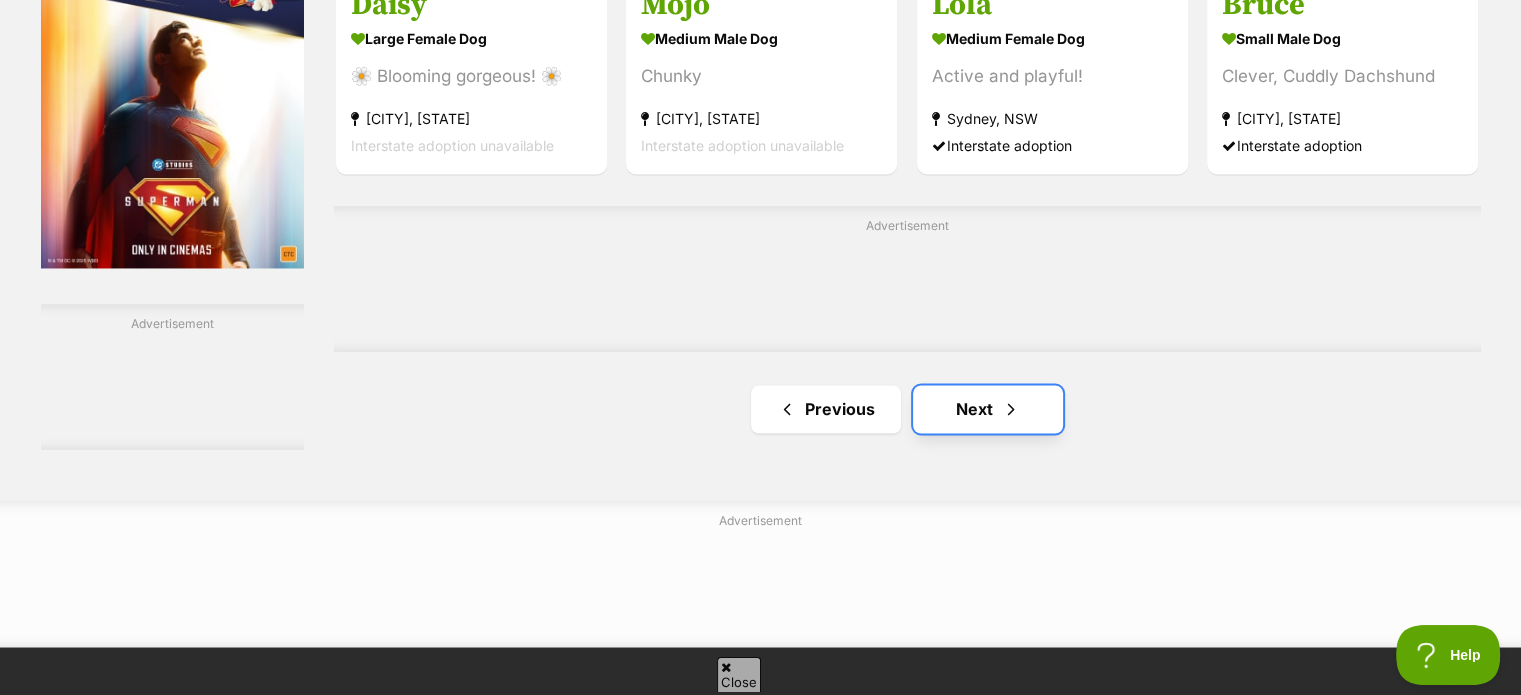 click on "Next" at bounding box center (988, 409) 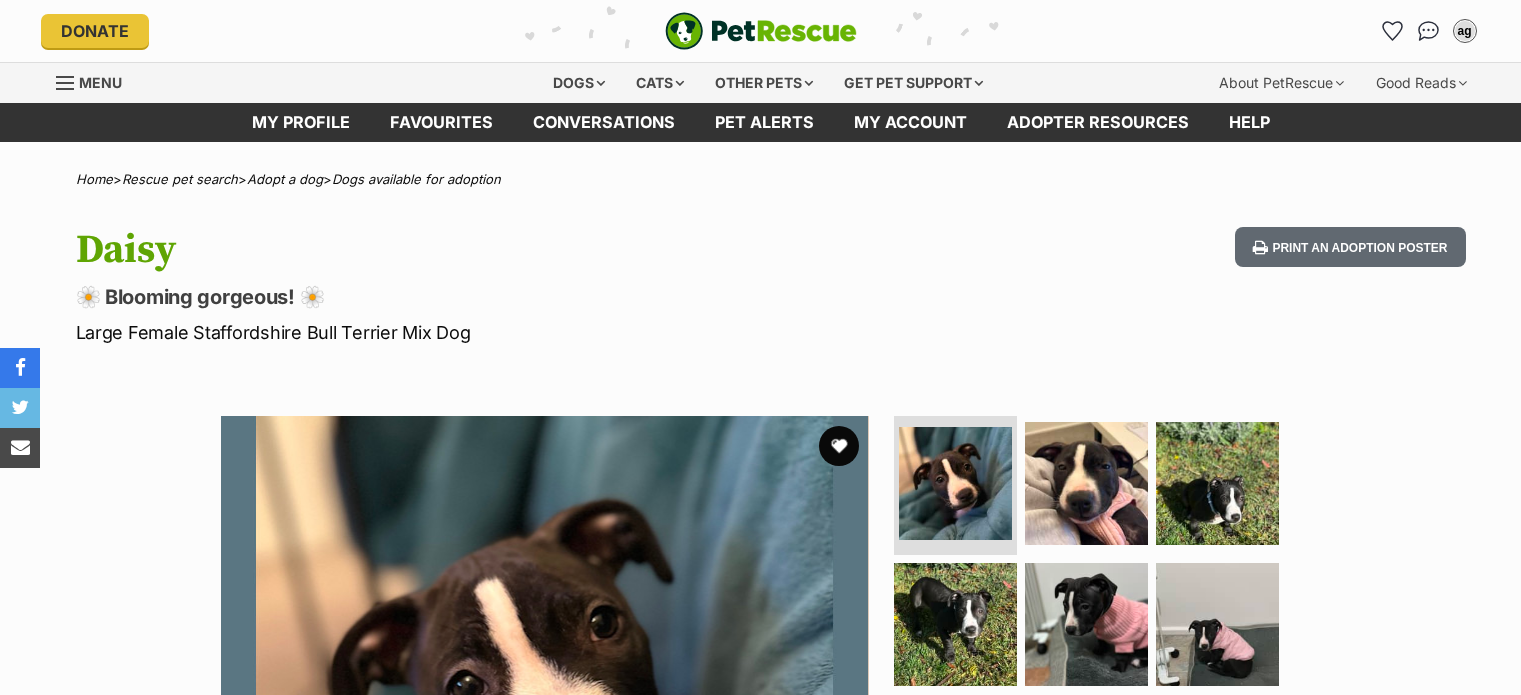 scroll, scrollTop: 0, scrollLeft: 0, axis: both 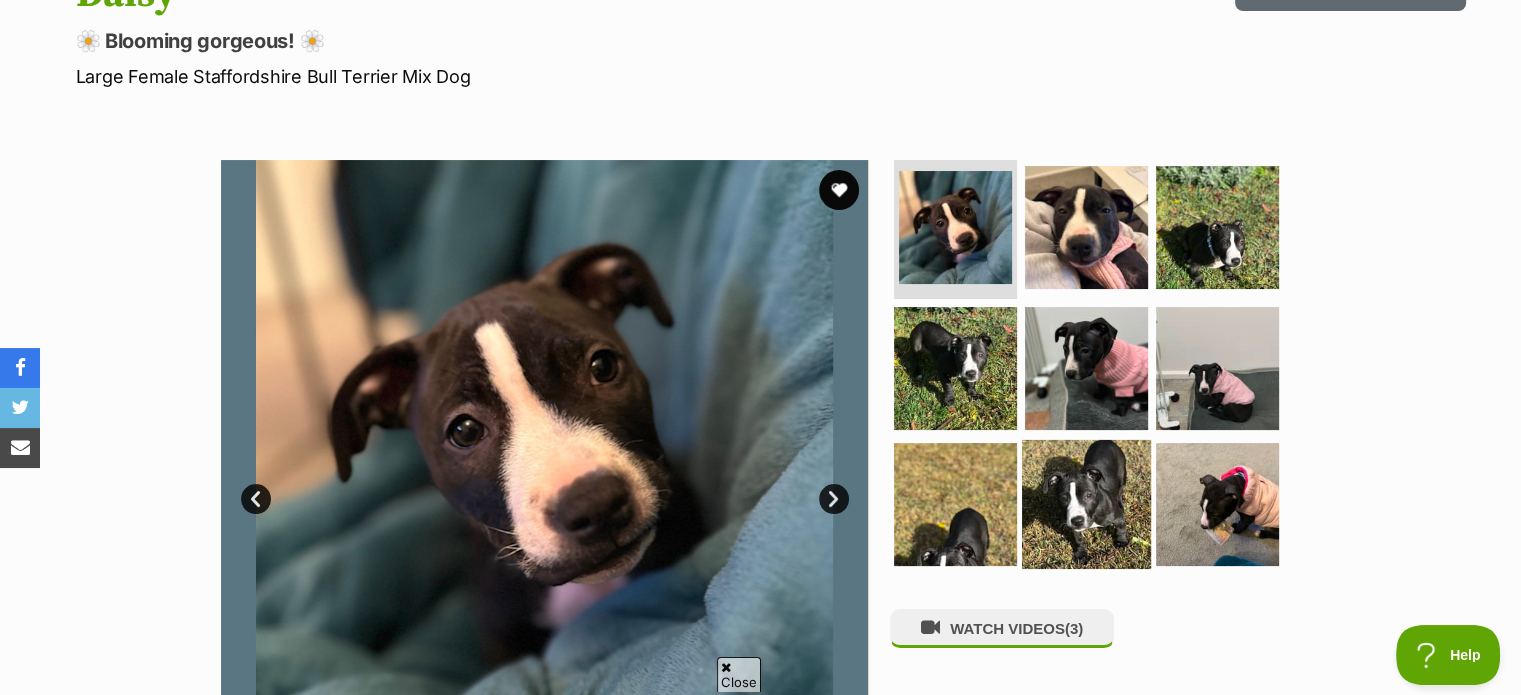 click at bounding box center (1086, 504) 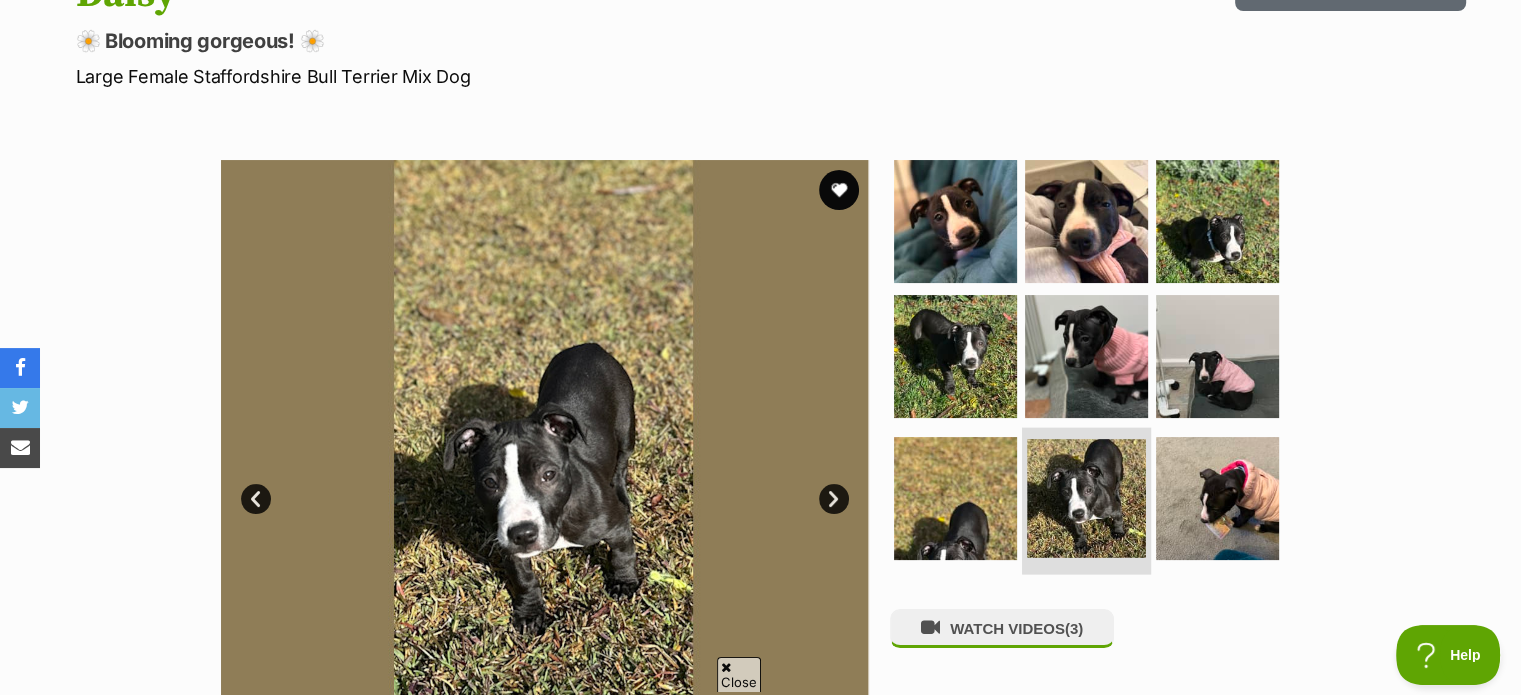 scroll, scrollTop: 424, scrollLeft: 0, axis: vertical 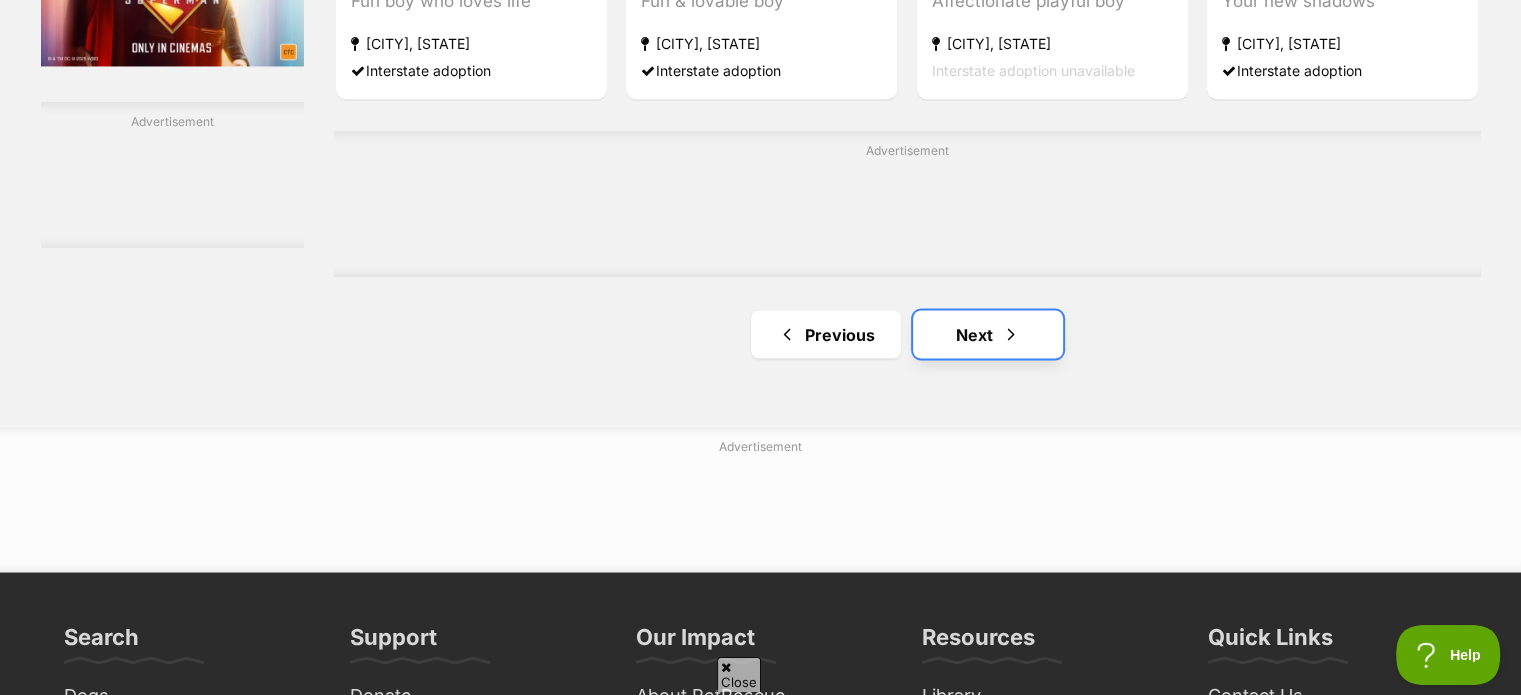 click on "Next" at bounding box center [988, 334] 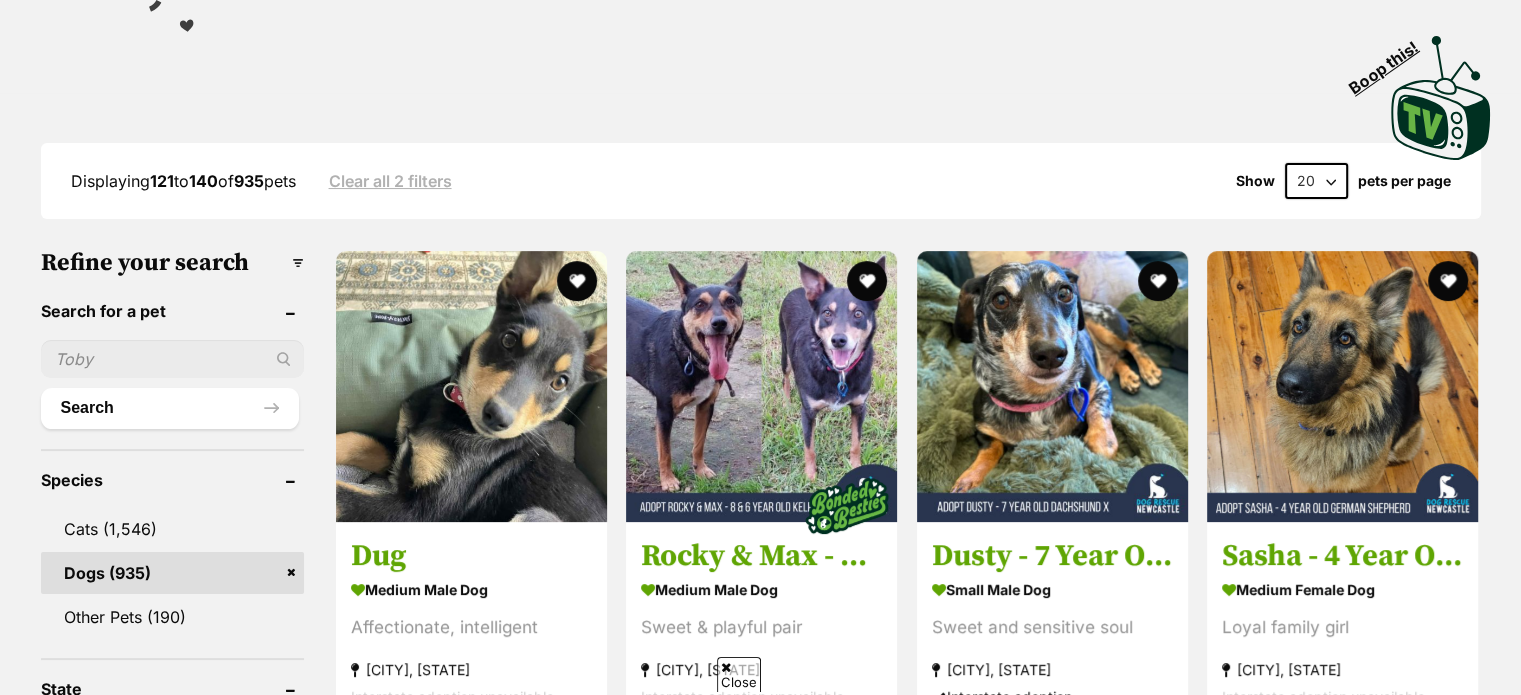 scroll, scrollTop: 348, scrollLeft: 0, axis: vertical 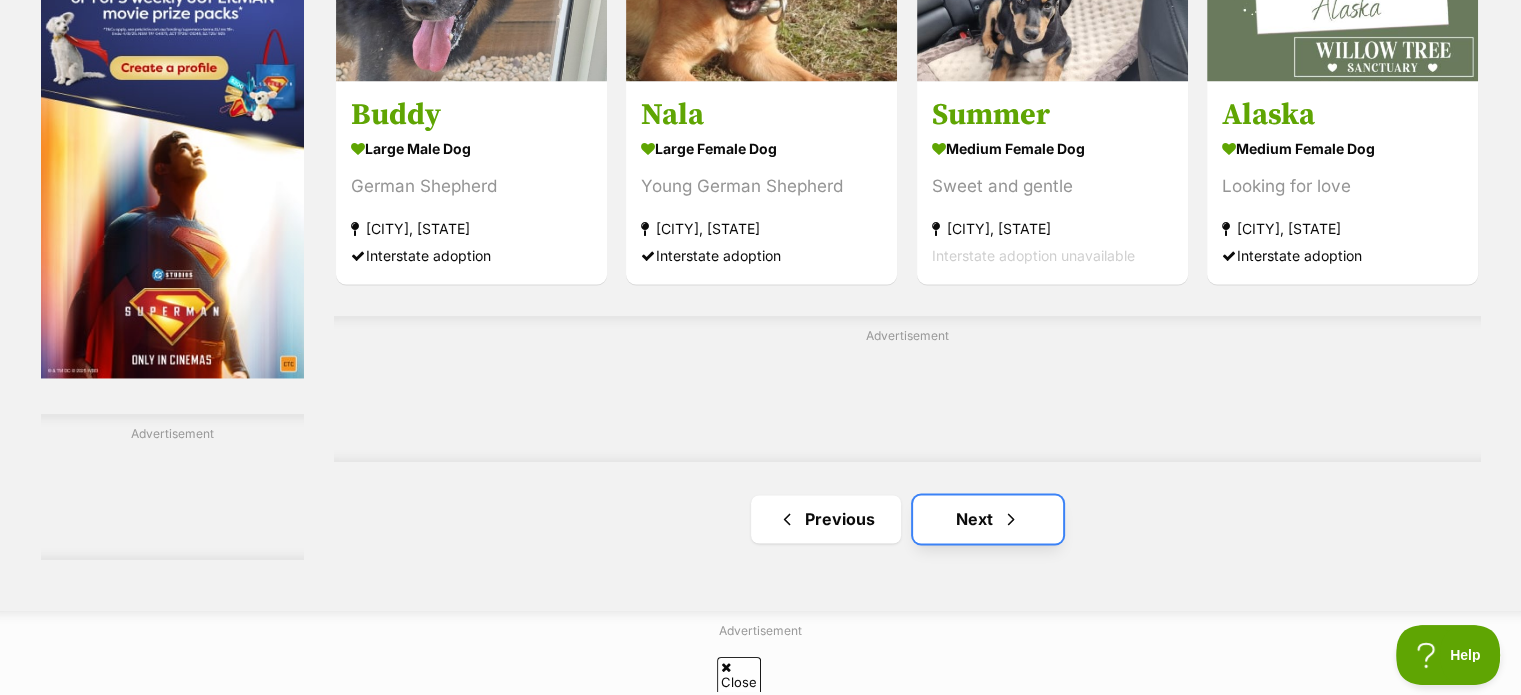 click on "Next" at bounding box center (988, 519) 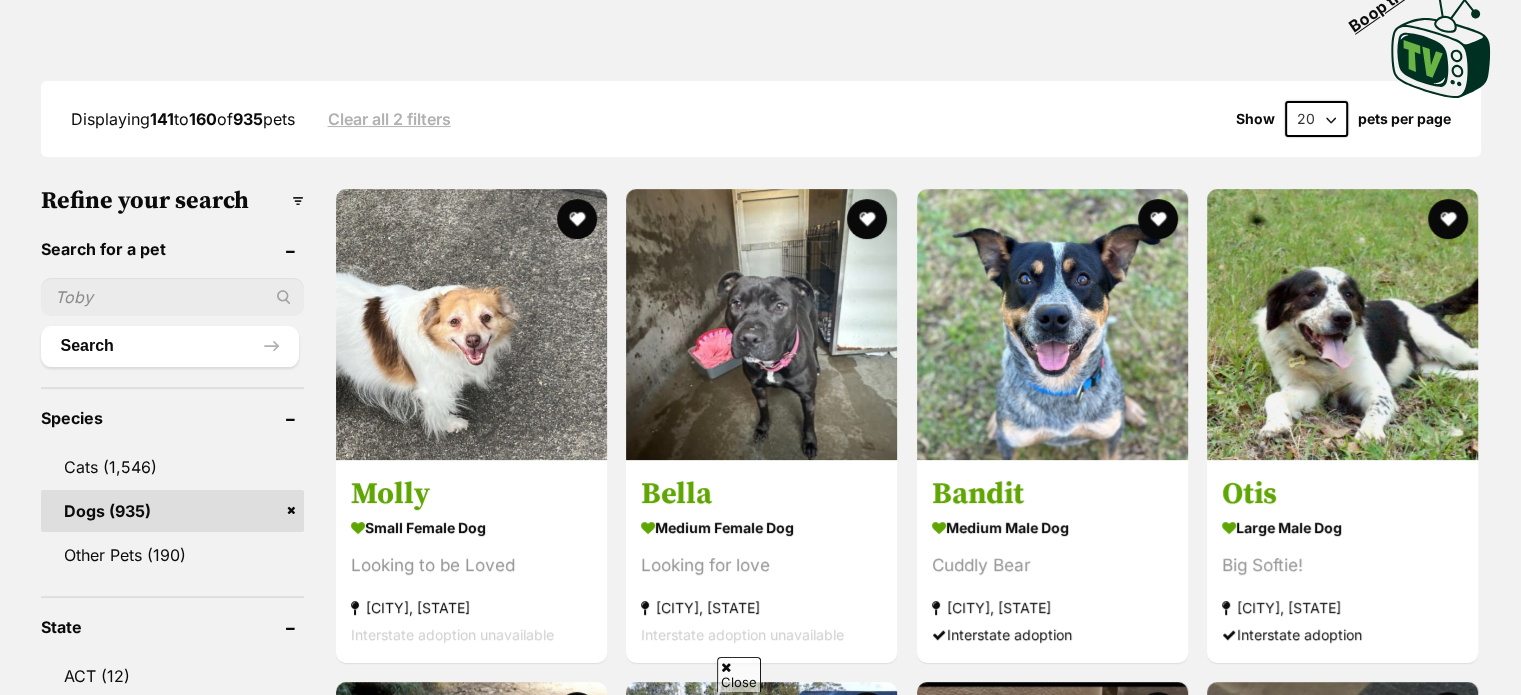 scroll, scrollTop: 0, scrollLeft: 0, axis: both 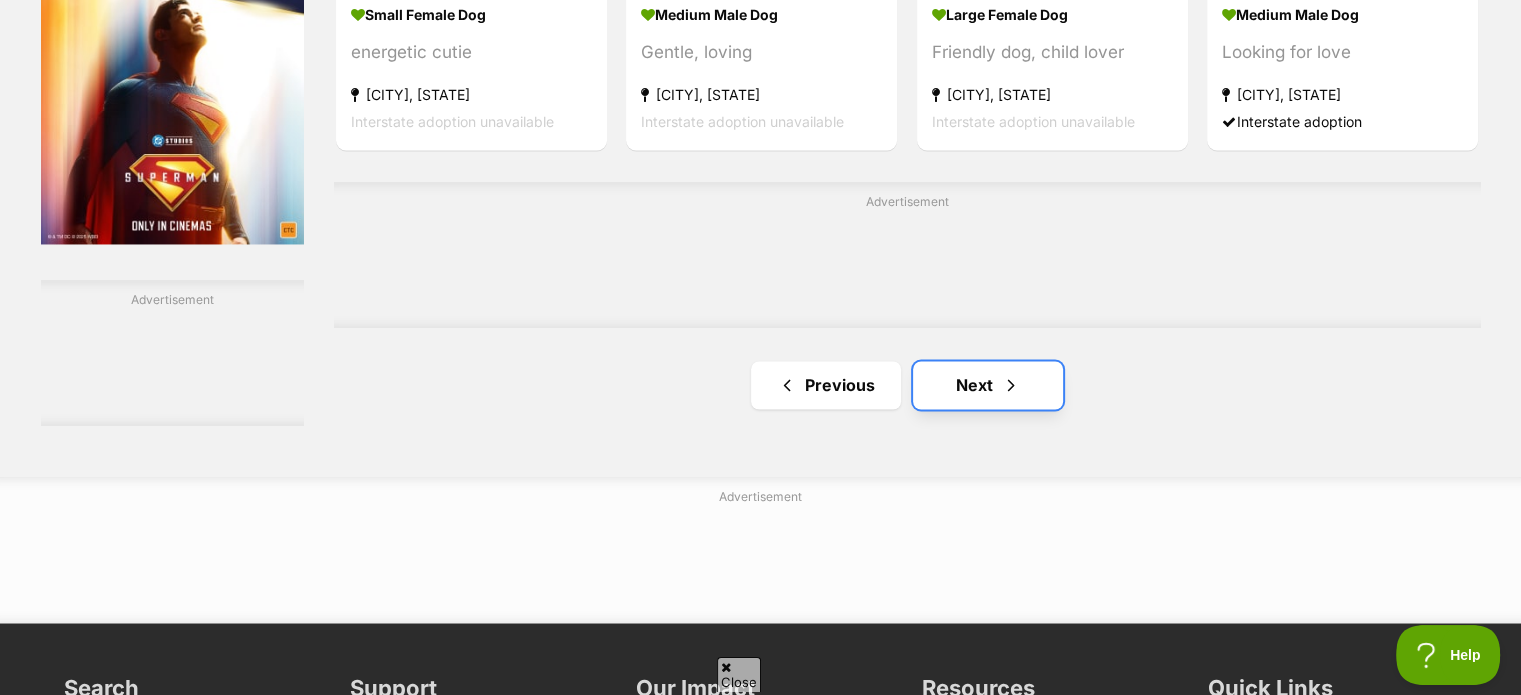 click on "Next" at bounding box center (988, 385) 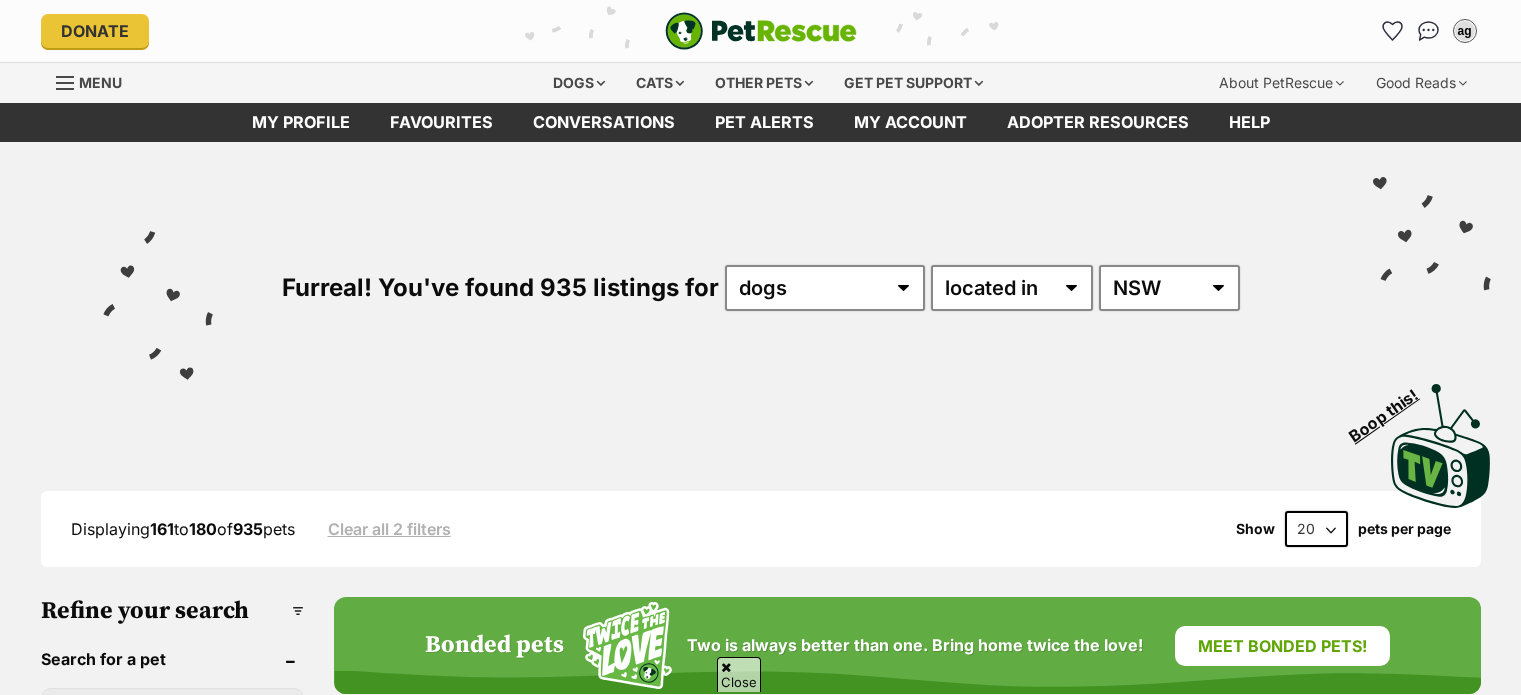 scroll, scrollTop: 386, scrollLeft: 0, axis: vertical 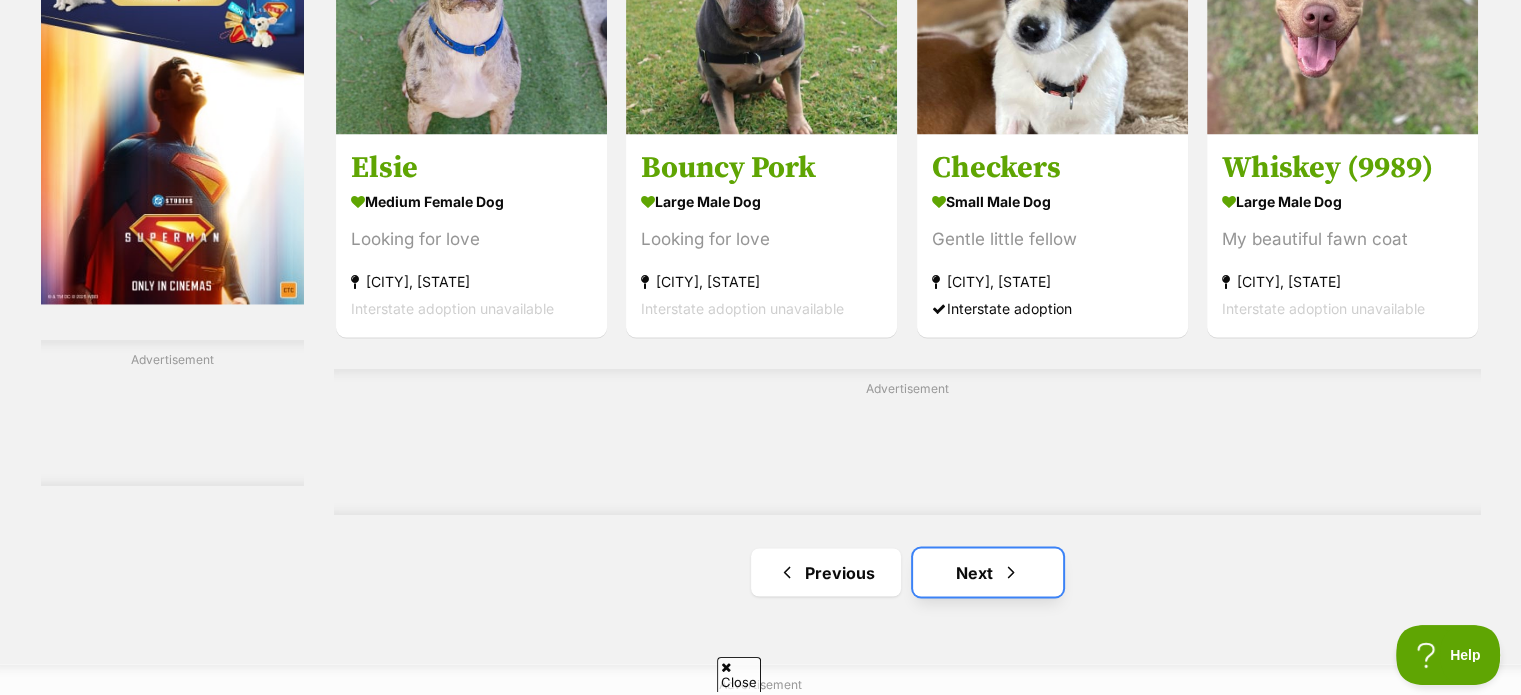 click on "Next" at bounding box center [988, 572] 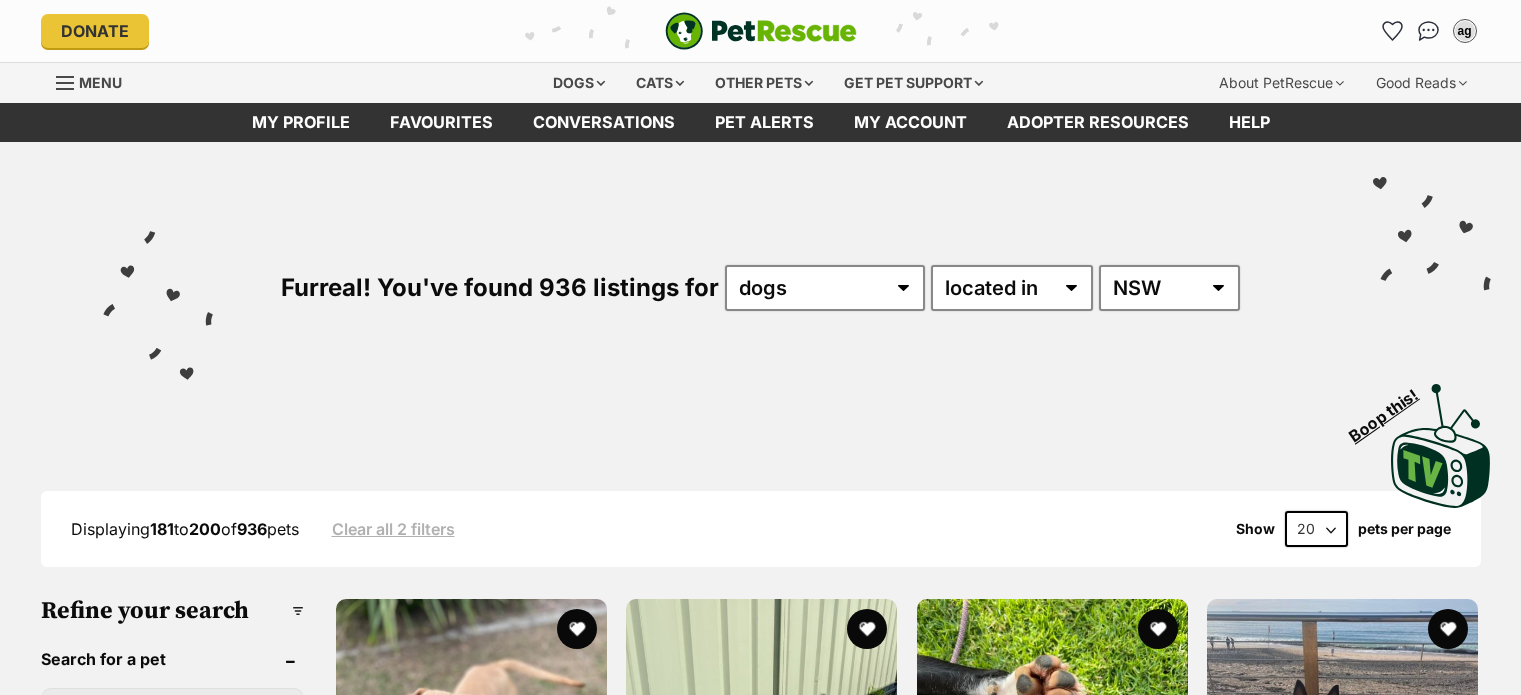 scroll, scrollTop: 0, scrollLeft: 0, axis: both 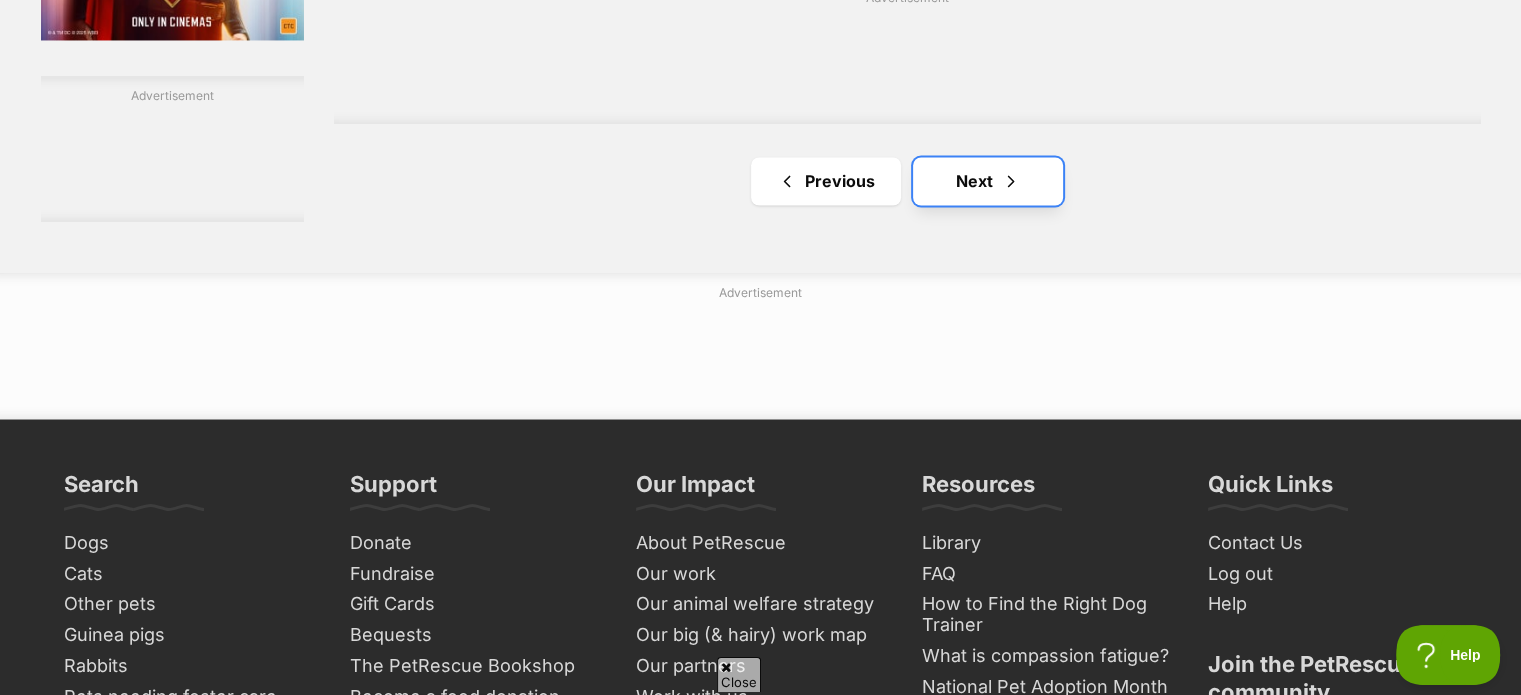 click on "Next" at bounding box center (988, 181) 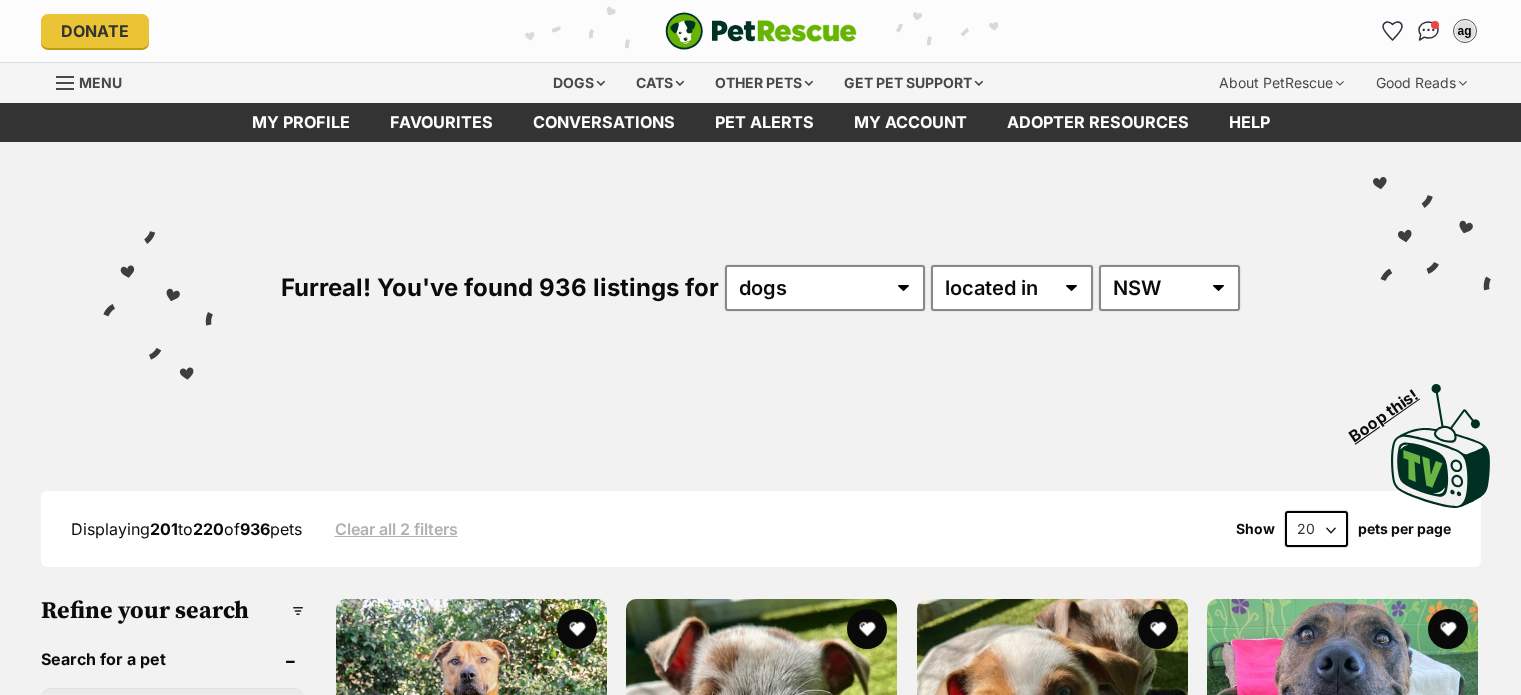 scroll, scrollTop: 248, scrollLeft: 0, axis: vertical 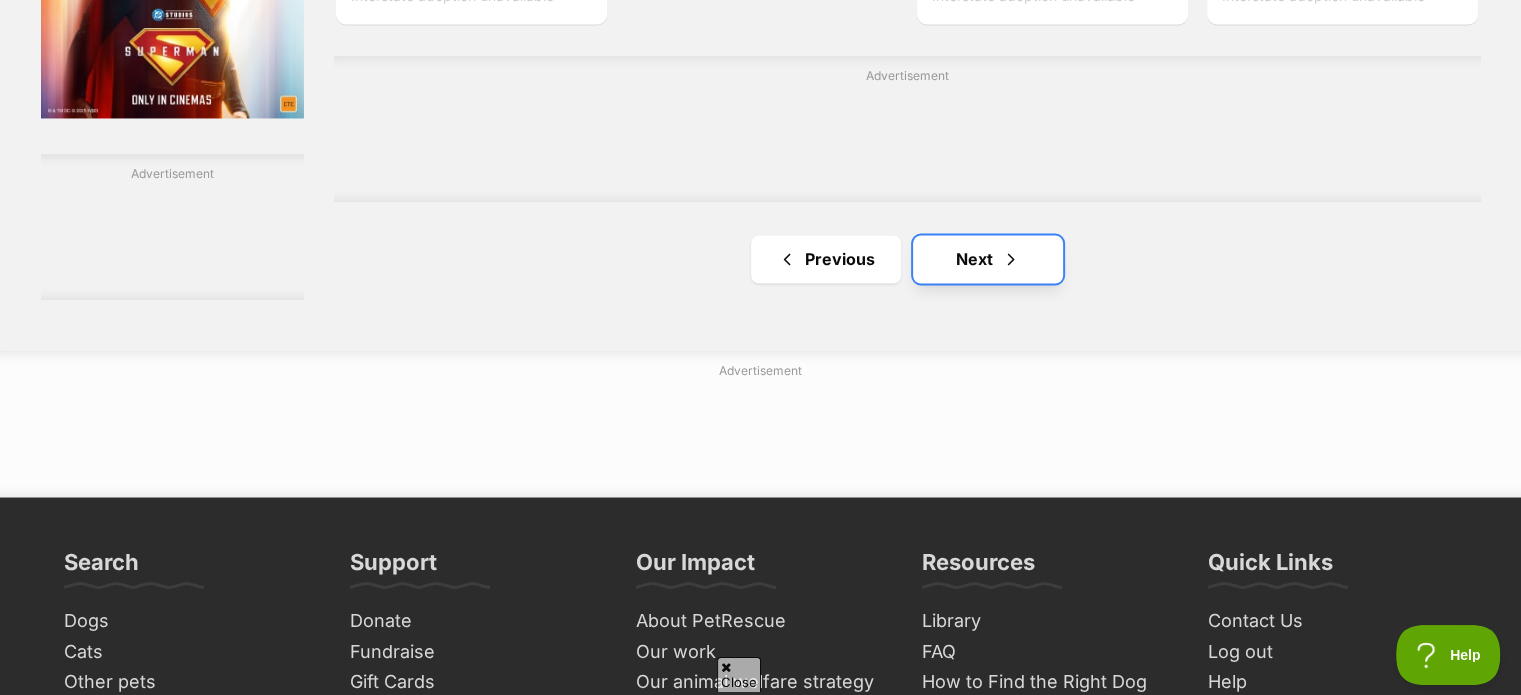 click at bounding box center [1011, 259] 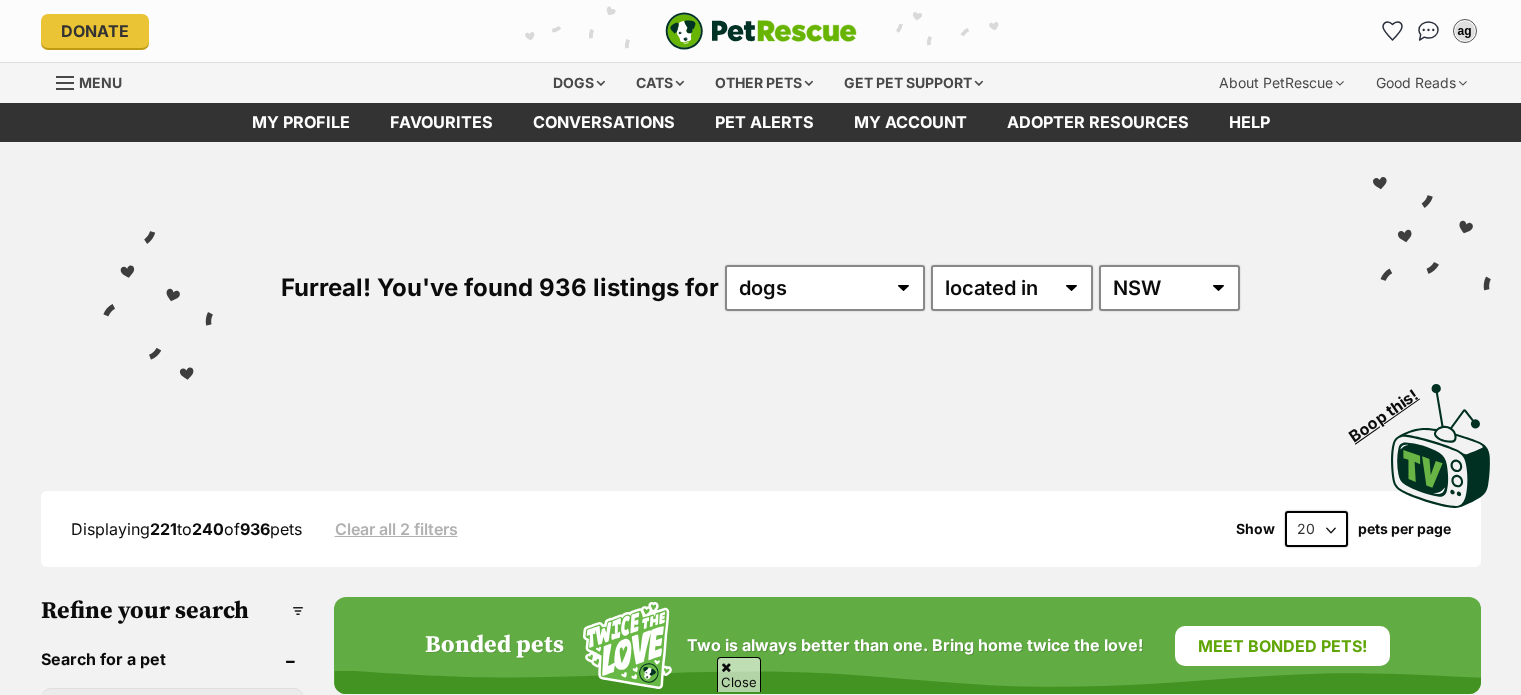 scroll, scrollTop: 328, scrollLeft: 0, axis: vertical 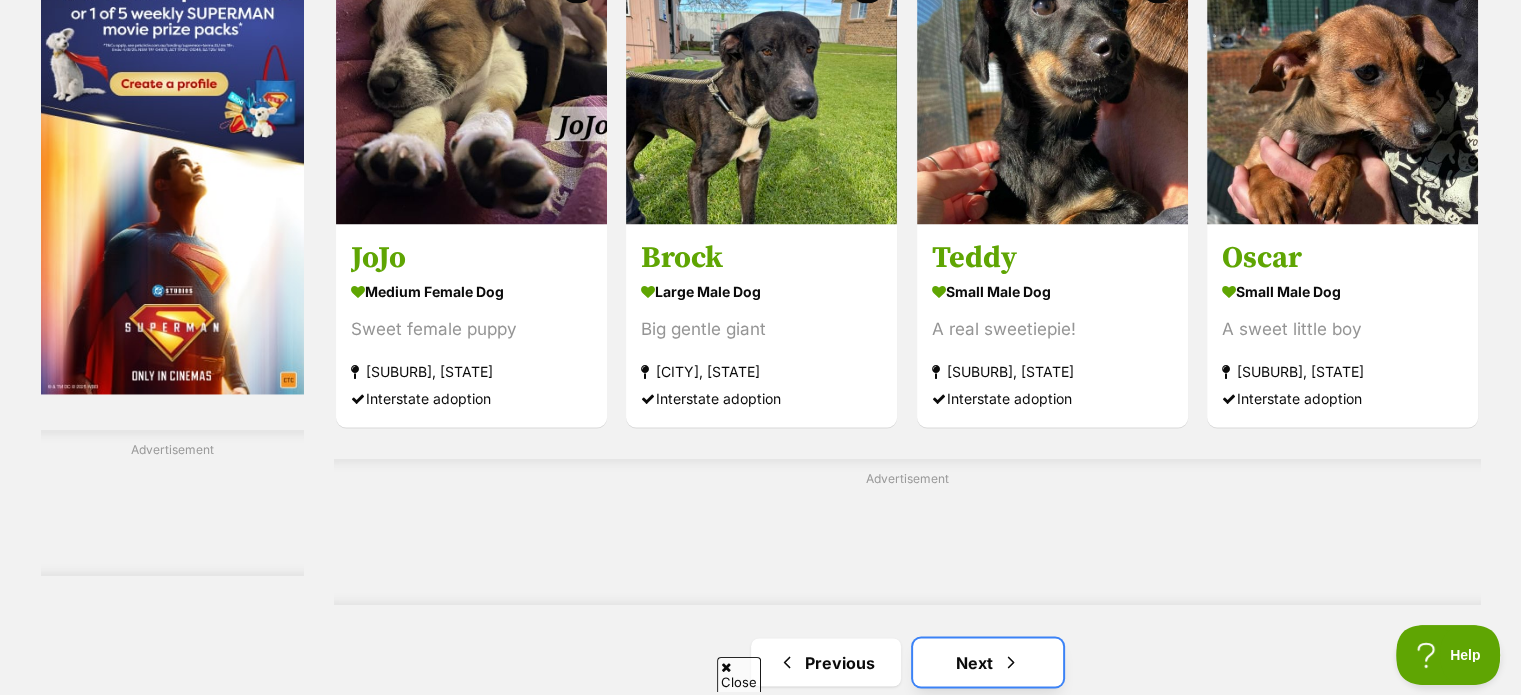click on "Next" at bounding box center [988, 662] 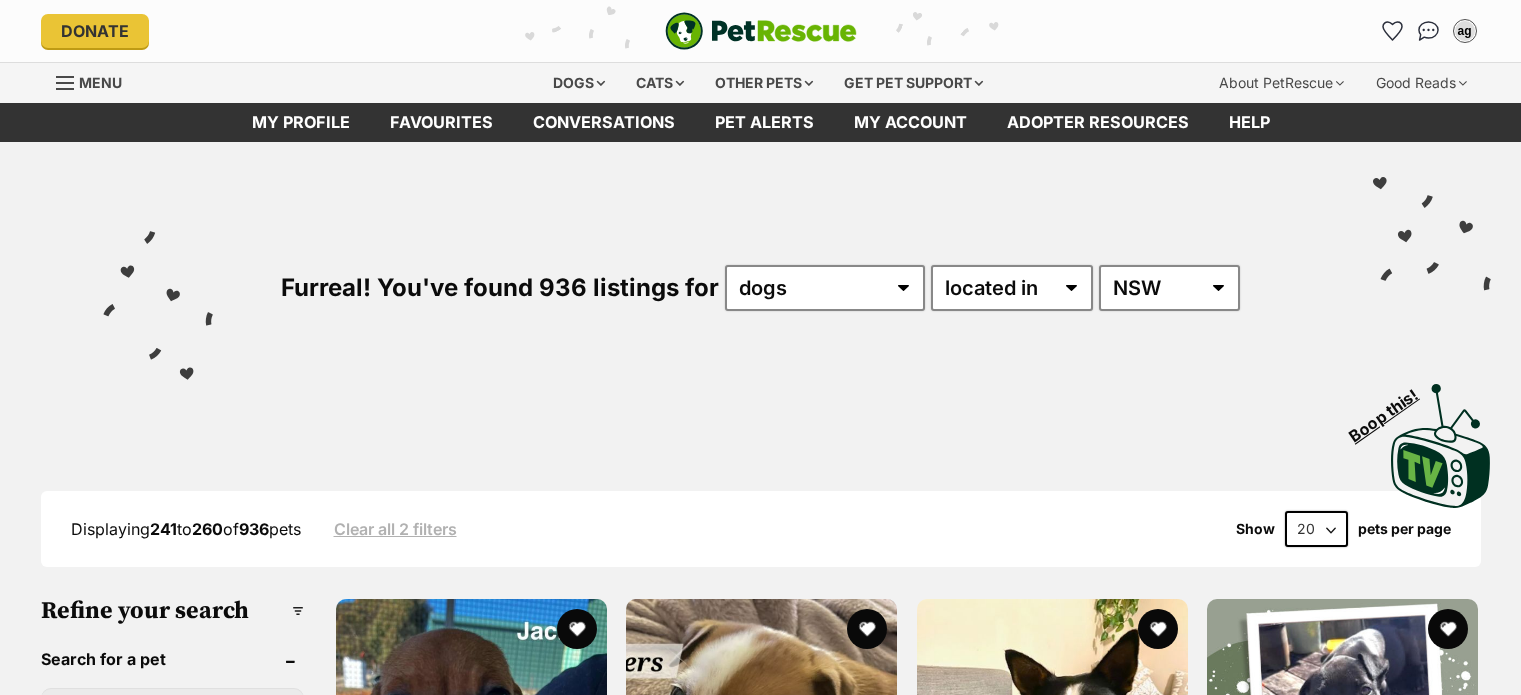 scroll, scrollTop: 0, scrollLeft: 0, axis: both 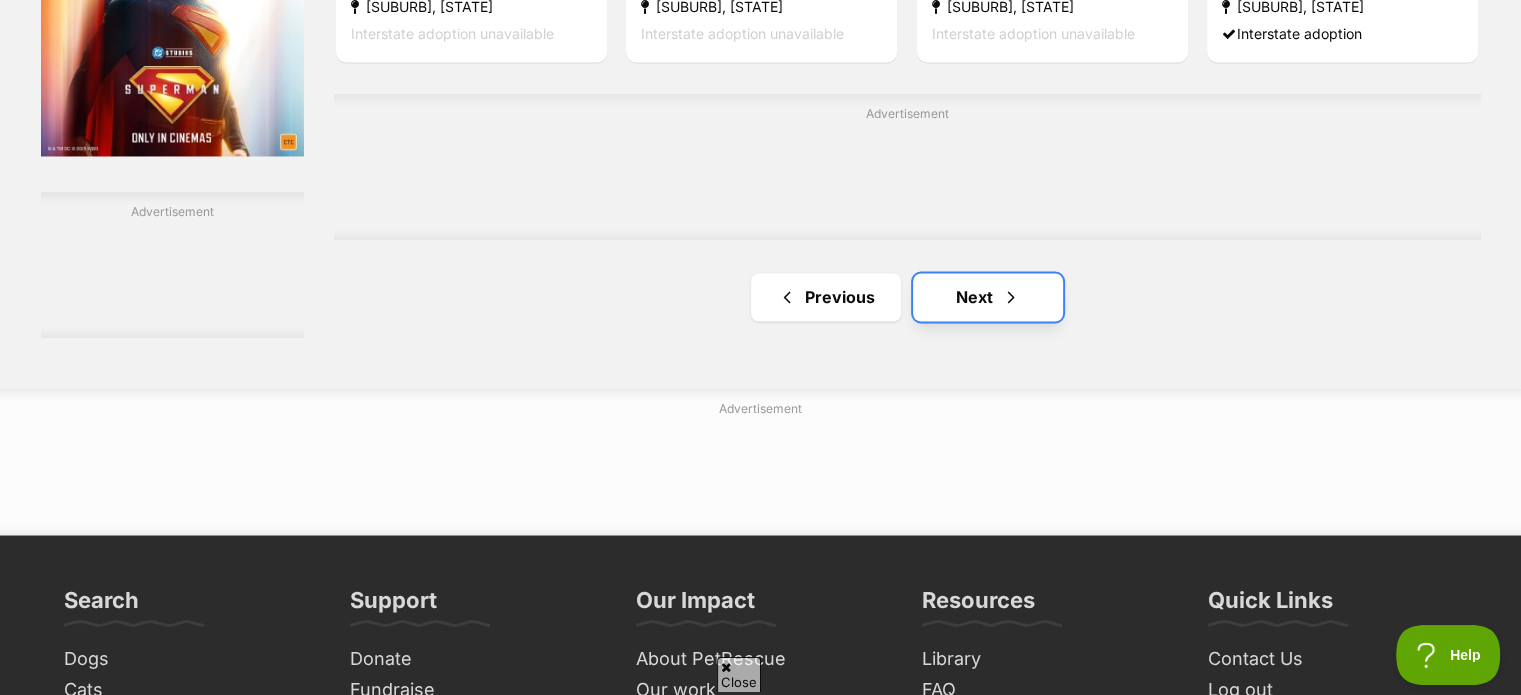 click on "Next" at bounding box center (988, 297) 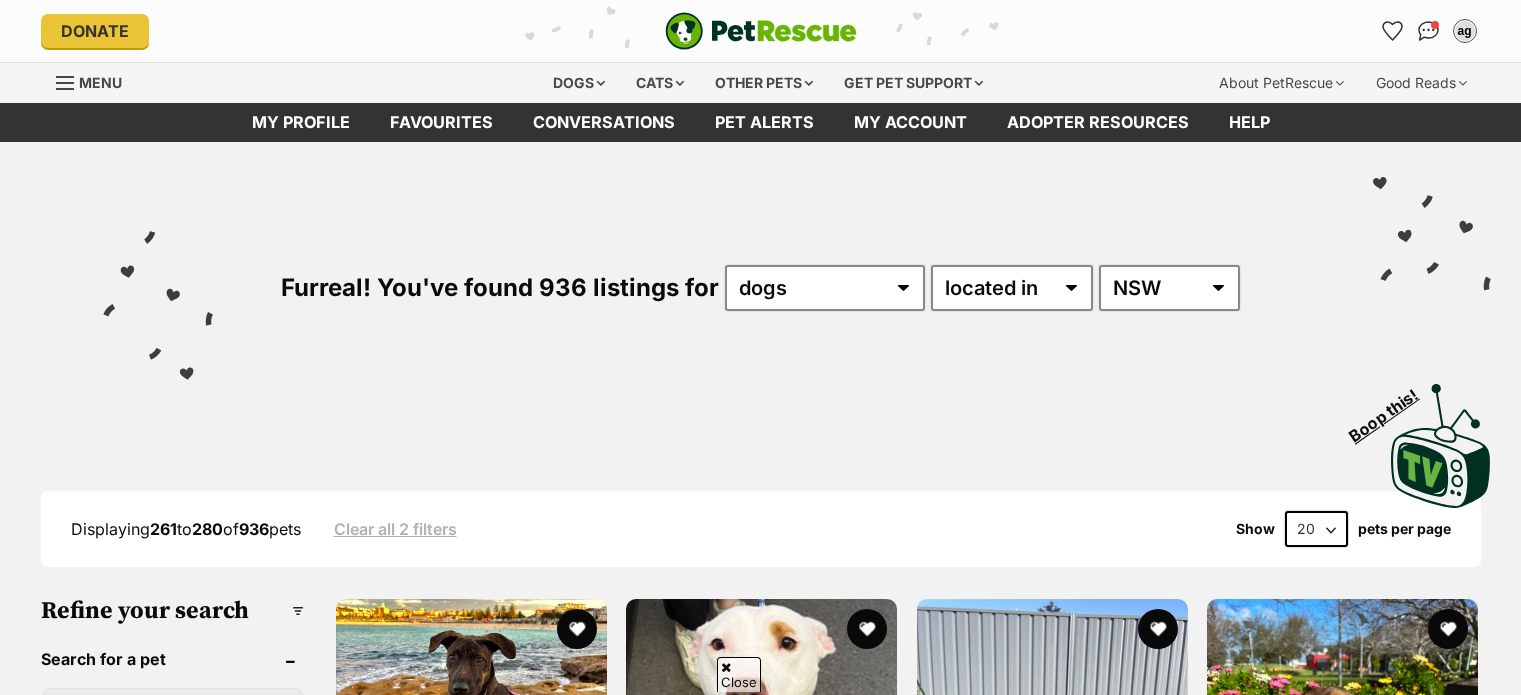 scroll, scrollTop: 360, scrollLeft: 0, axis: vertical 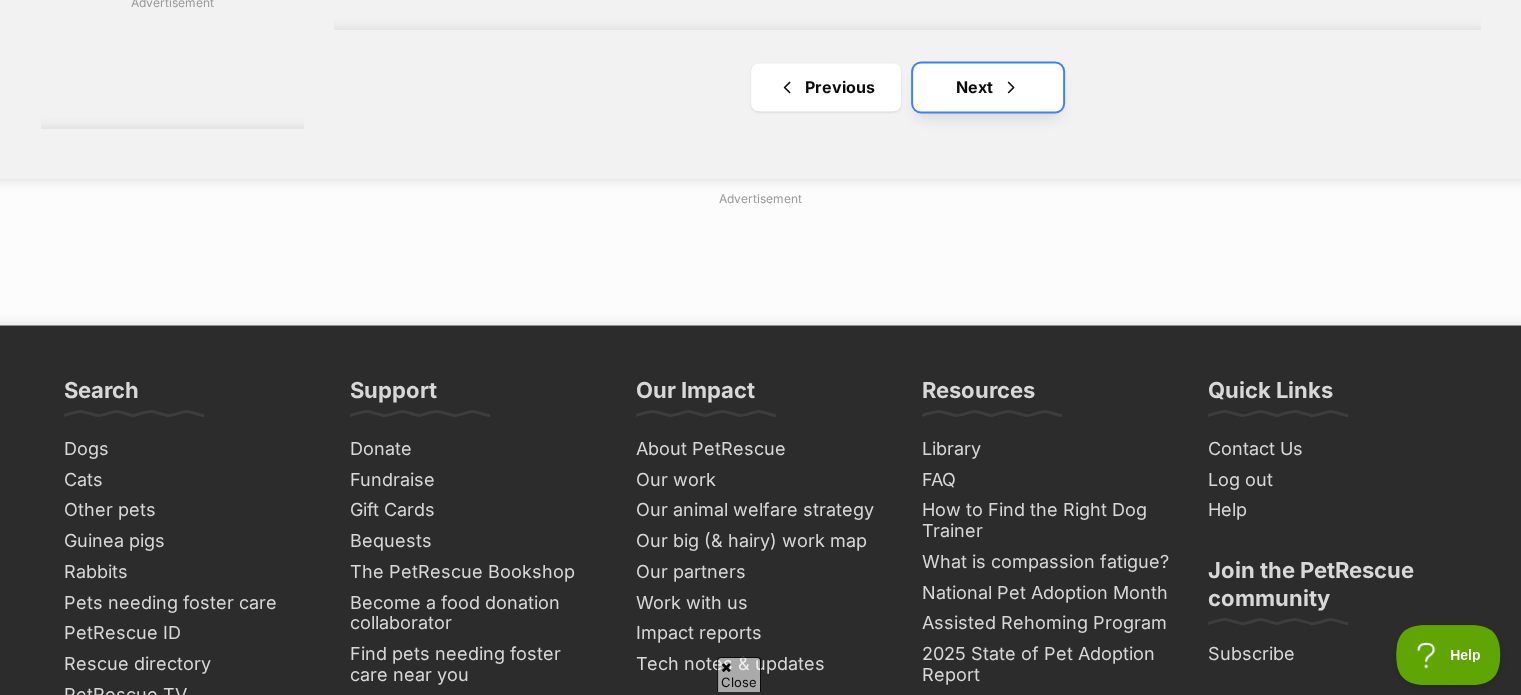 click on "Next" at bounding box center [988, 87] 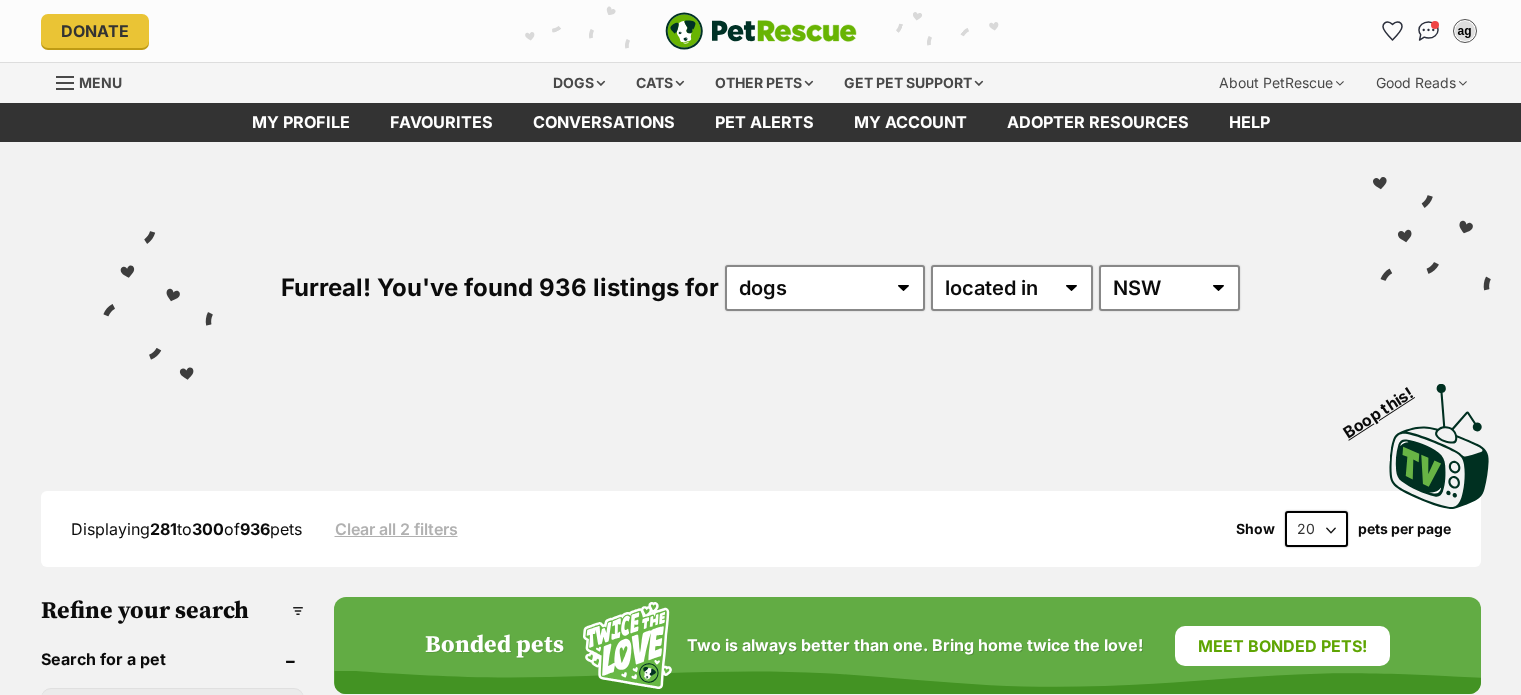 scroll, scrollTop: 0, scrollLeft: 0, axis: both 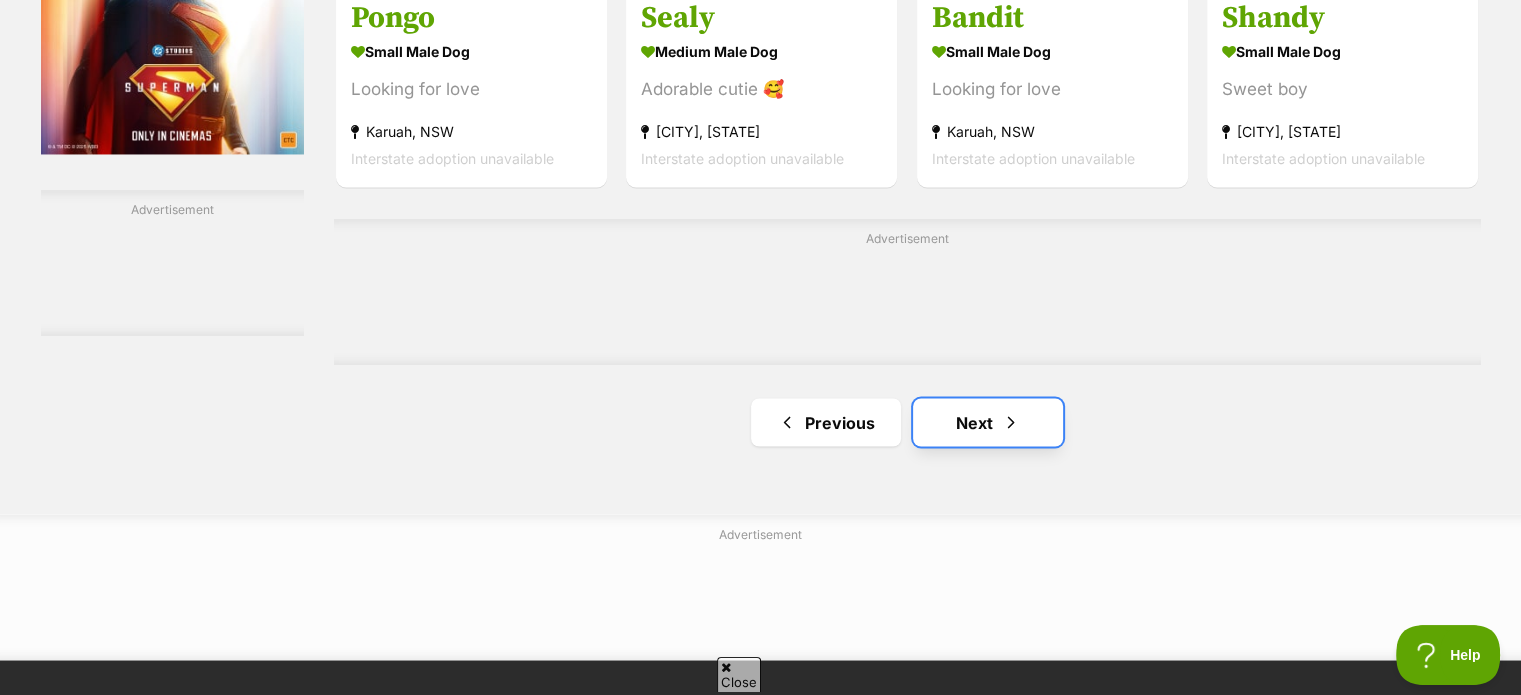 click on "Next" at bounding box center (988, 422) 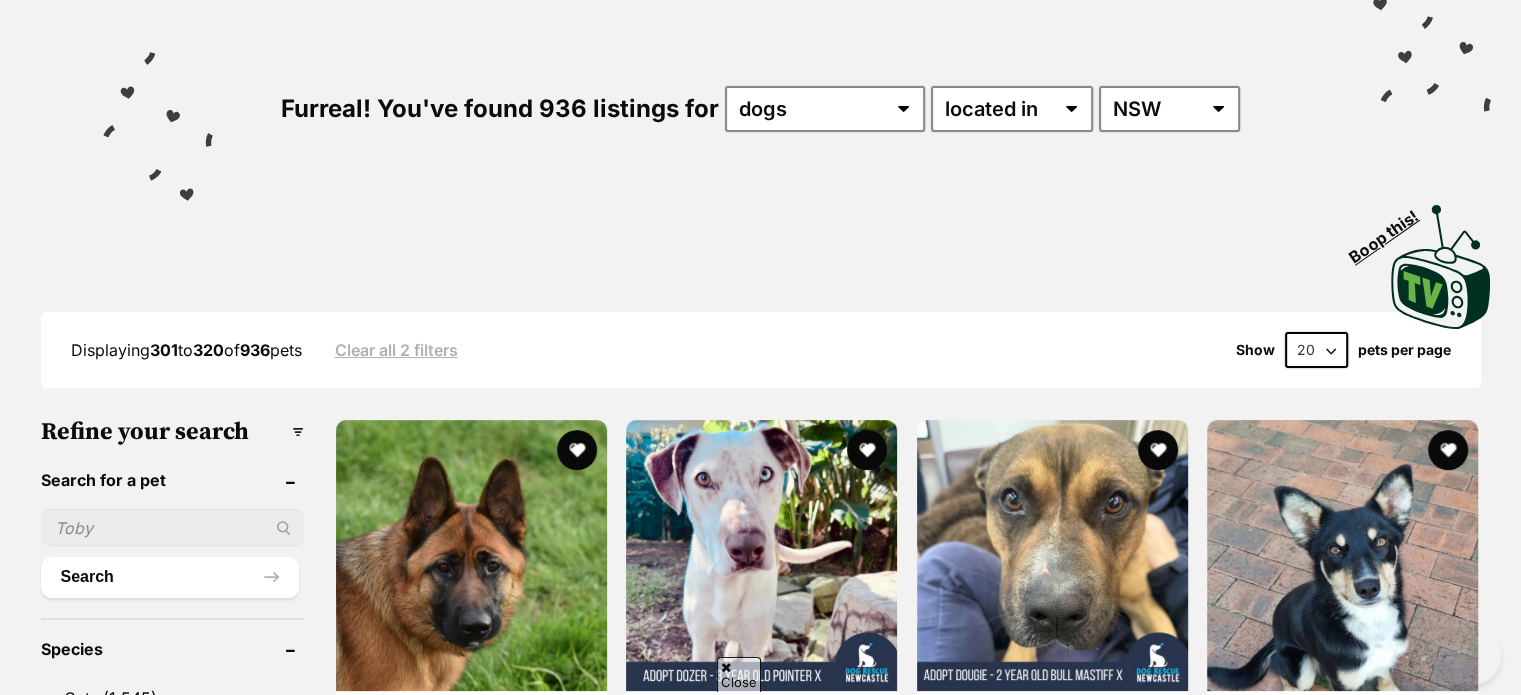 scroll, scrollTop: 344, scrollLeft: 0, axis: vertical 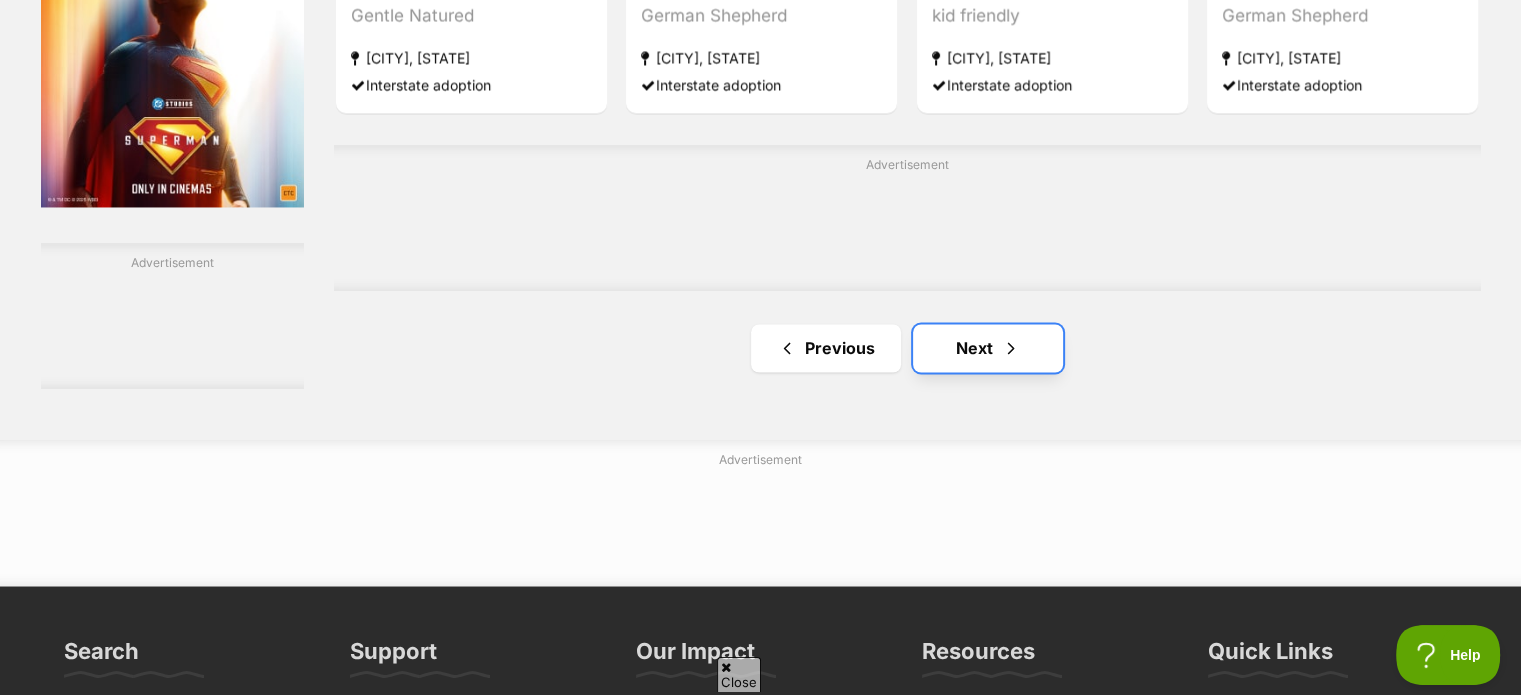 click on "Next" at bounding box center (988, 348) 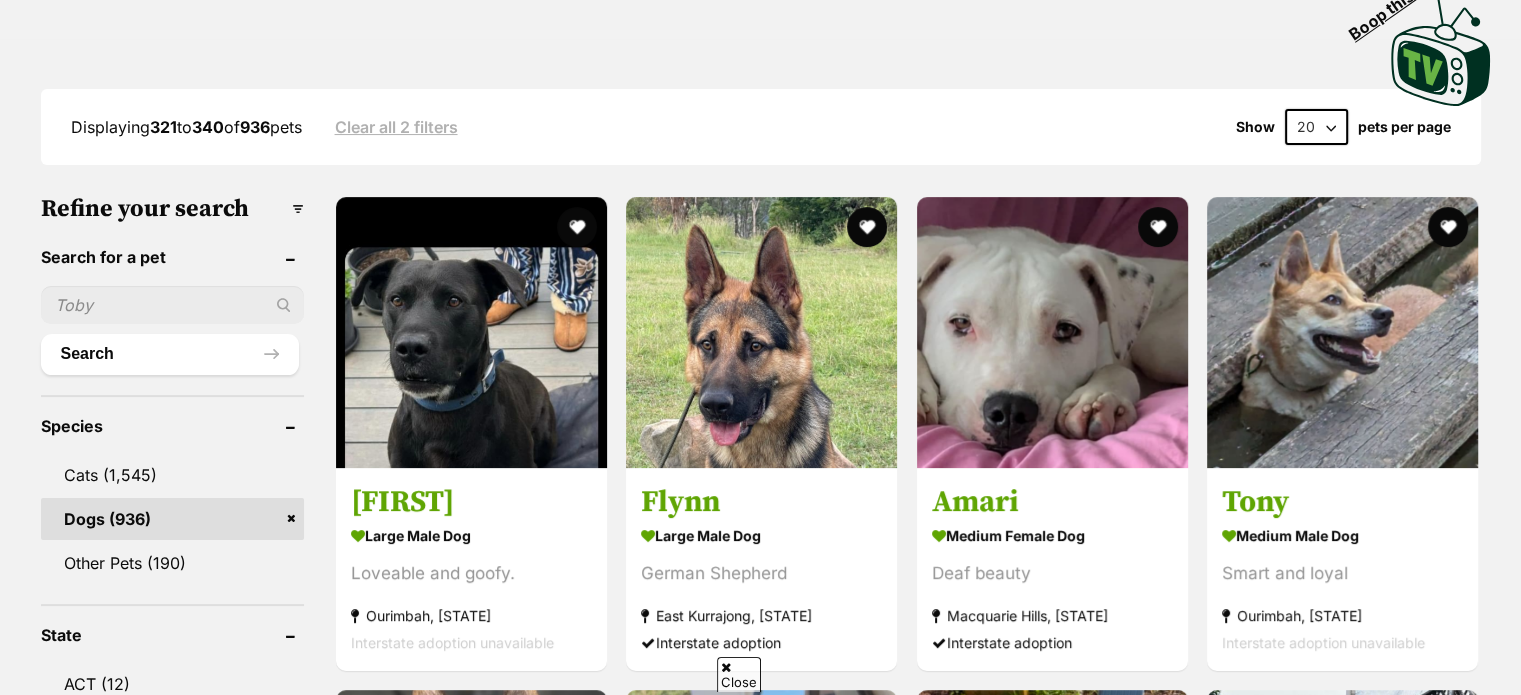 scroll, scrollTop: 0, scrollLeft: 0, axis: both 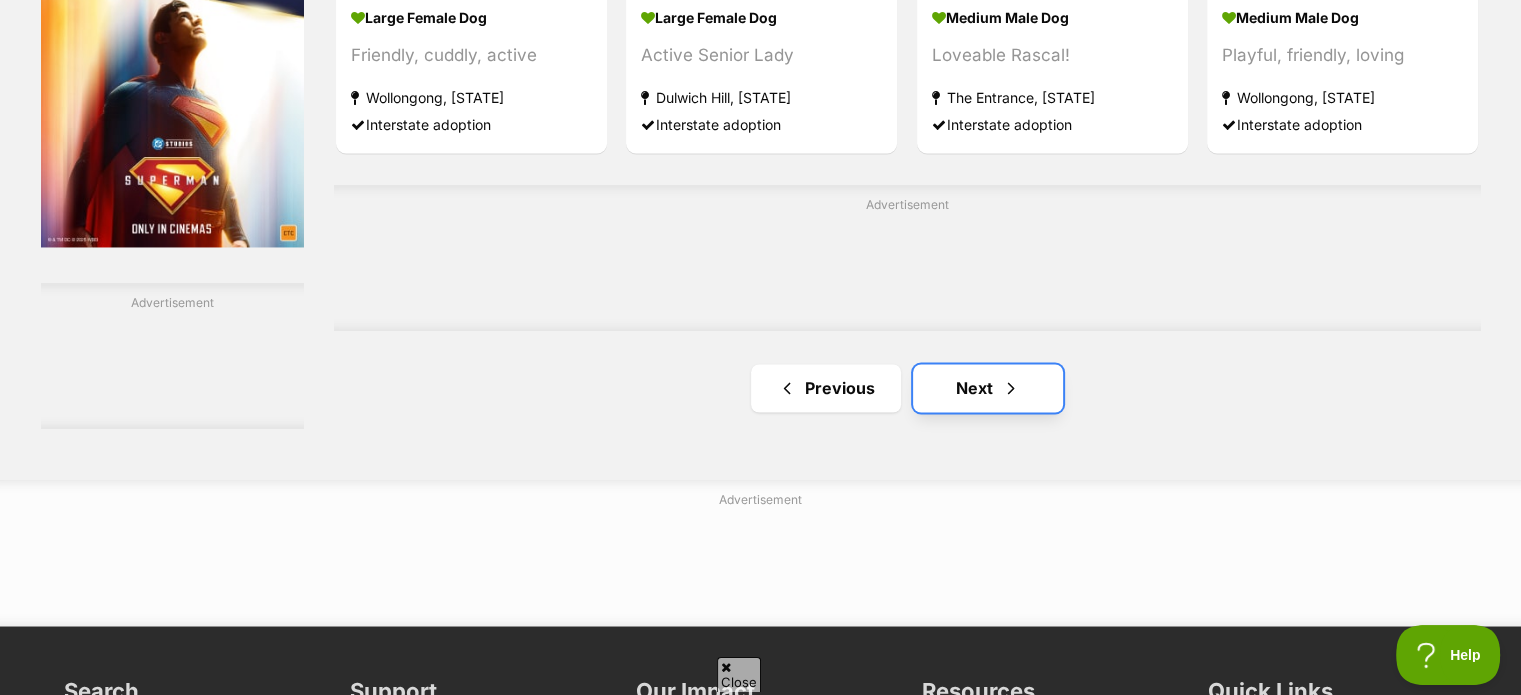 click on "Next" at bounding box center (988, 388) 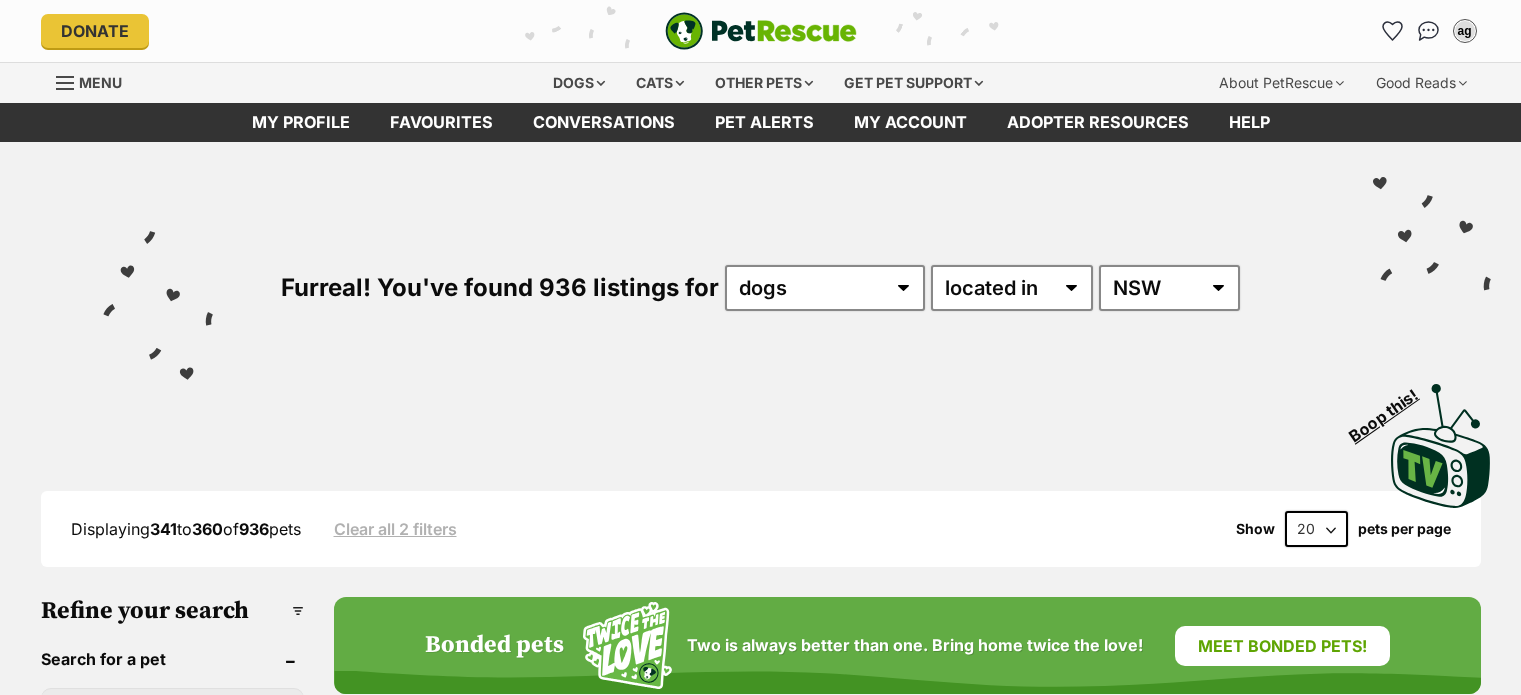 scroll, scrollTop: 0, scrollLeft: 0, axis: both 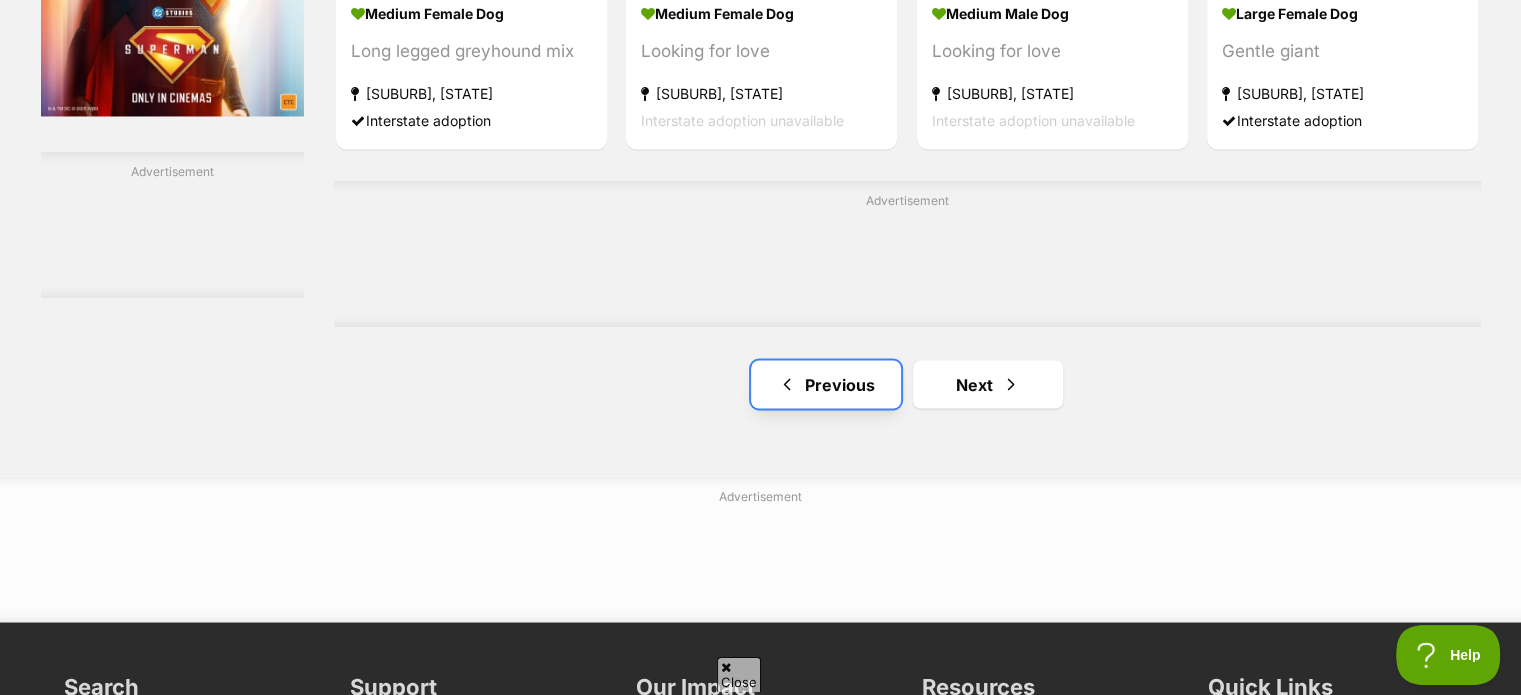 click on "Previous" at bounding box center [826, 384] 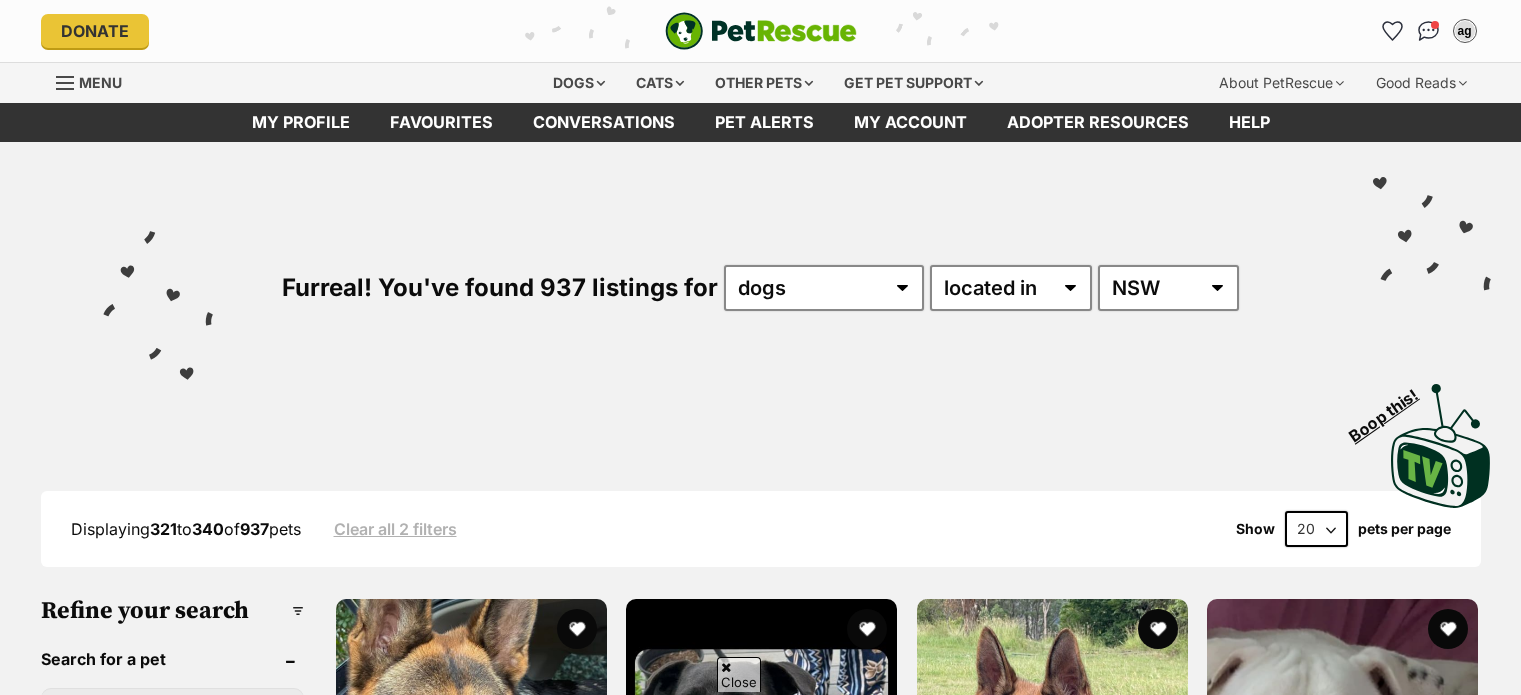 scroll, scrollTop: 407, scrollLeft: 0, axis: vertical 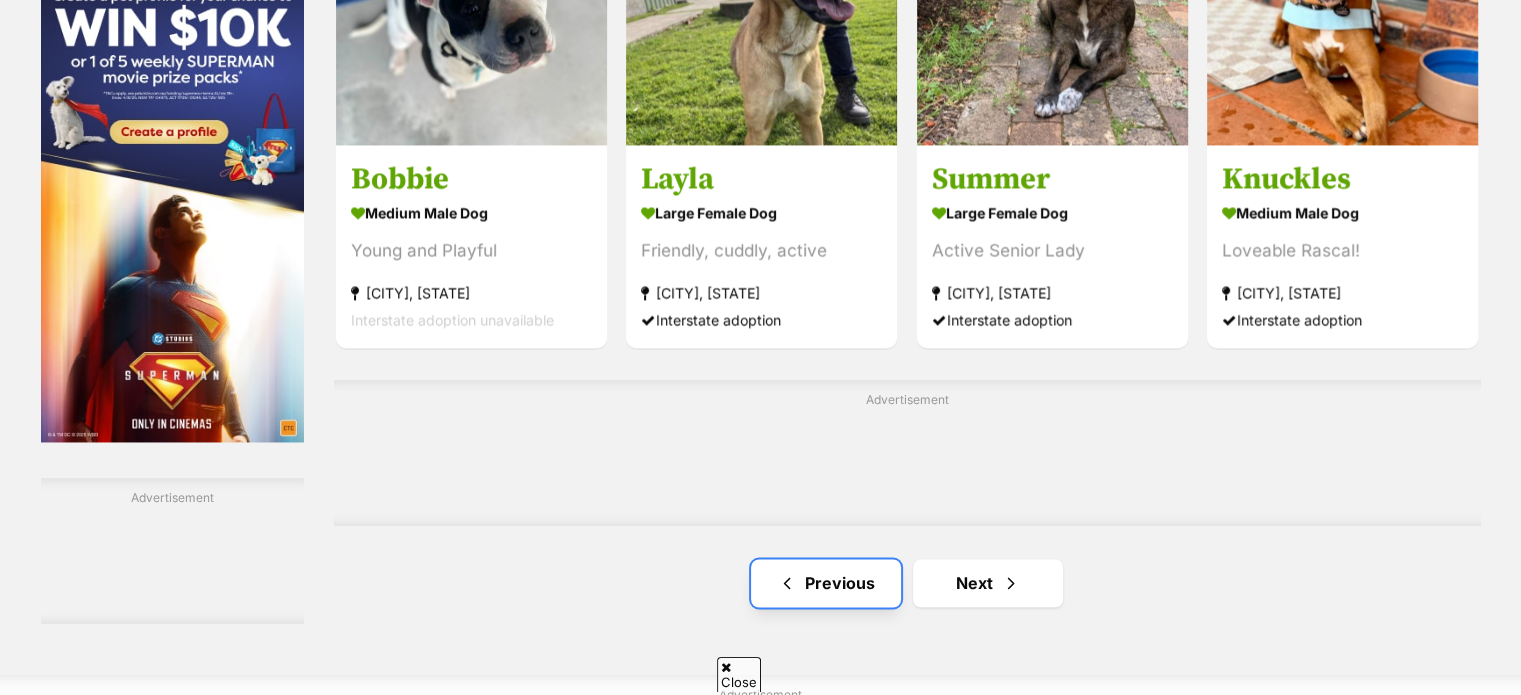 click on "Previous" at bounding box center (826, 583) 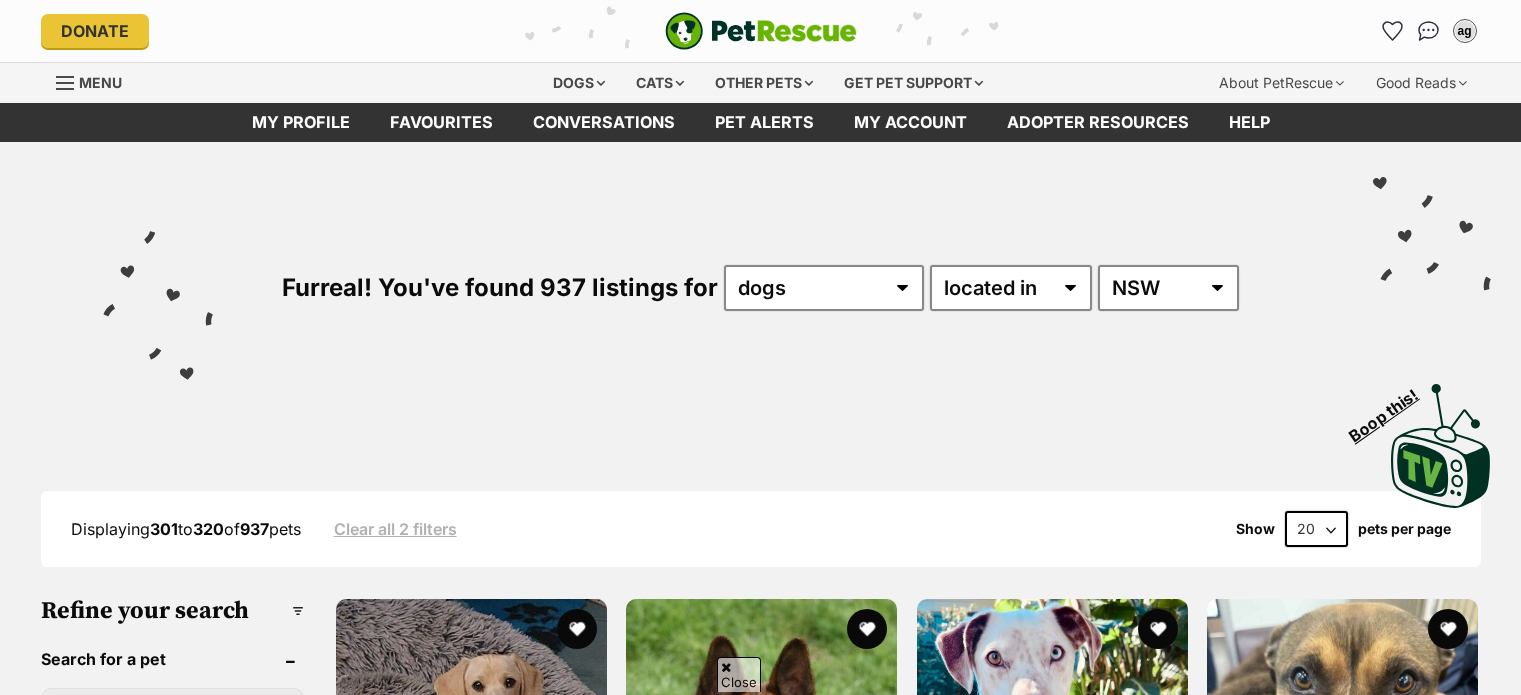 scroll, scrollTop: 360, scrollLeft: 0, axis: vertical 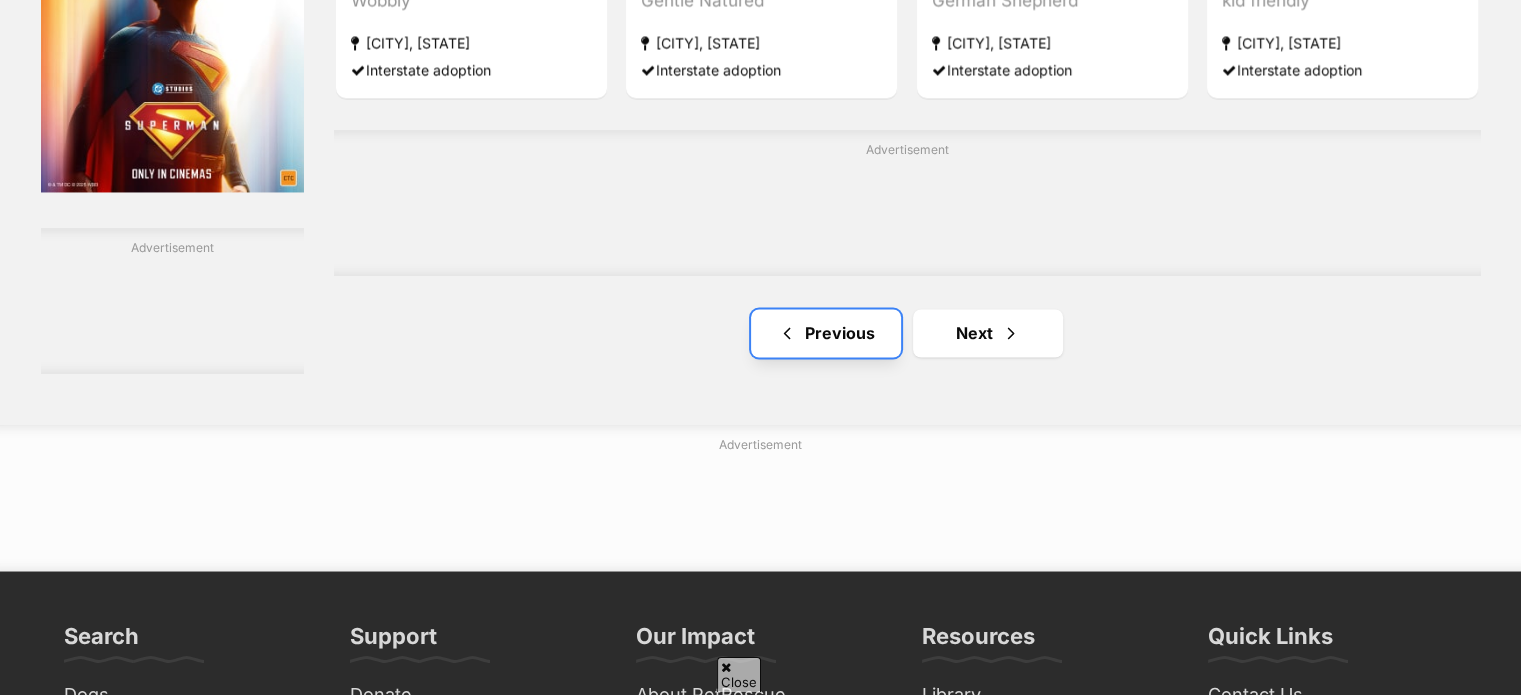 click on "Previous" at bounding box center (826, 333) 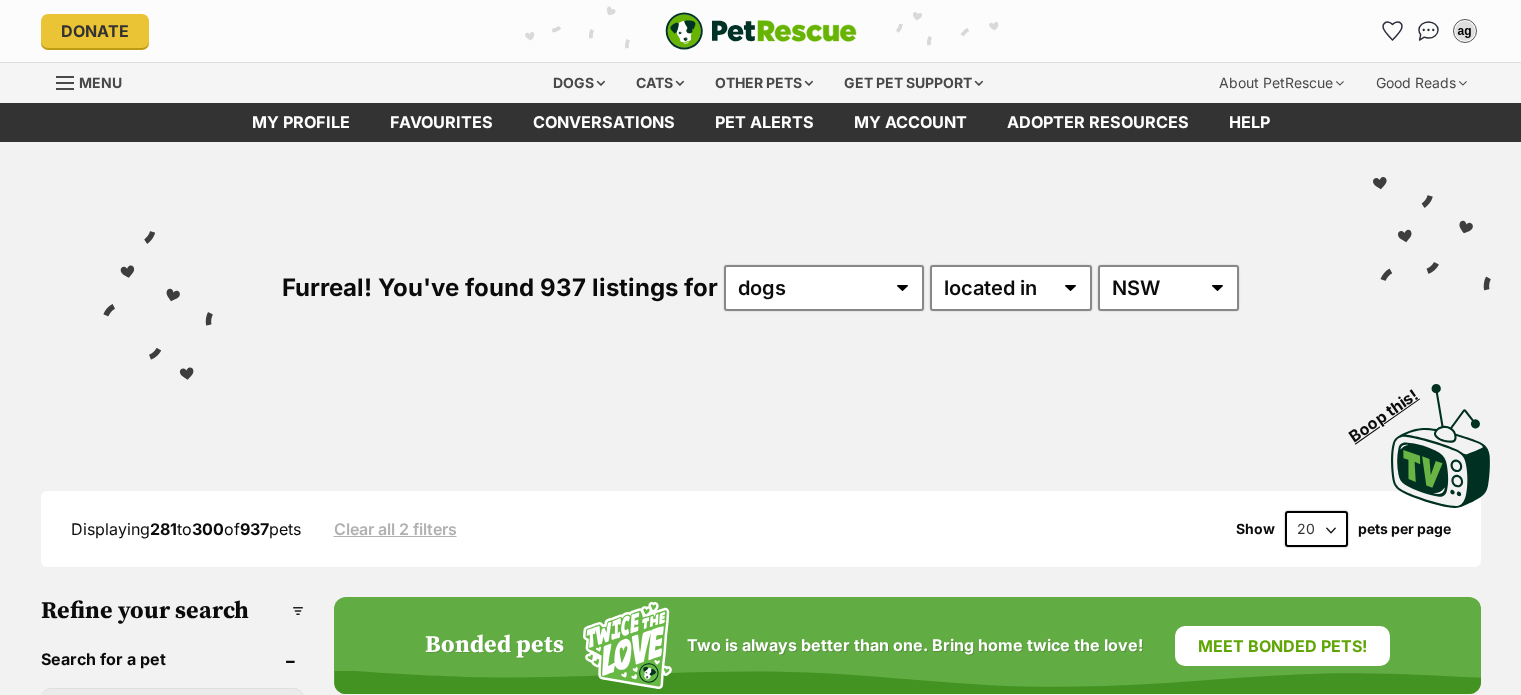 scroll, scrollTop: 575, scrollLeft: 0, axis: vertical 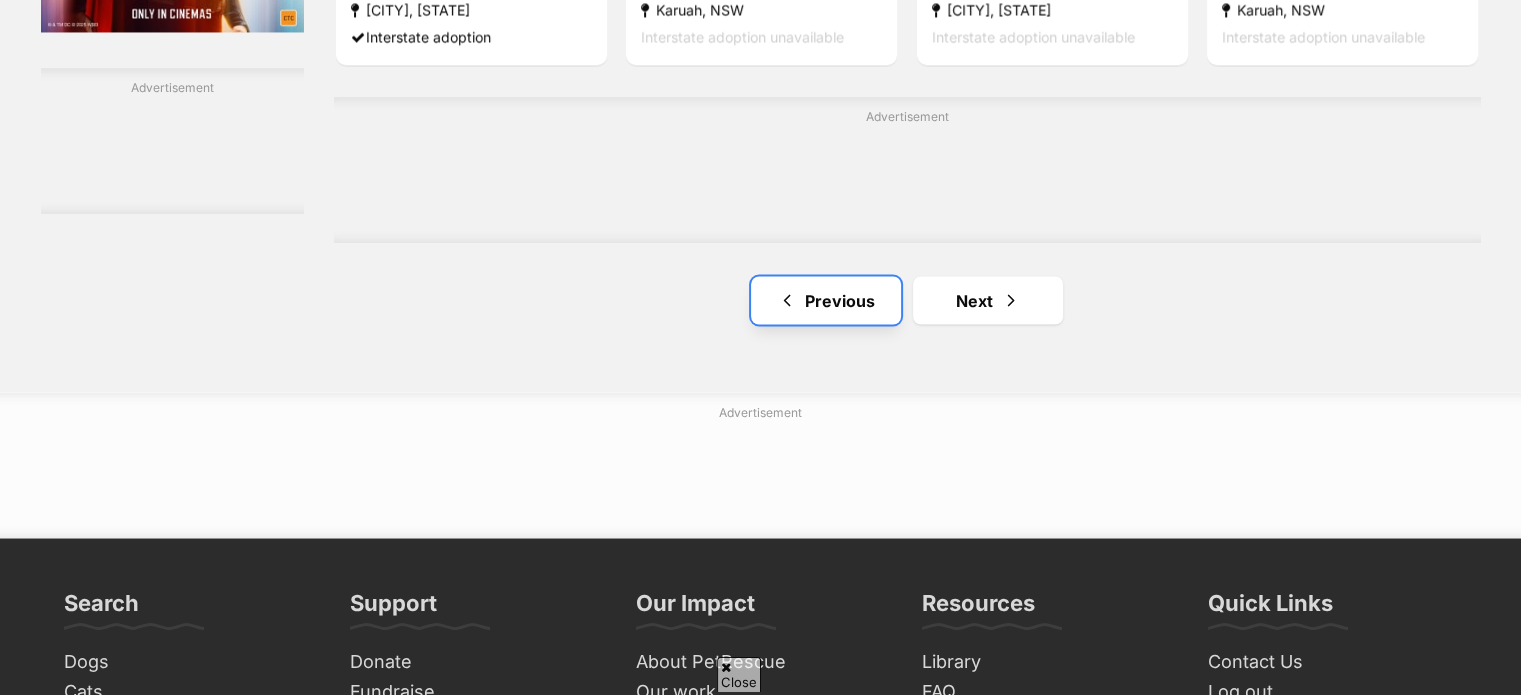 click on "Previous" at bounding box center [826, 300] 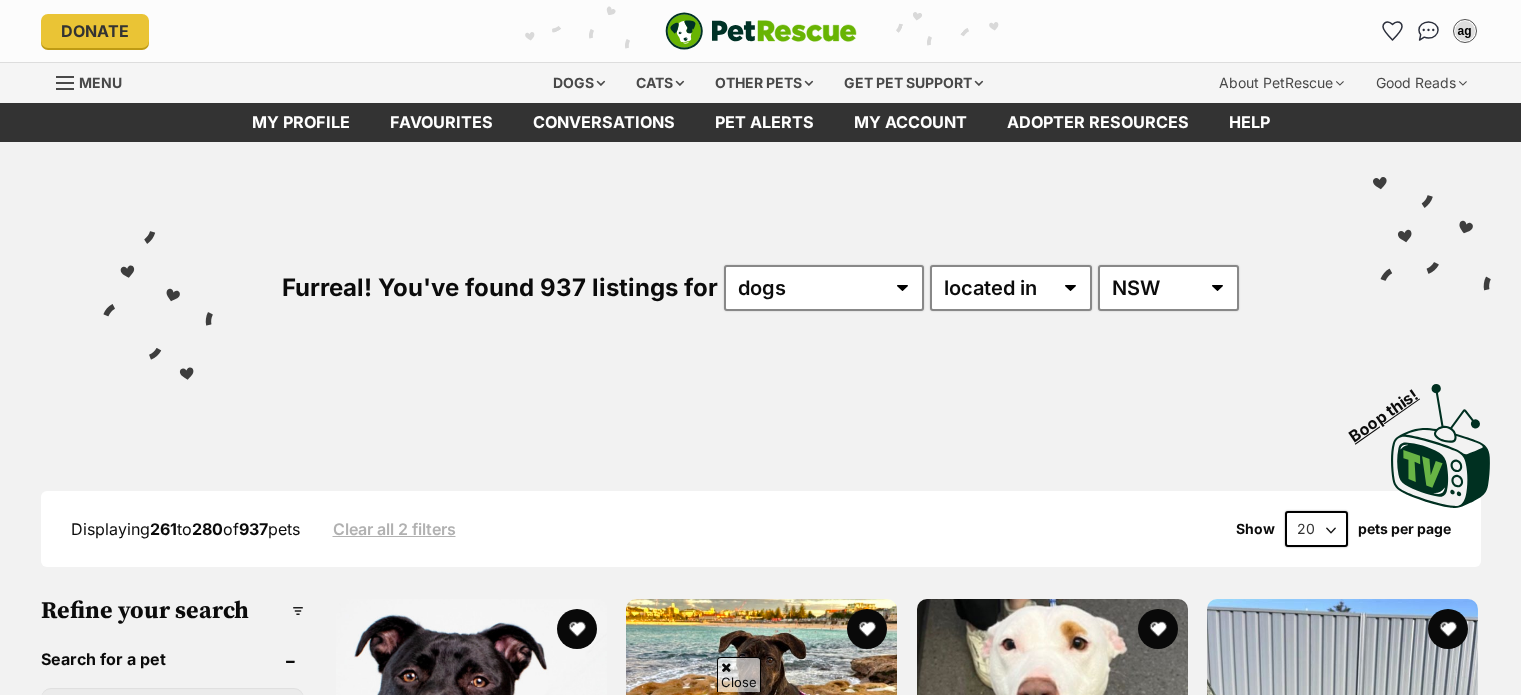 scroll, scrollTop: 815, scrollLeft: 0, axis: vertical 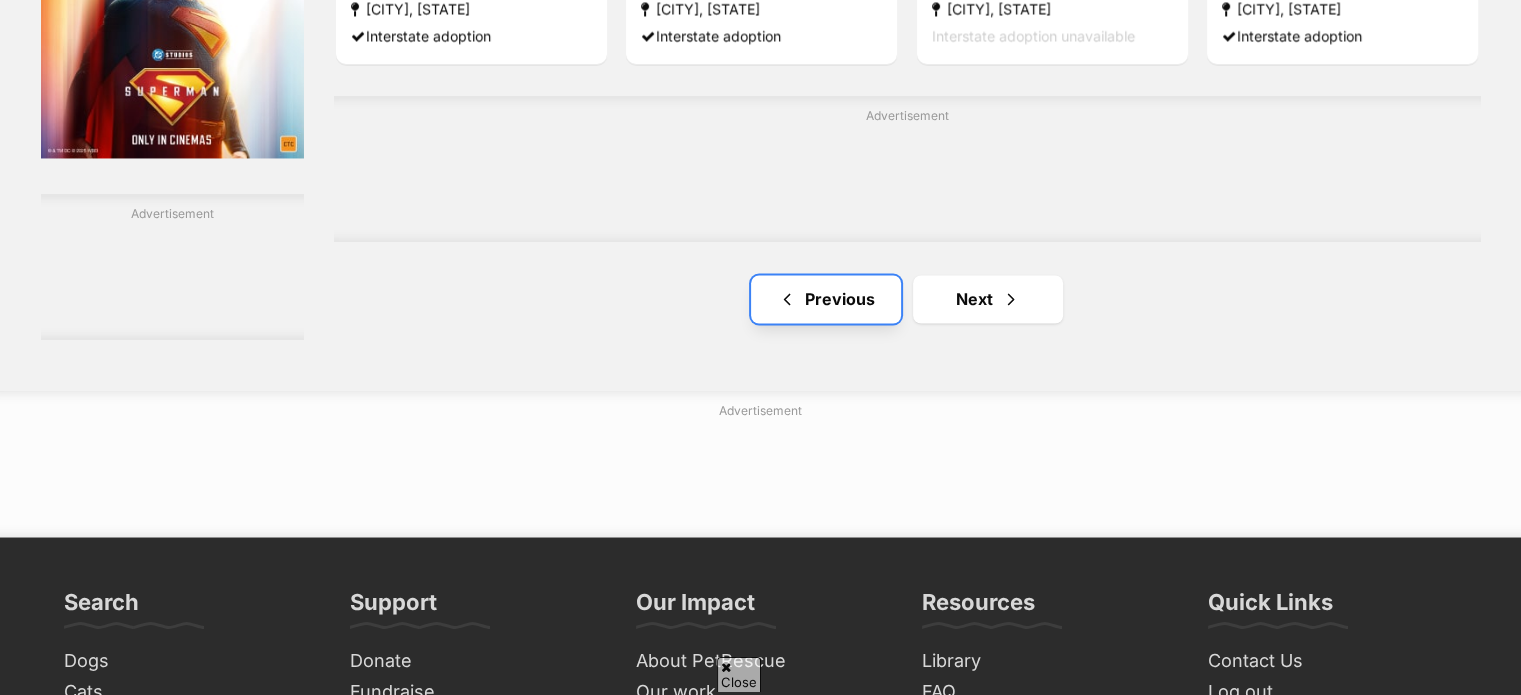 click on "Previous" at bounding box center [826, 299] 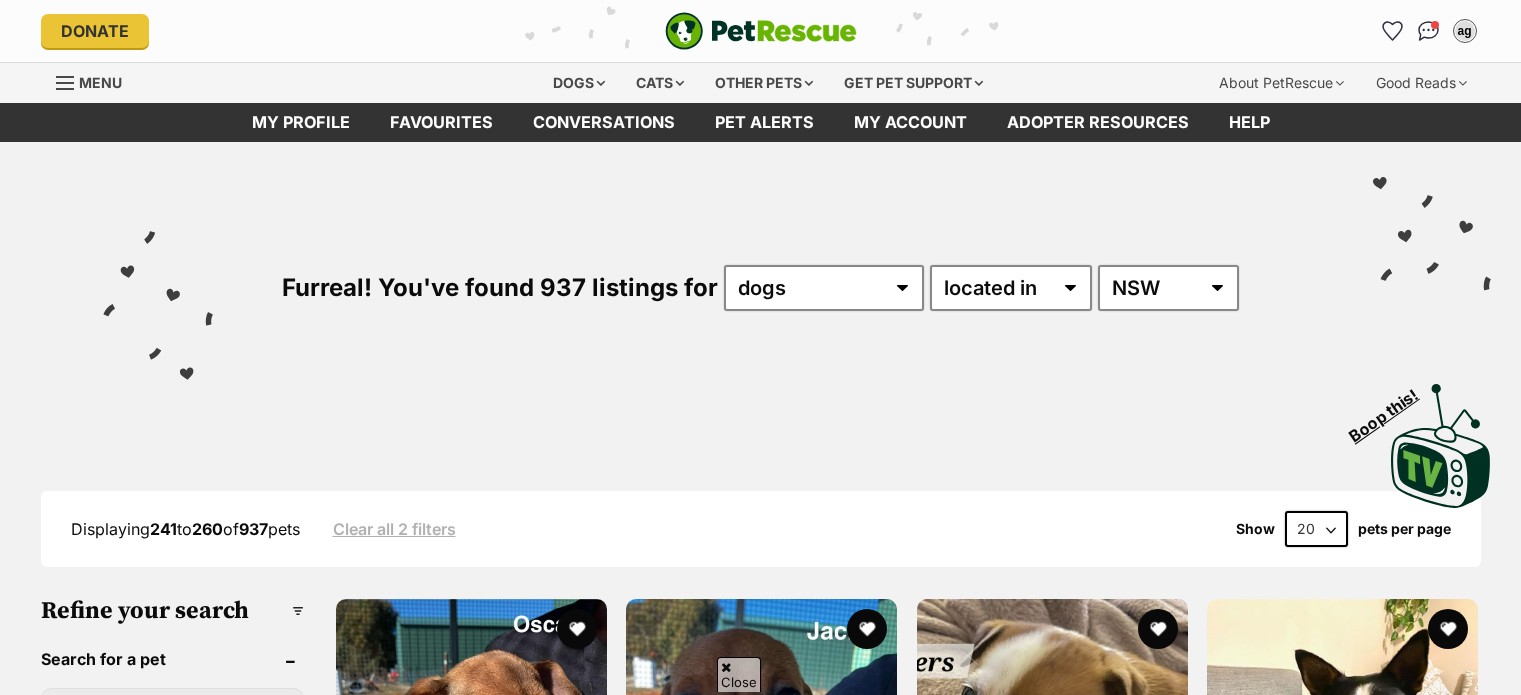 scroll, scrollTop: 394, scrollLeft: 0, axis: vertical 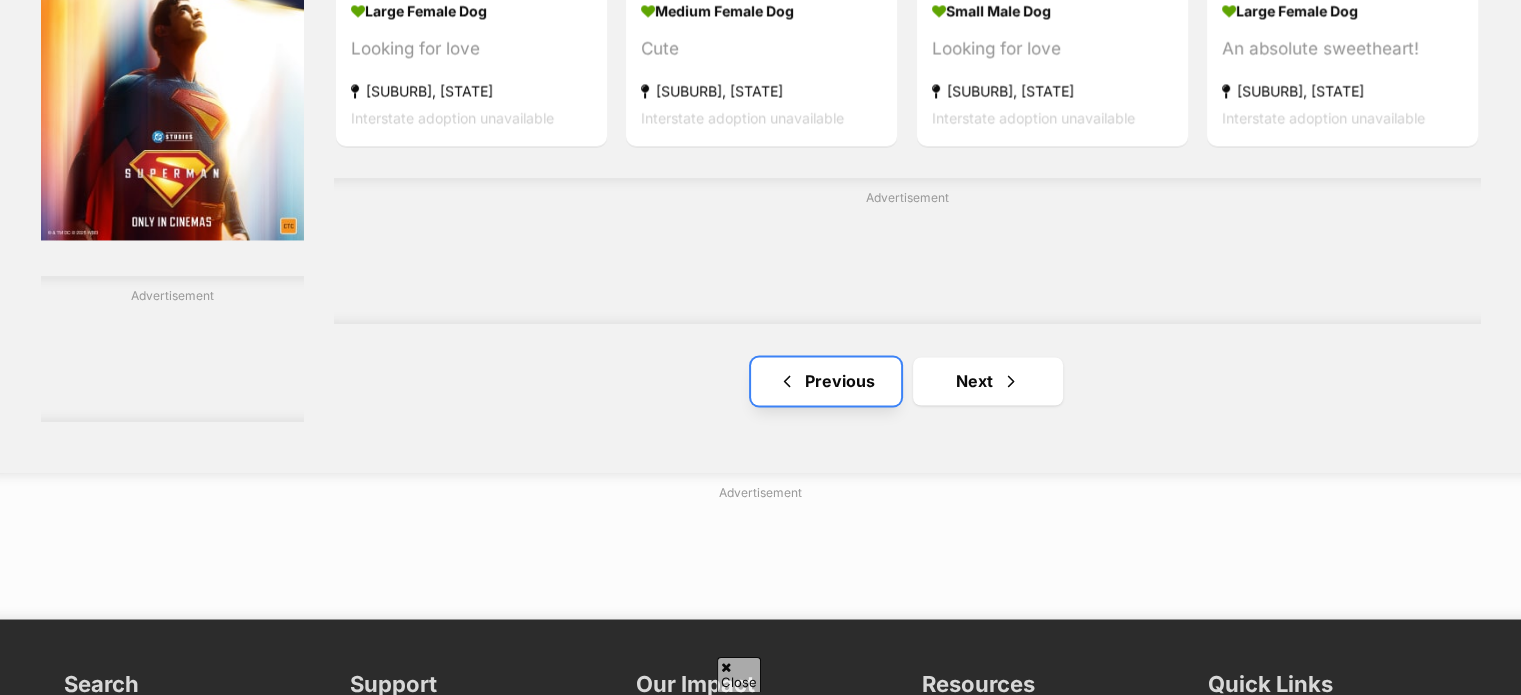 click on "Previous" at bounding box center [826, 381] 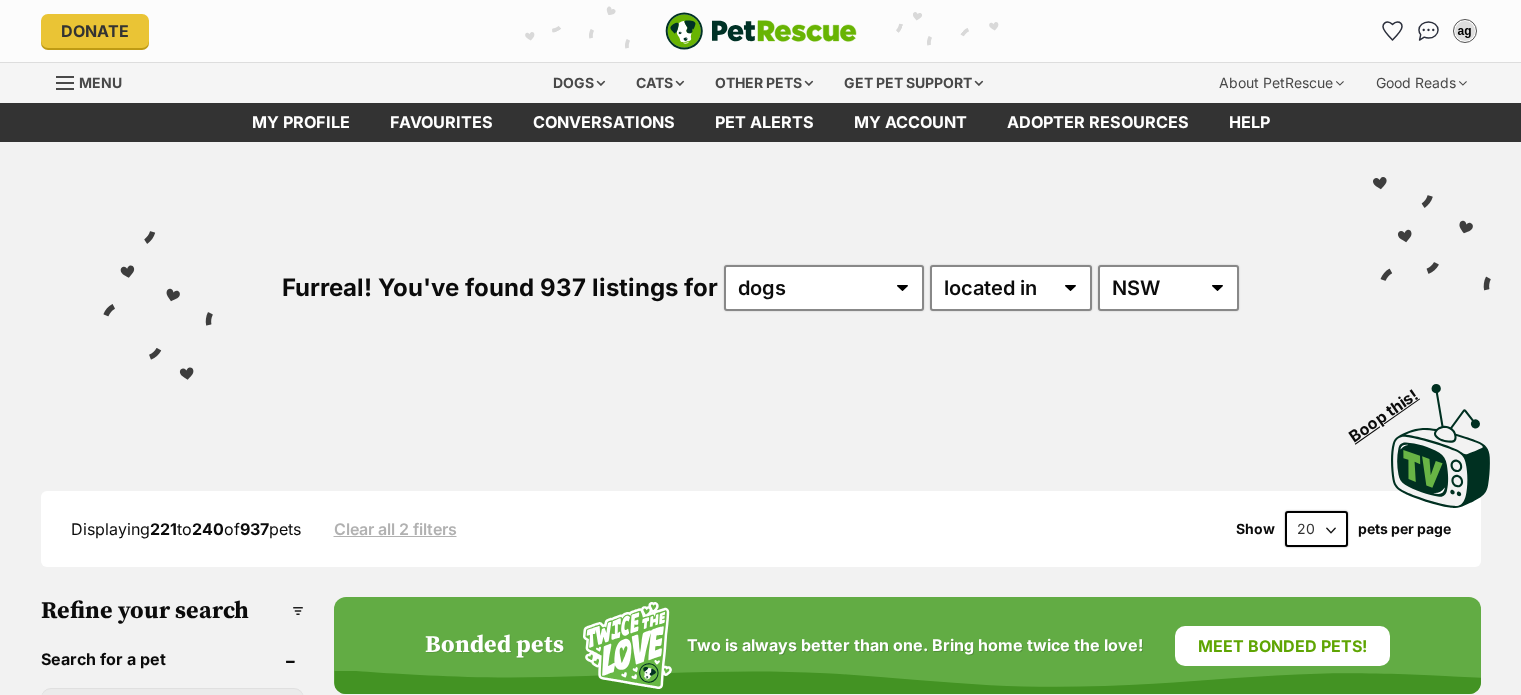 scroll, scrollTop: 0, scrollLeft: 0, axis: both 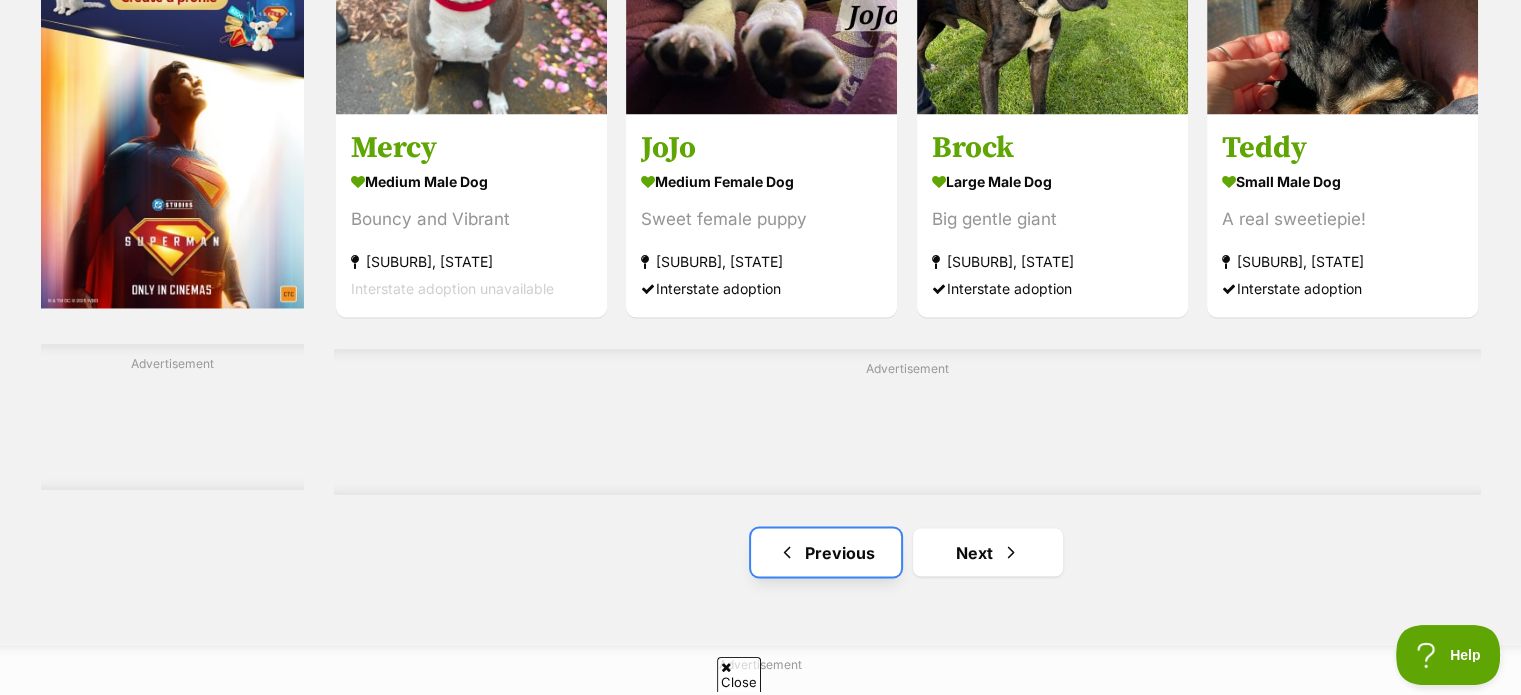 click on "Previous" at bounding box center [826, 552] 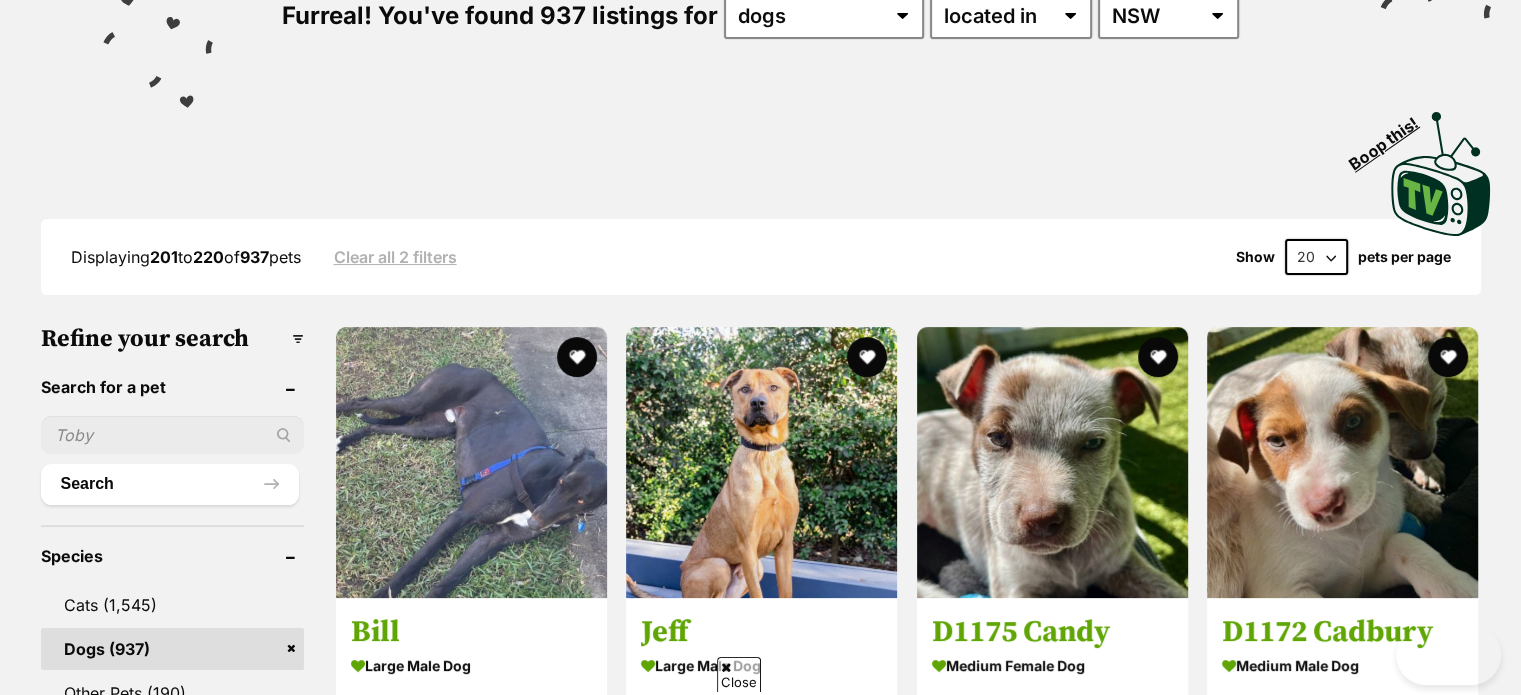 scroll, scrollTop: 472, scrollLeft: 0, axis: vertical 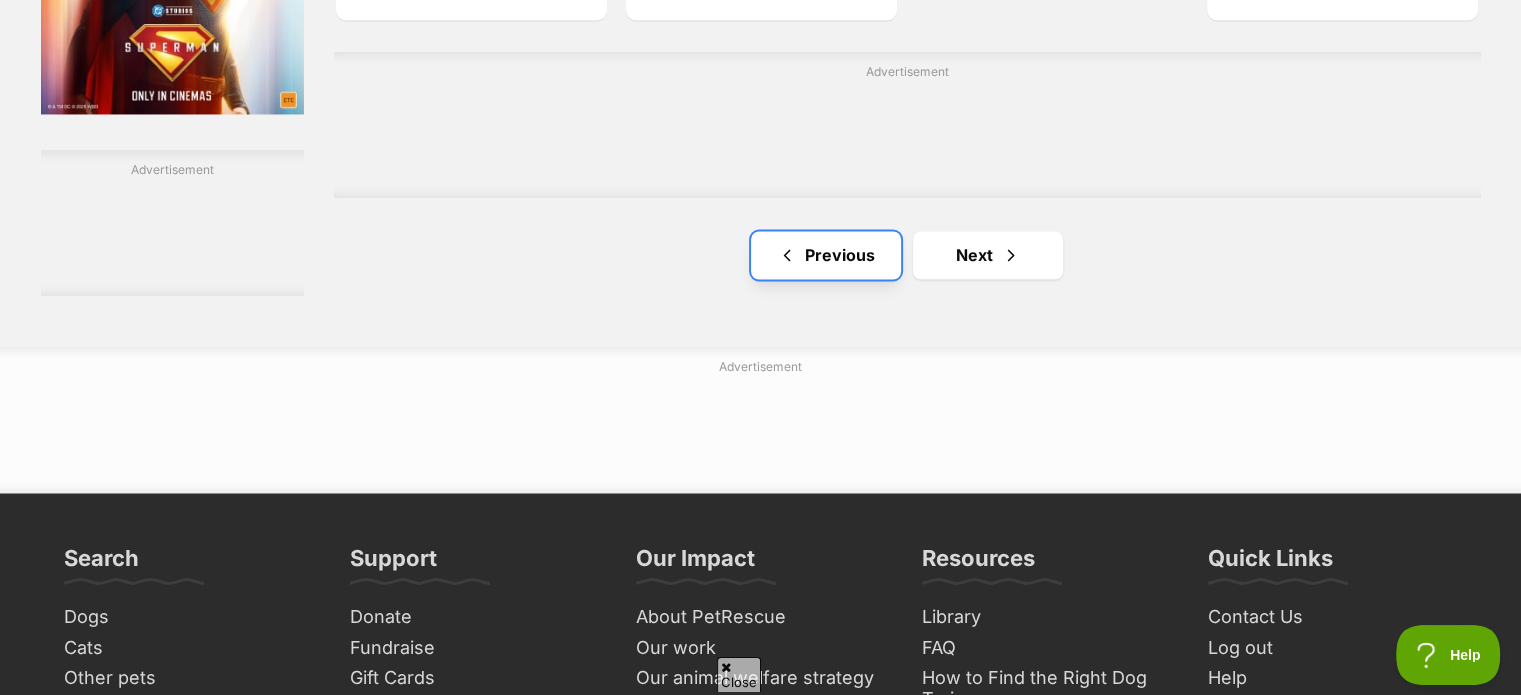click on "Previous" at bounding box center [826, 255] 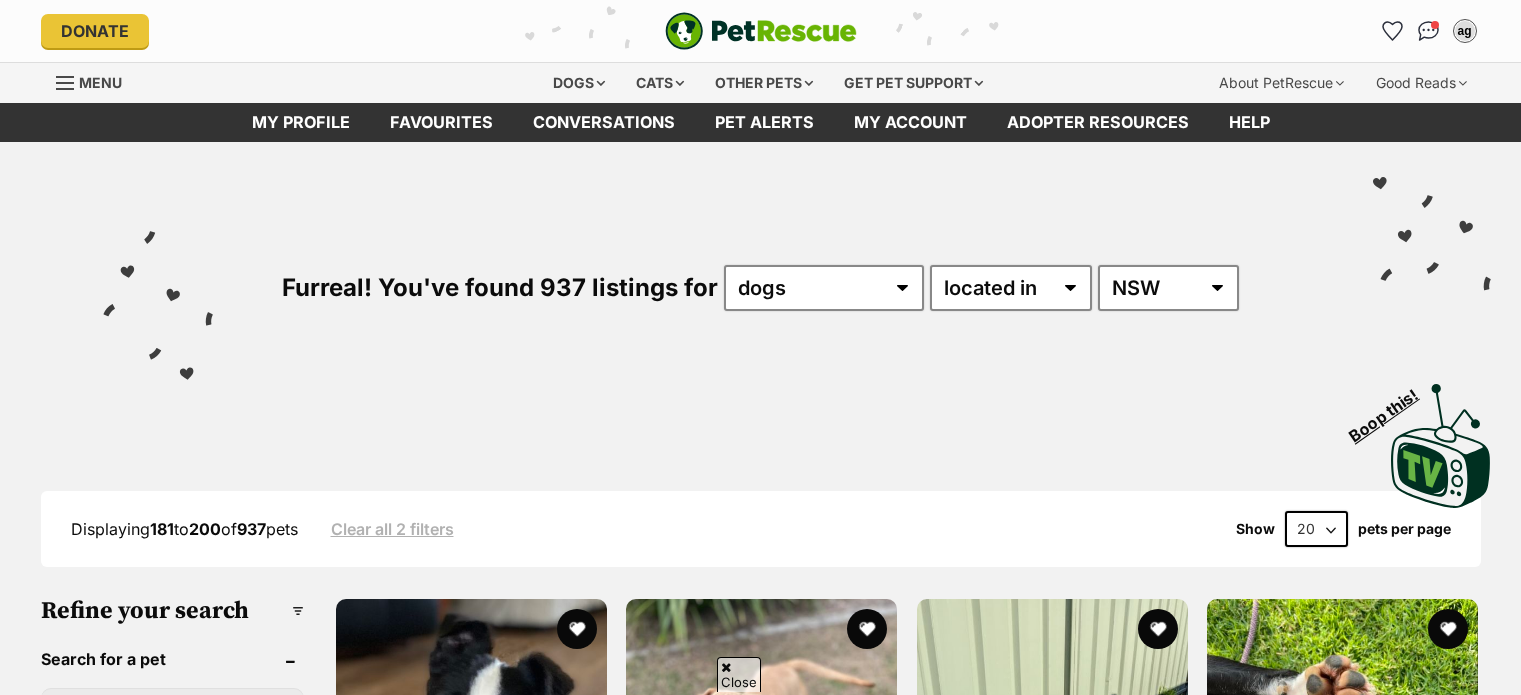 scroll, scrollTop: 362, scrollLeft: 0, axis: vertical 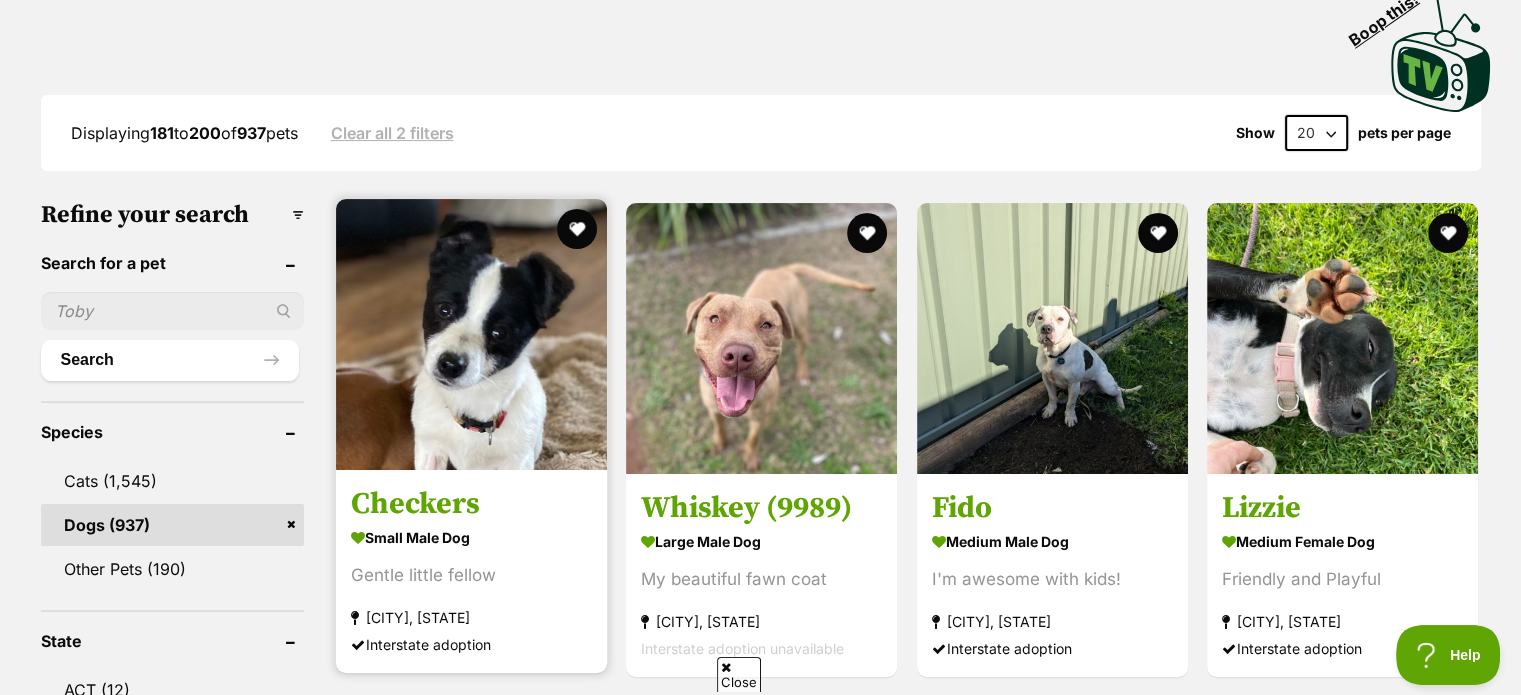 click at bounding box center [471, 334] 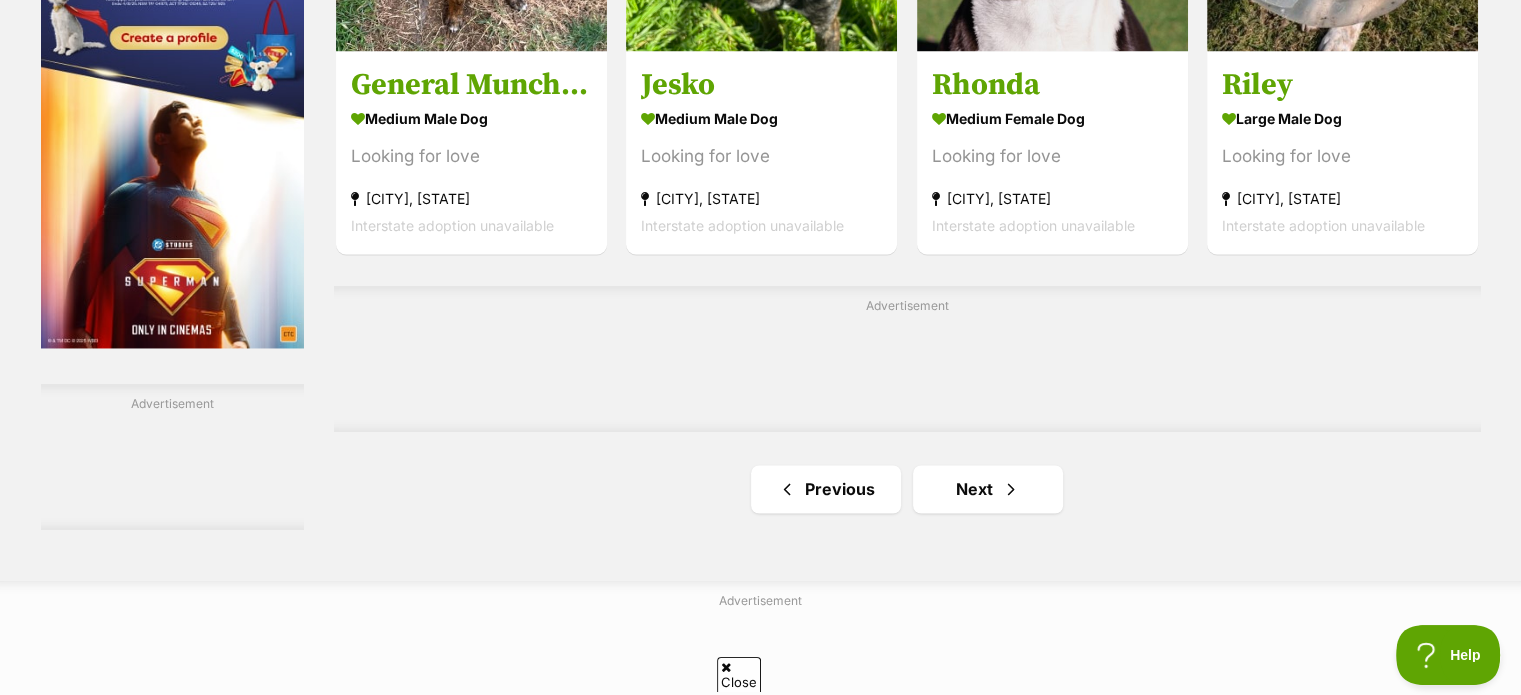 scroll, scrollTop: 3198, scrollLeft: 0, axis: vertical 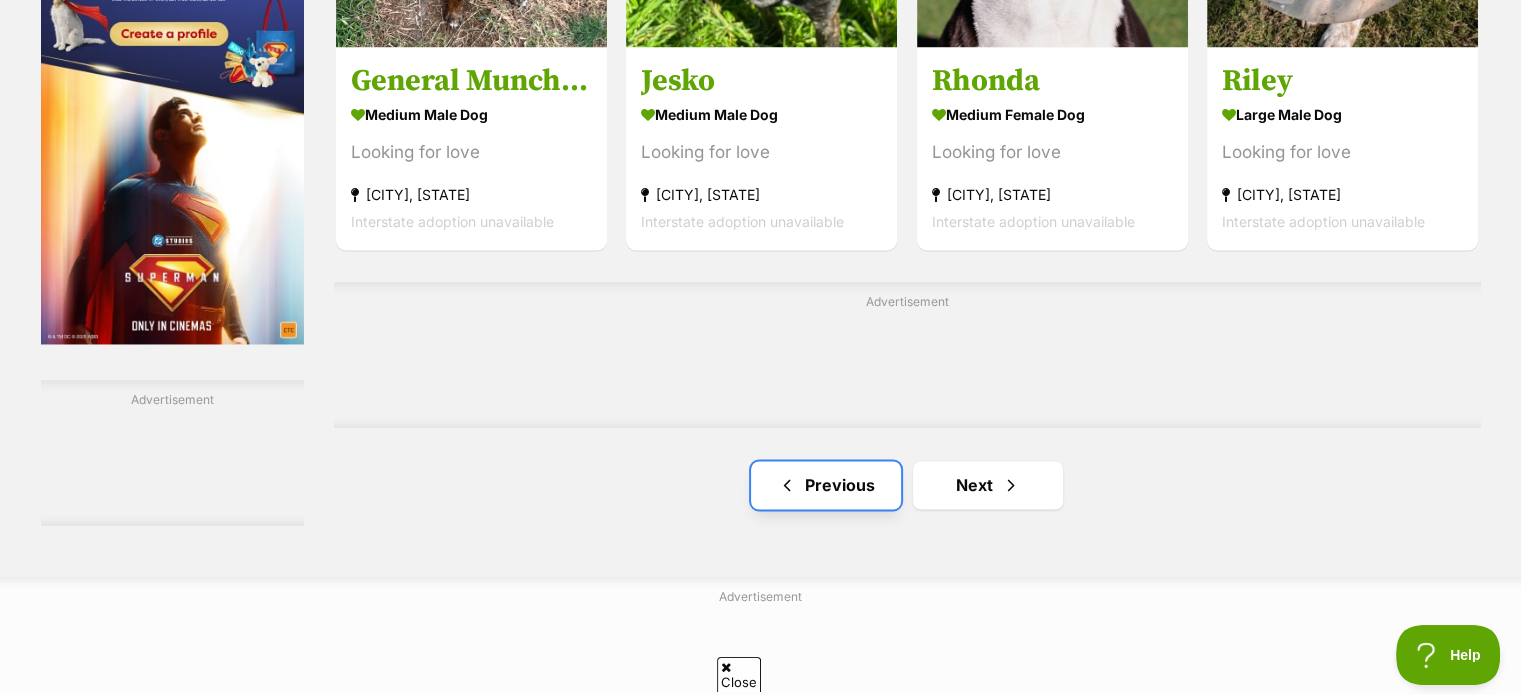 click on "Previous" at bounding box center [826, 485] 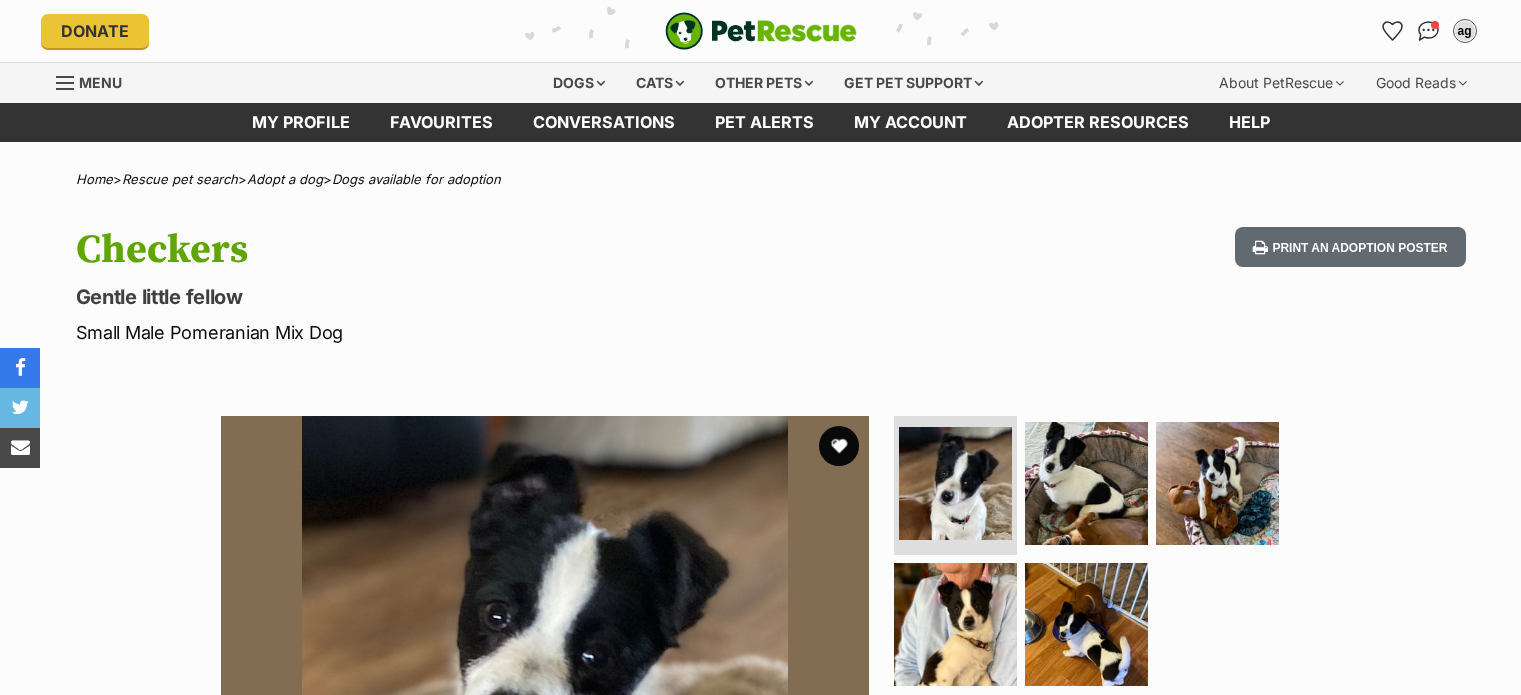scroll, scrollTop: 0, scrollLeft: 0, axis: both 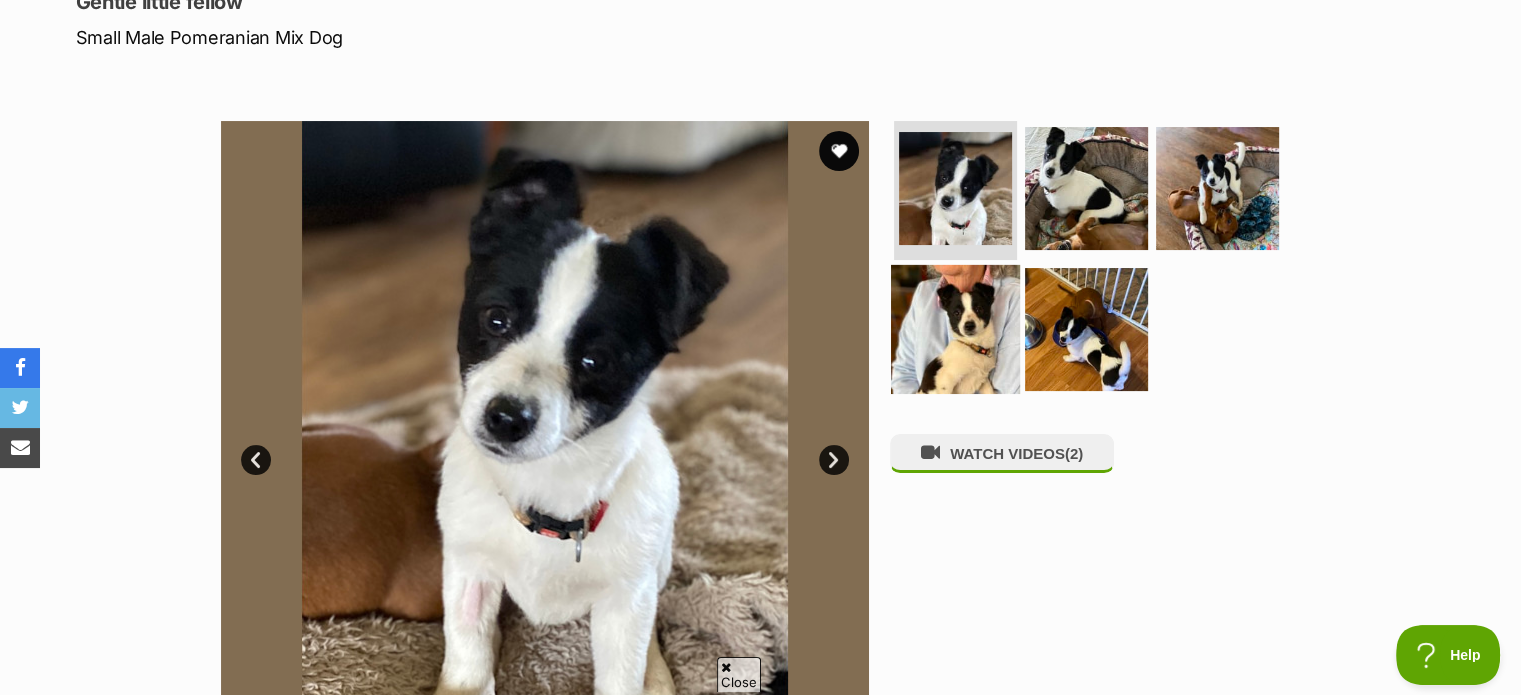 click at bounding box center (955, 329) 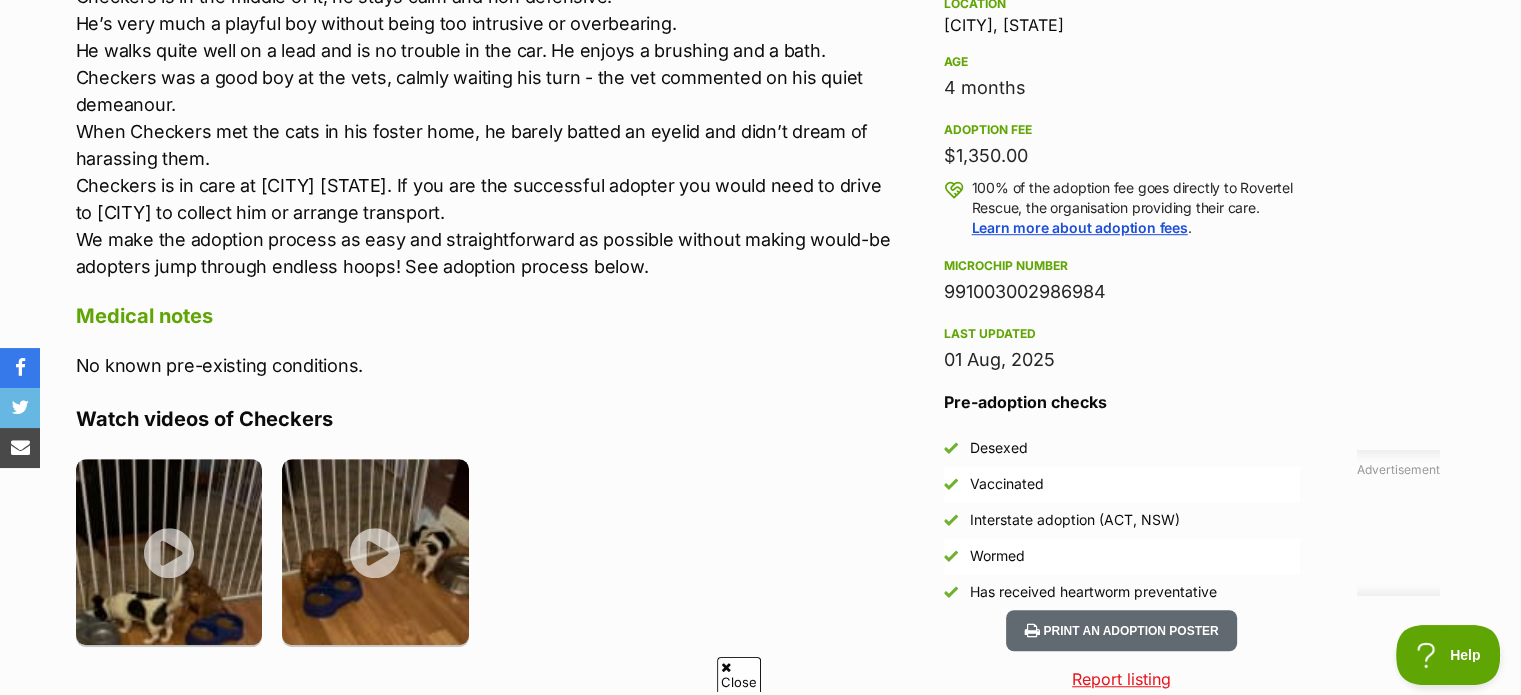 scroll, scrollTop: 1350, scrollLeft: 0, axis: vertical 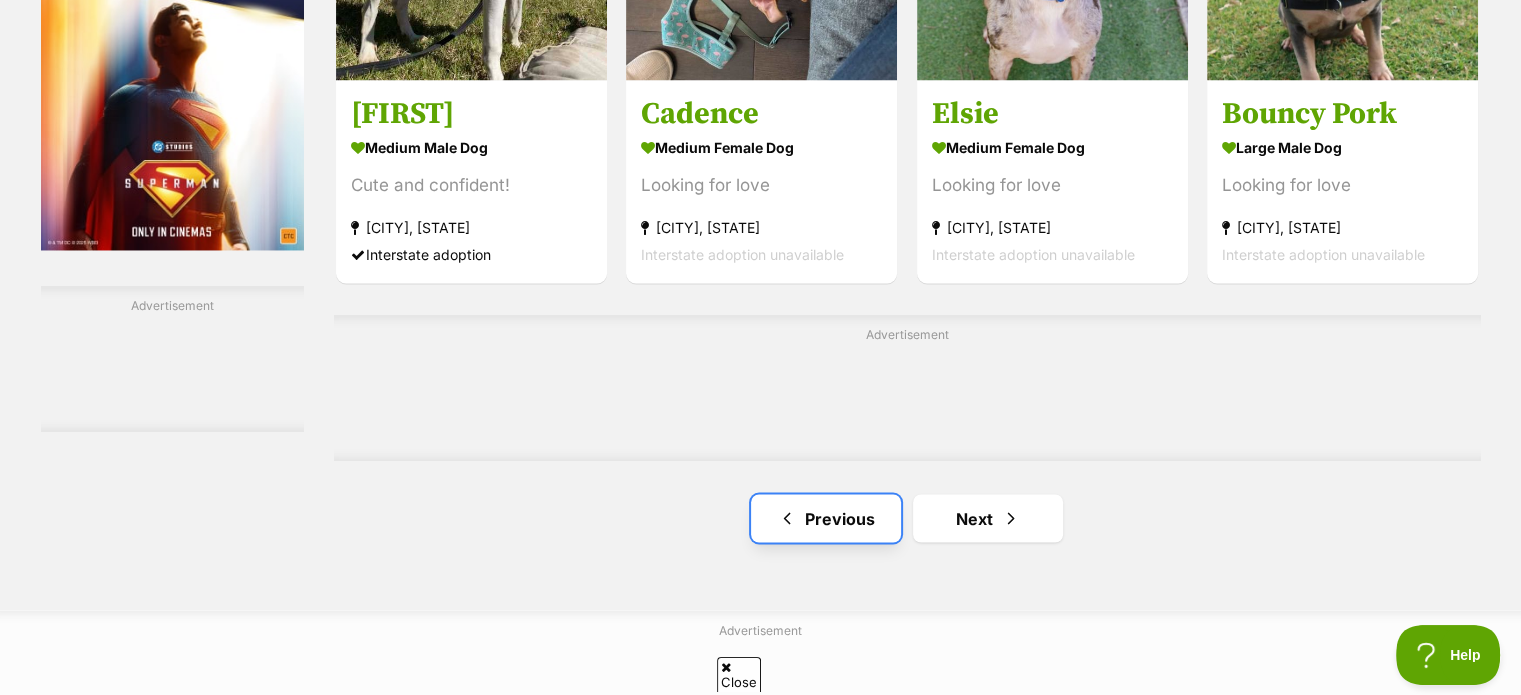 click on "Previous" at bounding box center [826, 518] 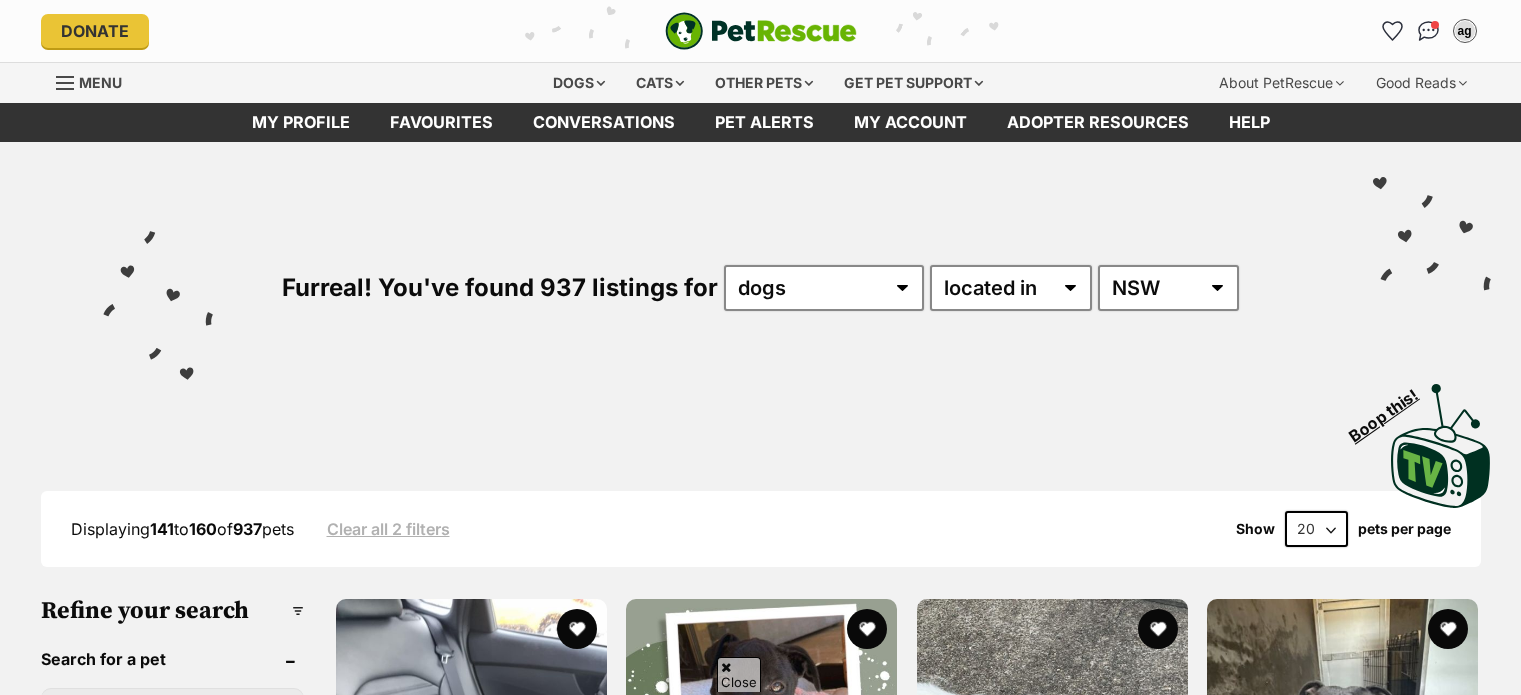 scroll, scrollTop: 375, scrollLeft: 0, axis: vertical 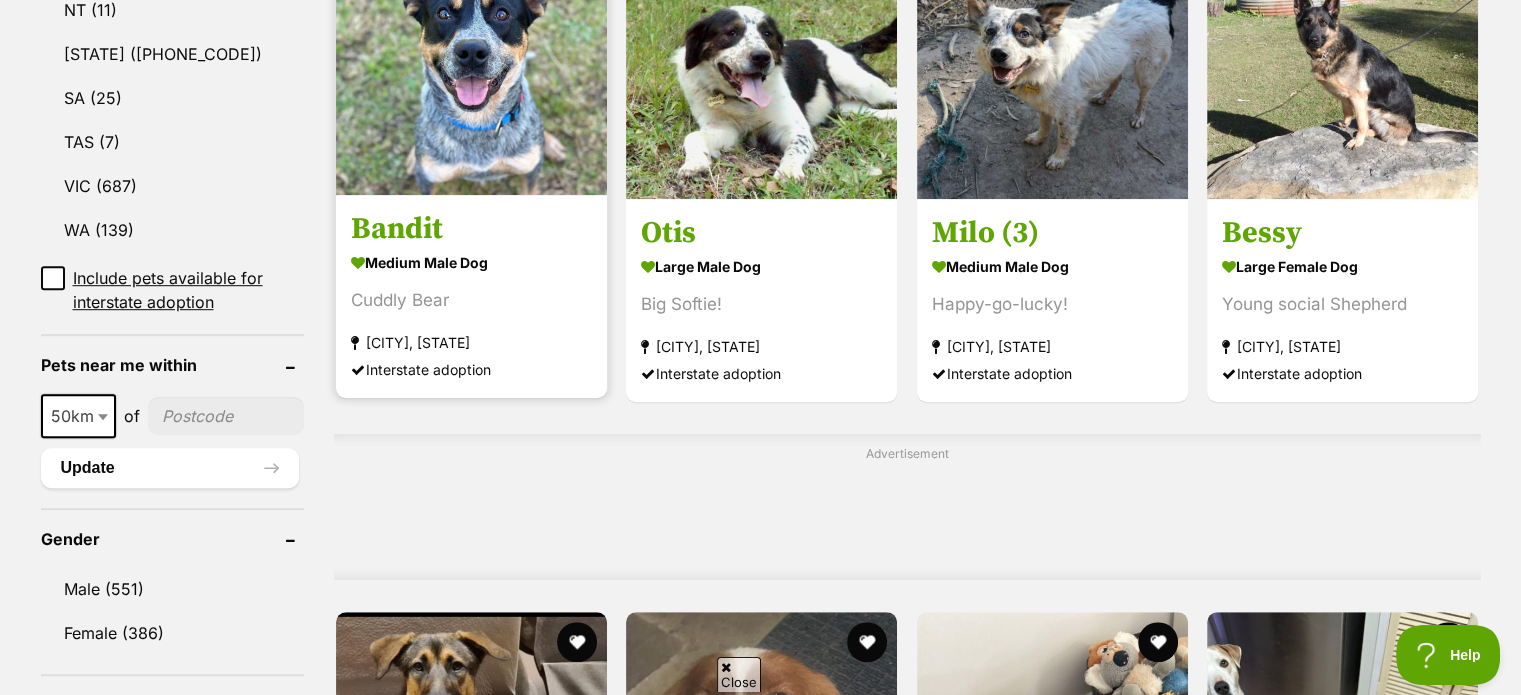click on "Bandit" at bounding box center (471, 229) 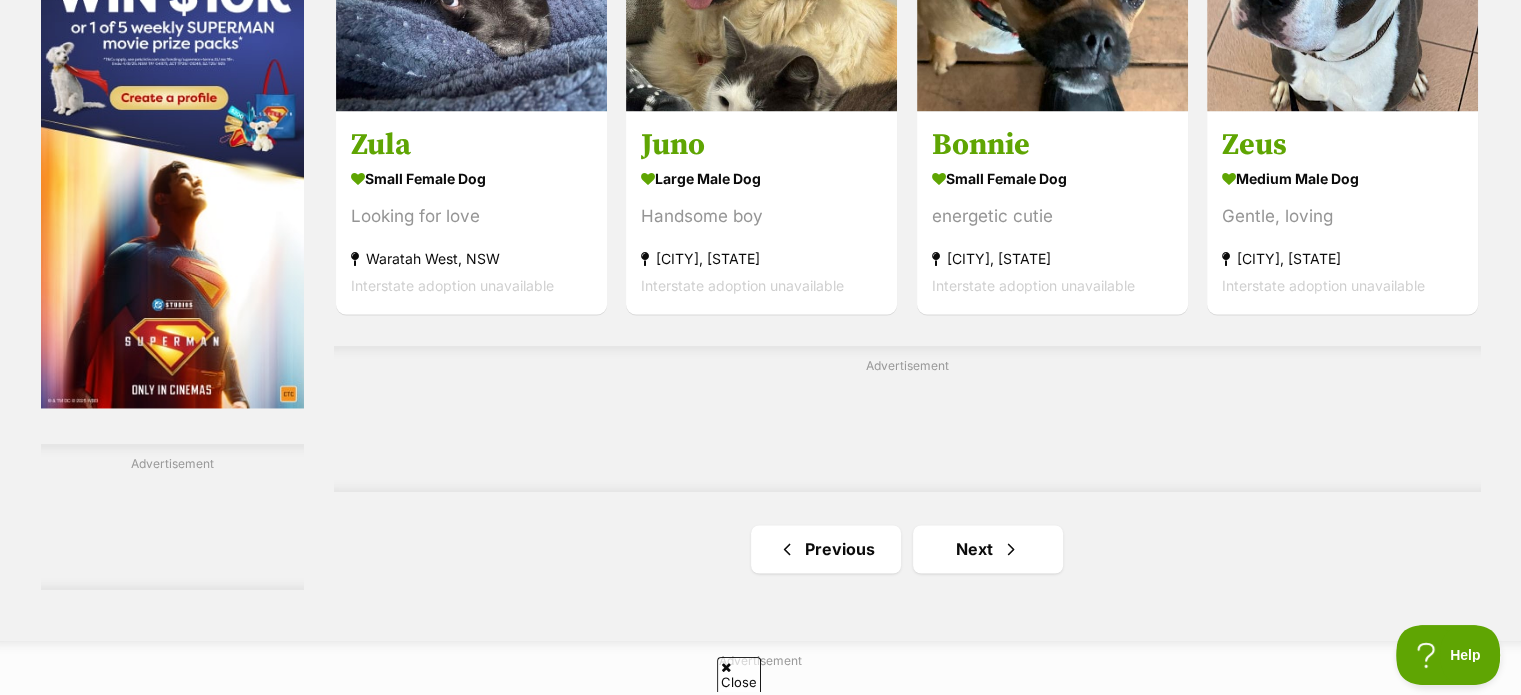 scroll, scrollTop: 3135, scrollLeft: 0, axis: vertical 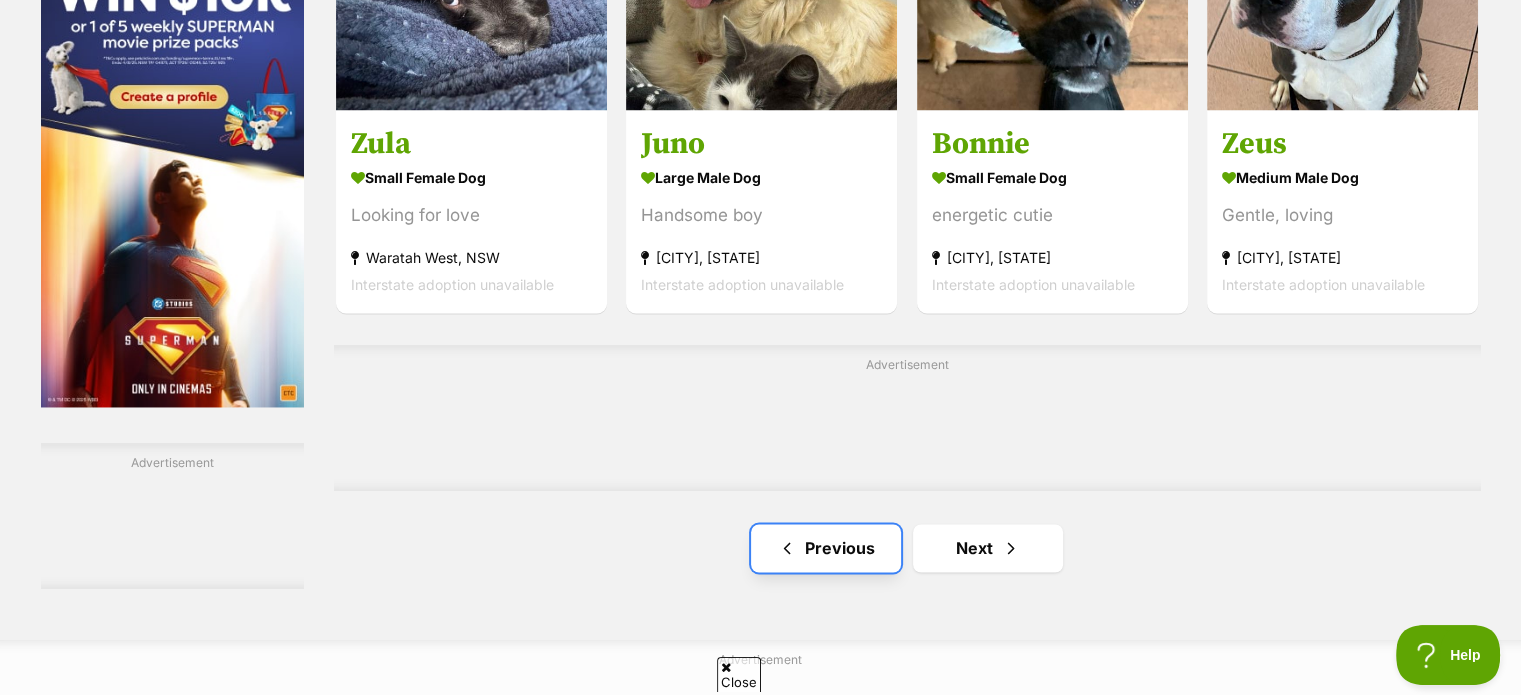 click on "Previous" at bounding box center (826, 548) 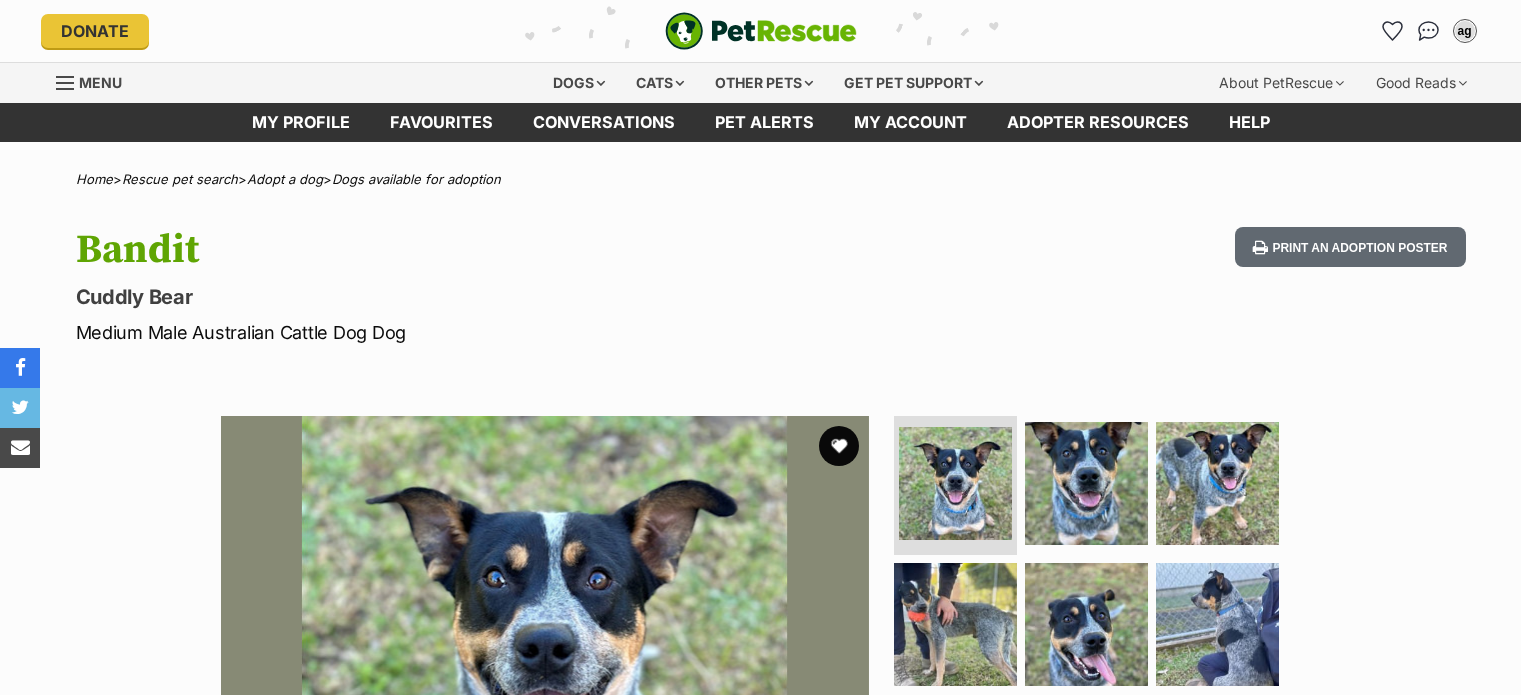 scroll, scrollTop: 0, scrollLeft: 0, axis: both 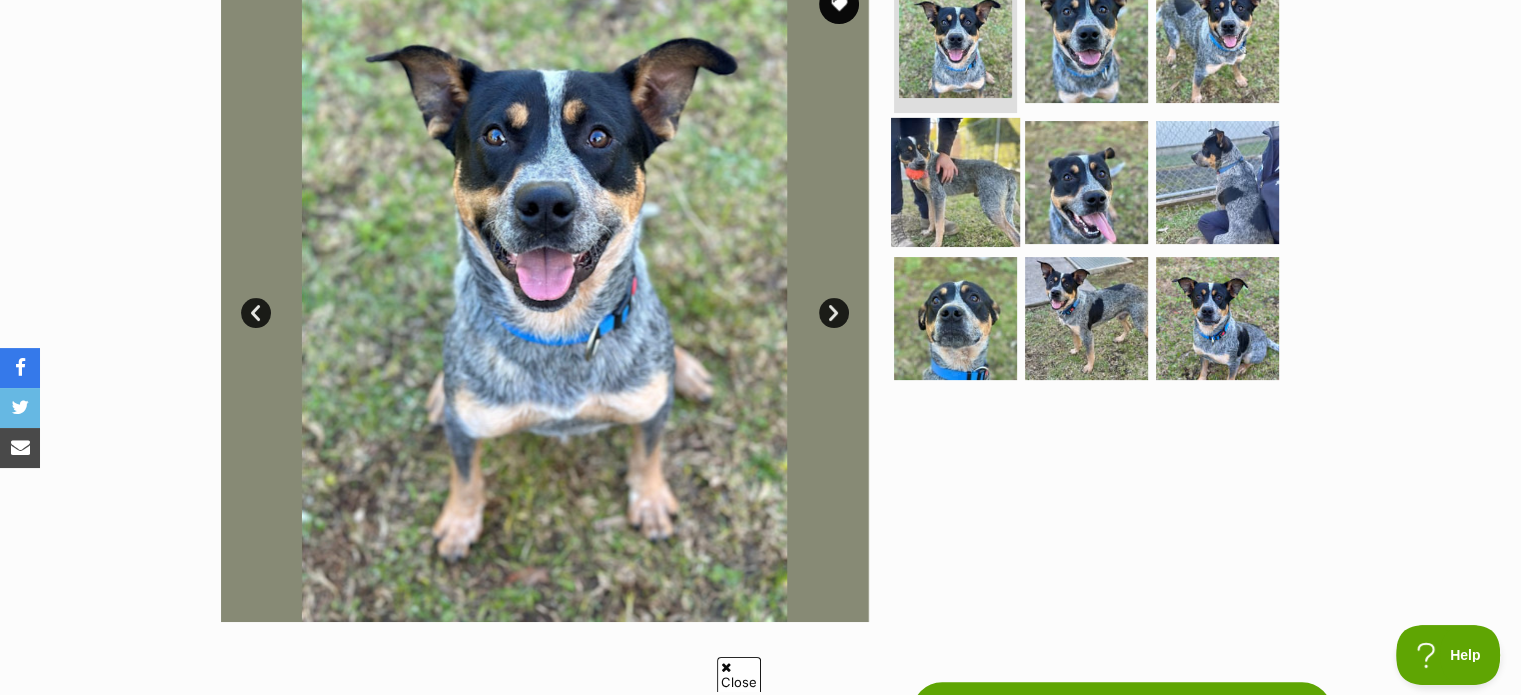 click at bounding box center [955, 182] 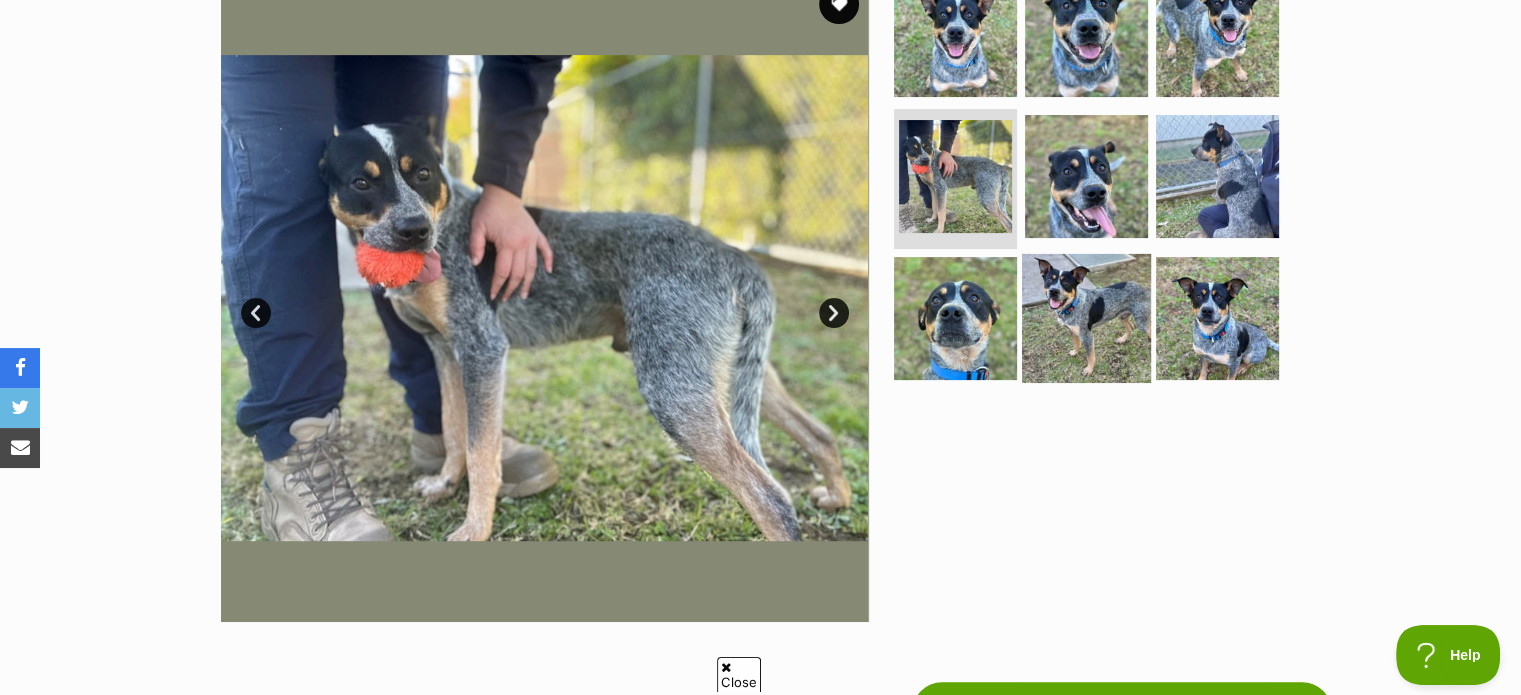 click at bounding box center (1086, 318) 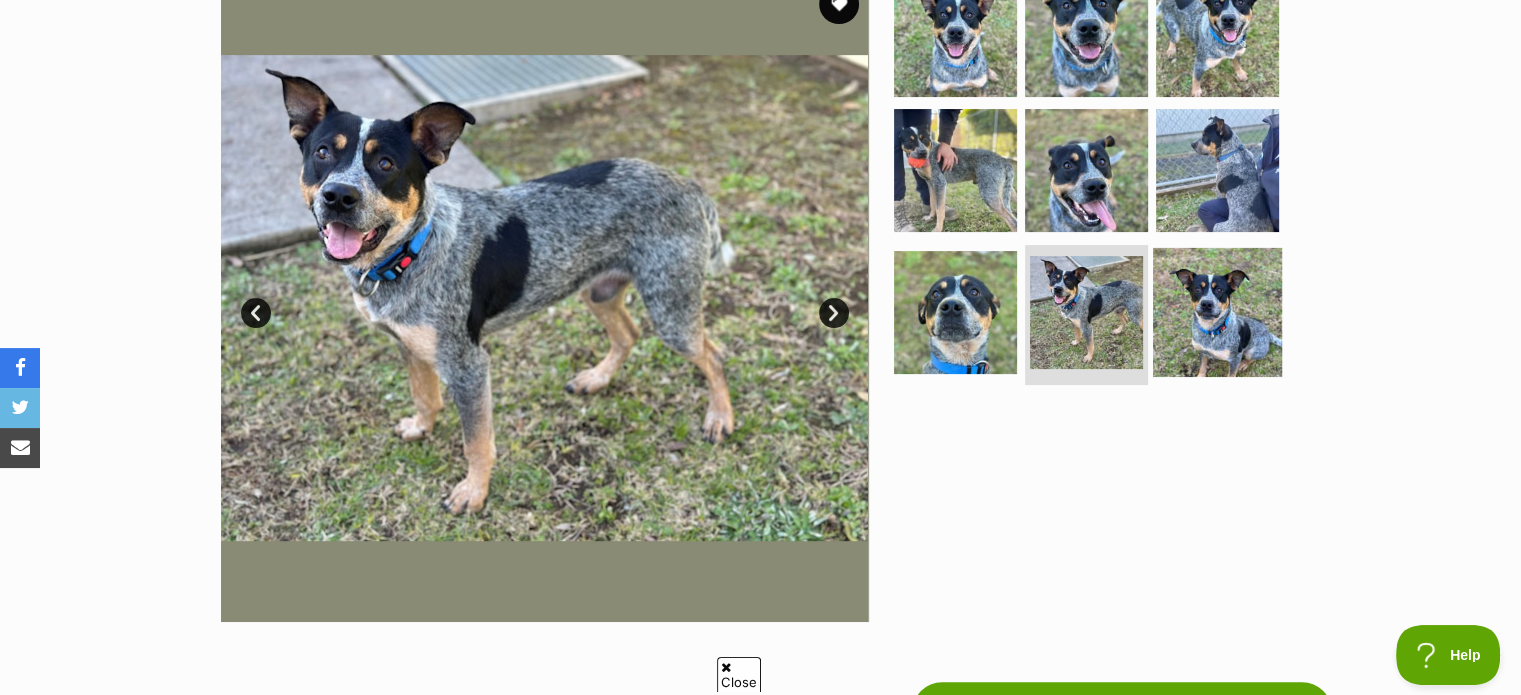 click at bounding box center [1217, 312] 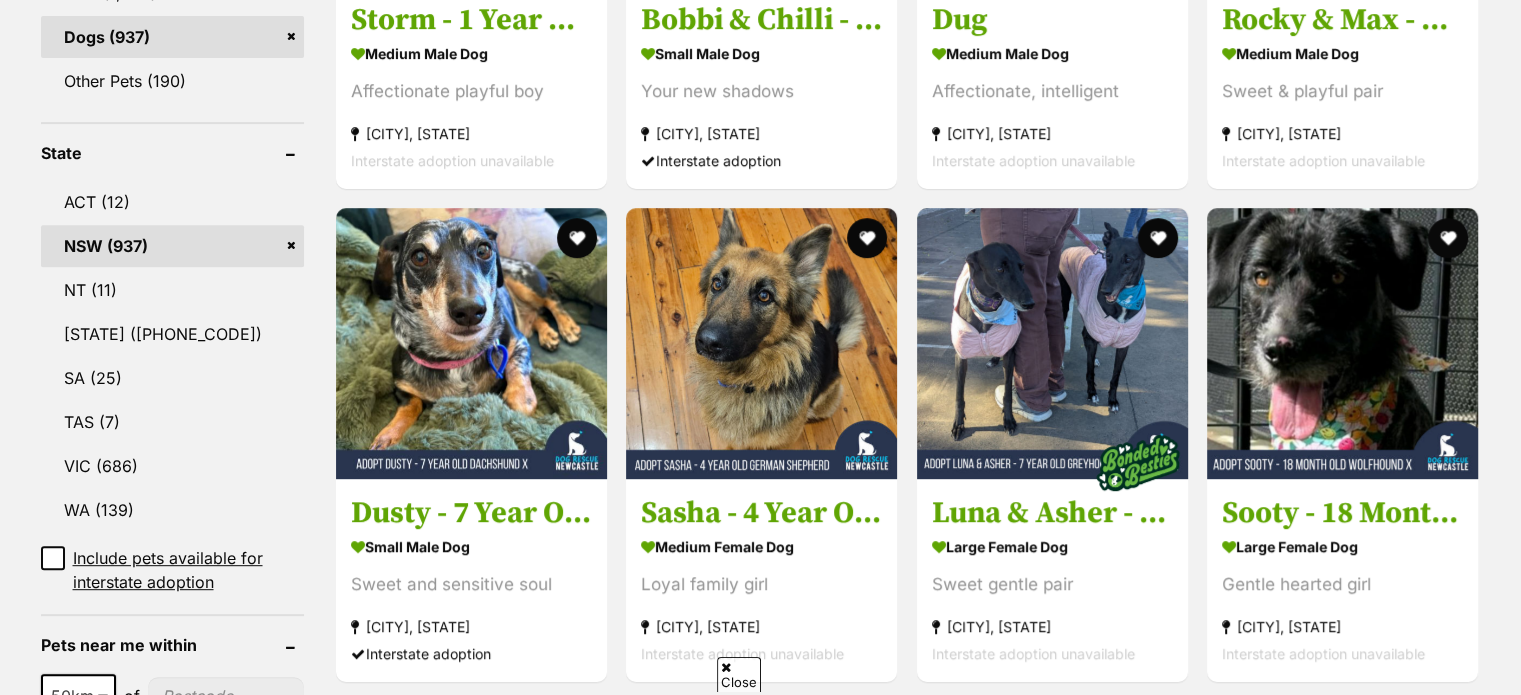 scroll, scrollTop: 0, scrollLeft: 0, axis: both 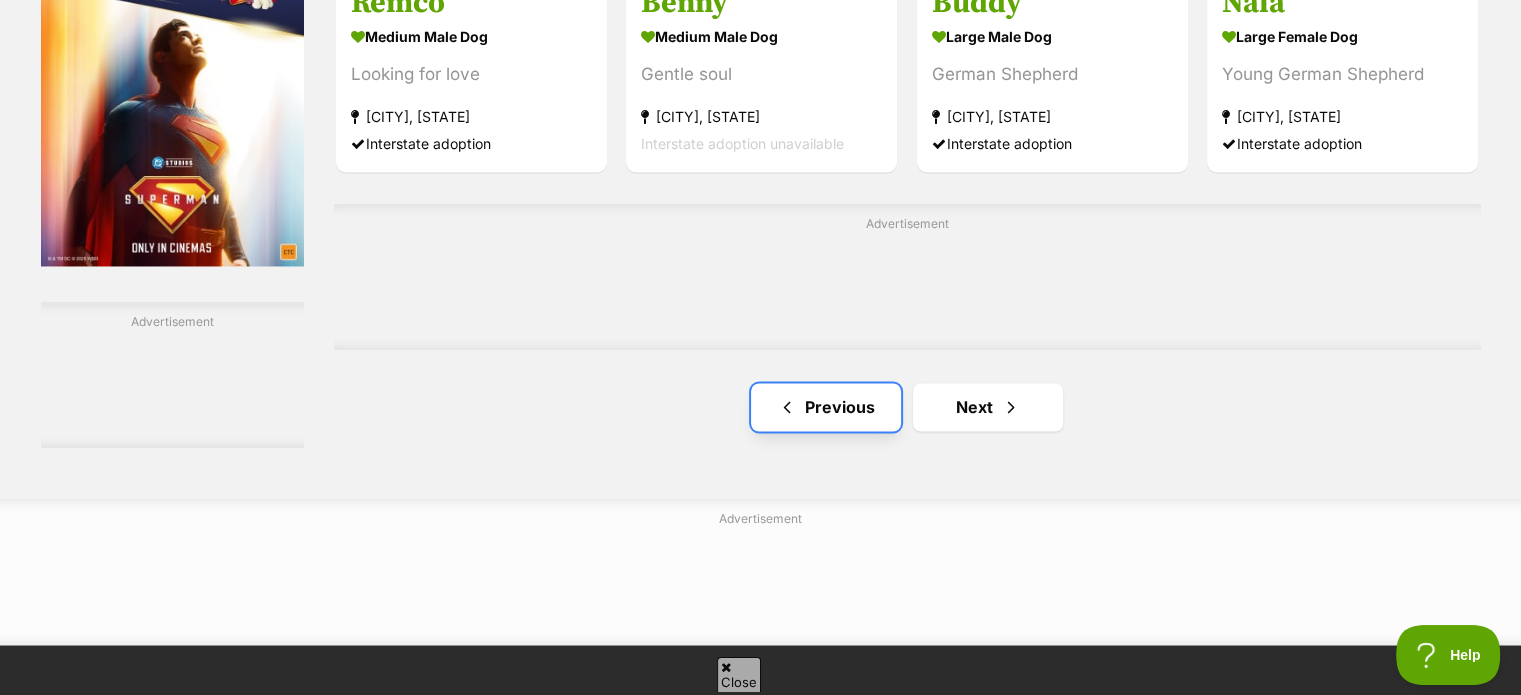 click on "Previous" at bounding box center [826, 407] 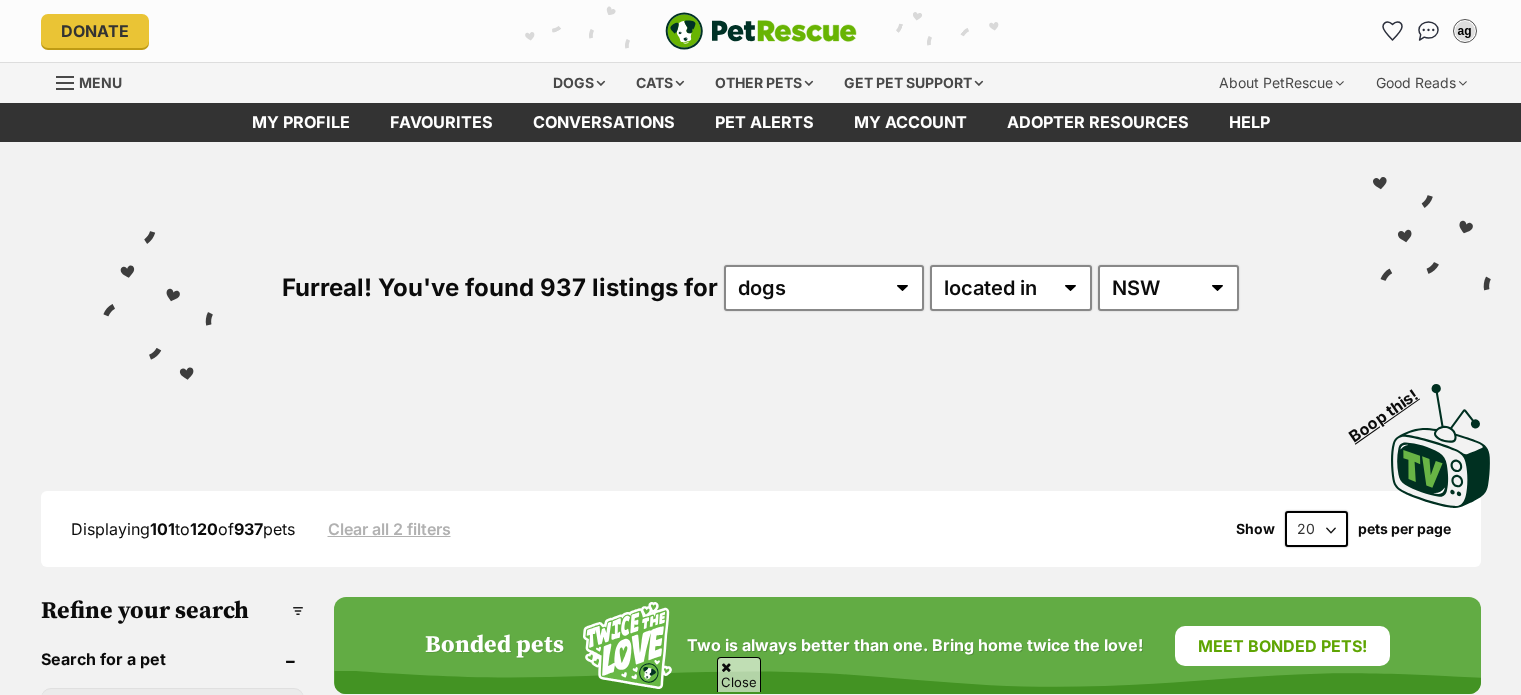 scroll, scrollTop: 552, scrollLeft: 0, axis: vertical 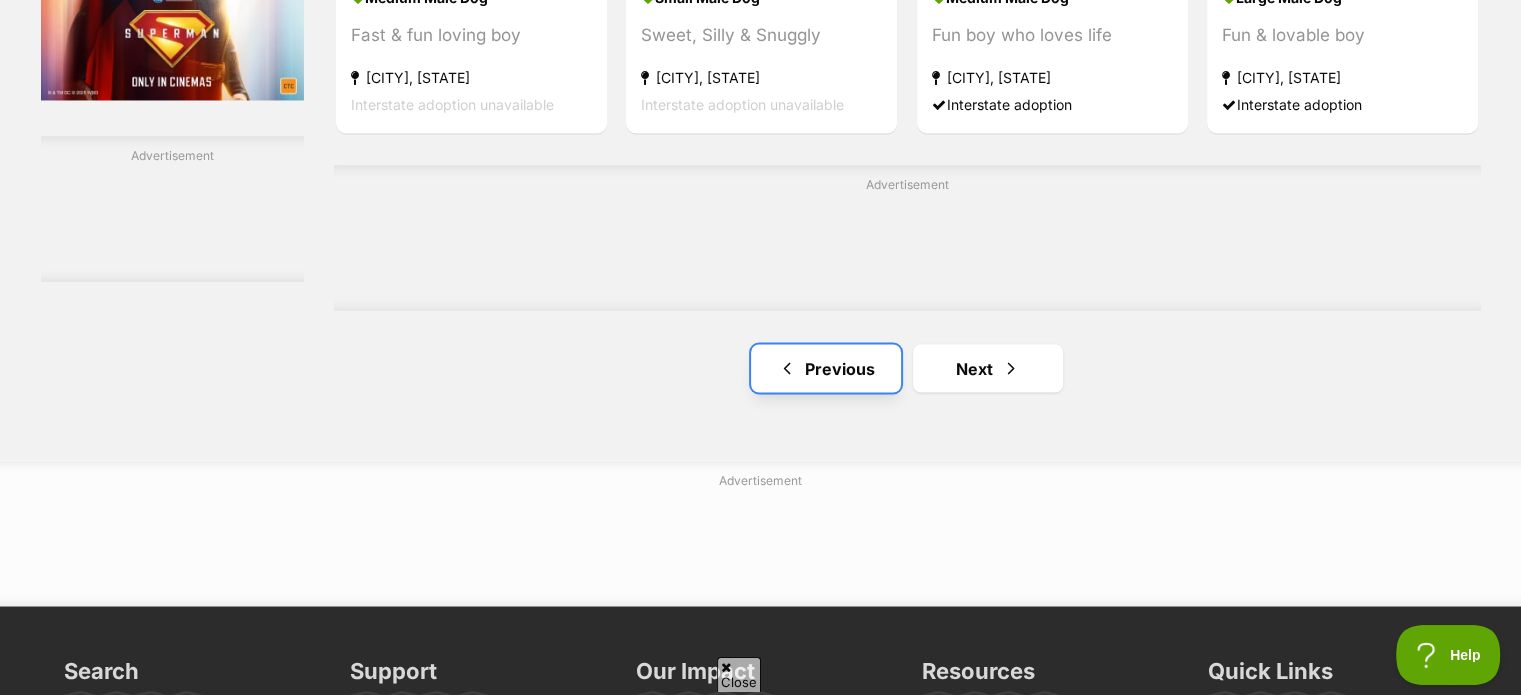 click on "Previous" at bounding box center [826, 368] 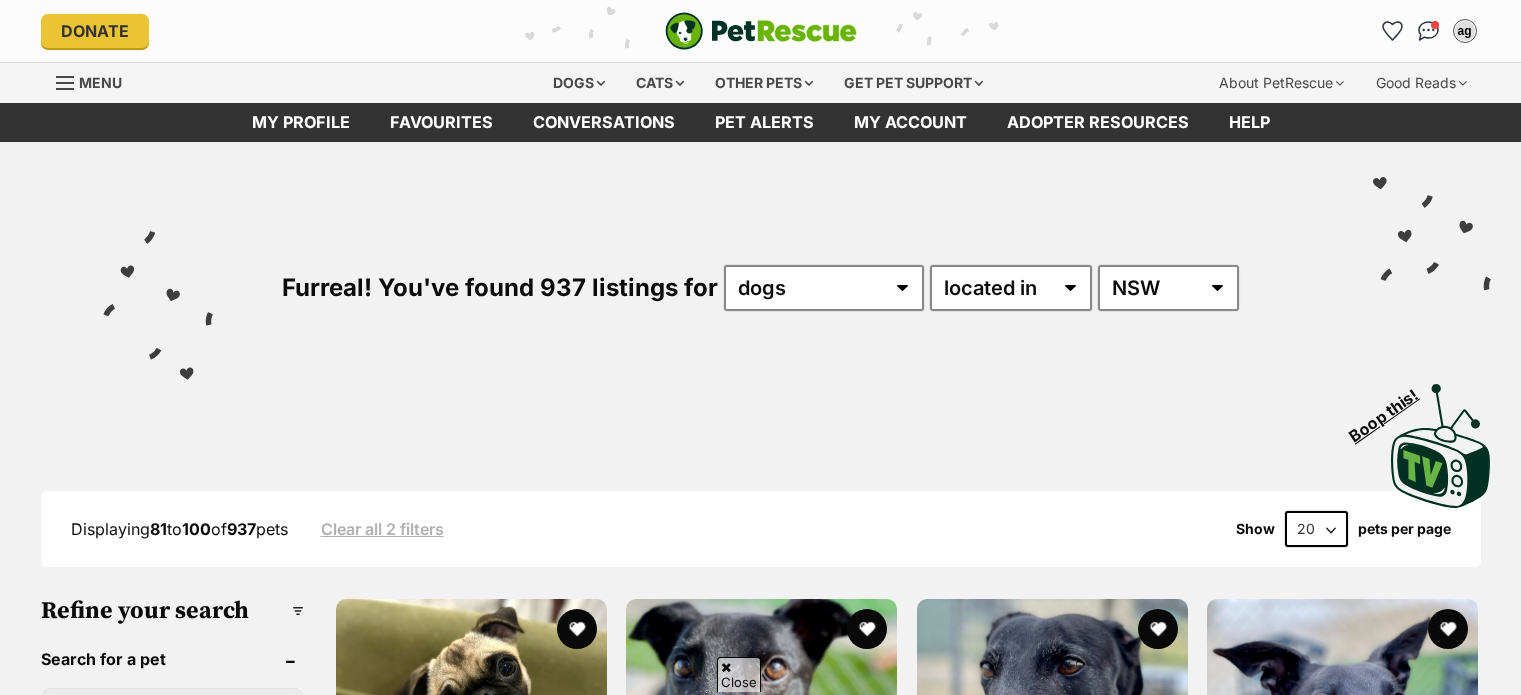 scroll, scrollTop: 328, scrollLeft: 0, axis: vertical 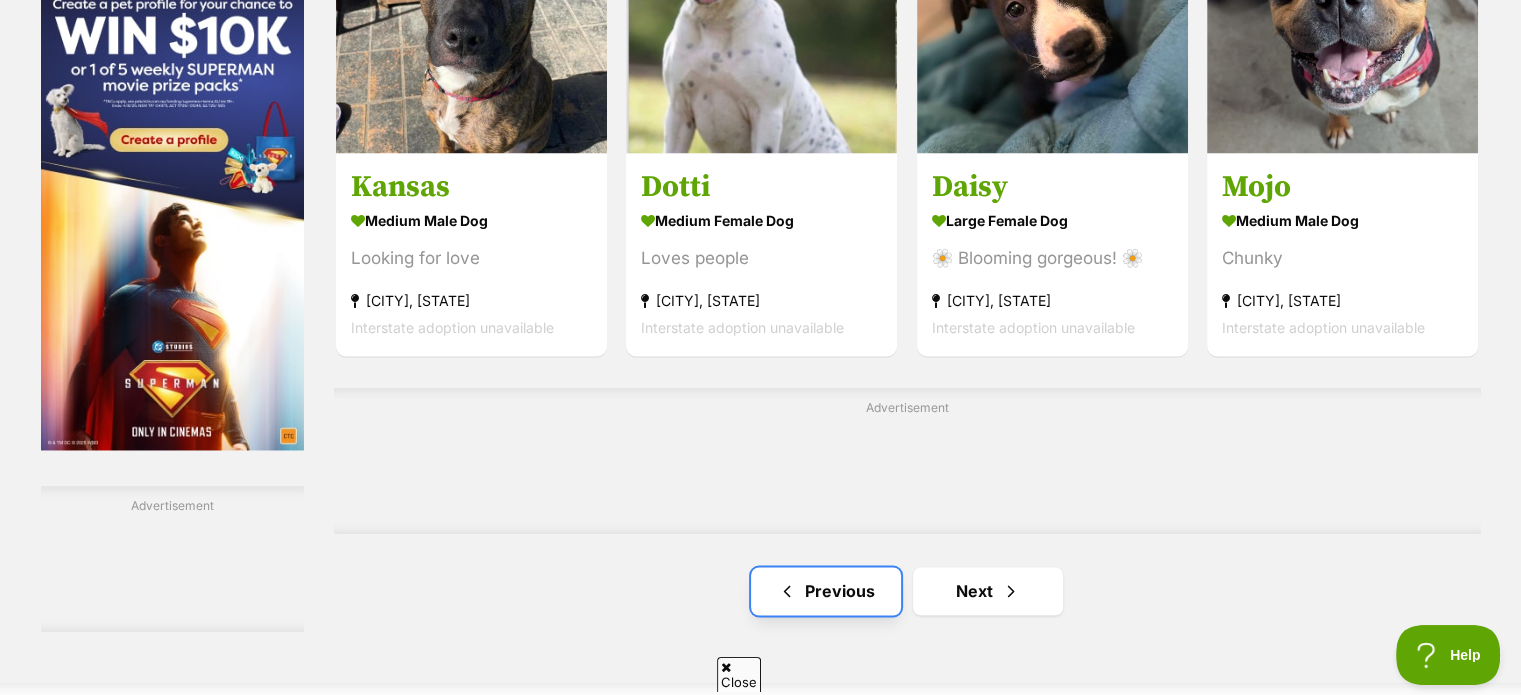 click on "Previous" at bounding box center (826, 591) 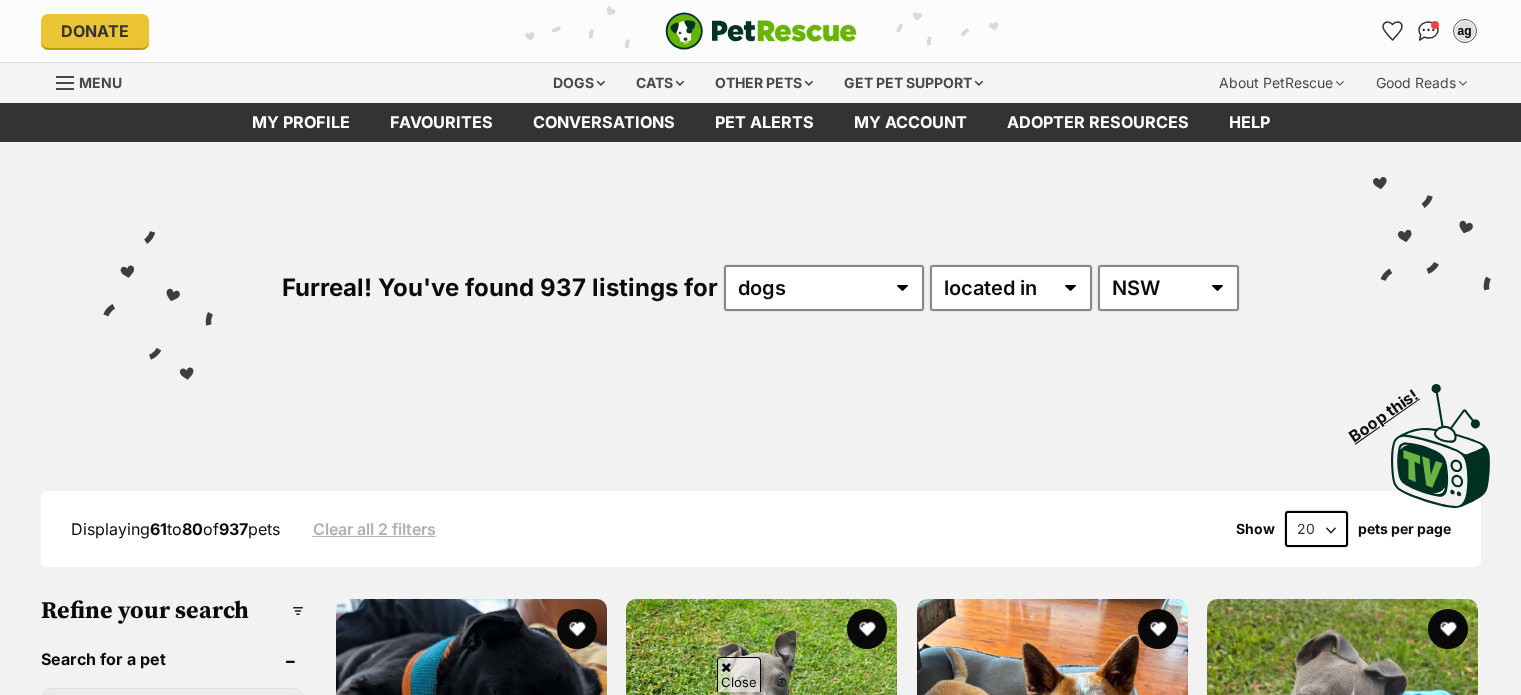 scroll, scrollTop: 380, scrollLeft: 0, axis: vertical 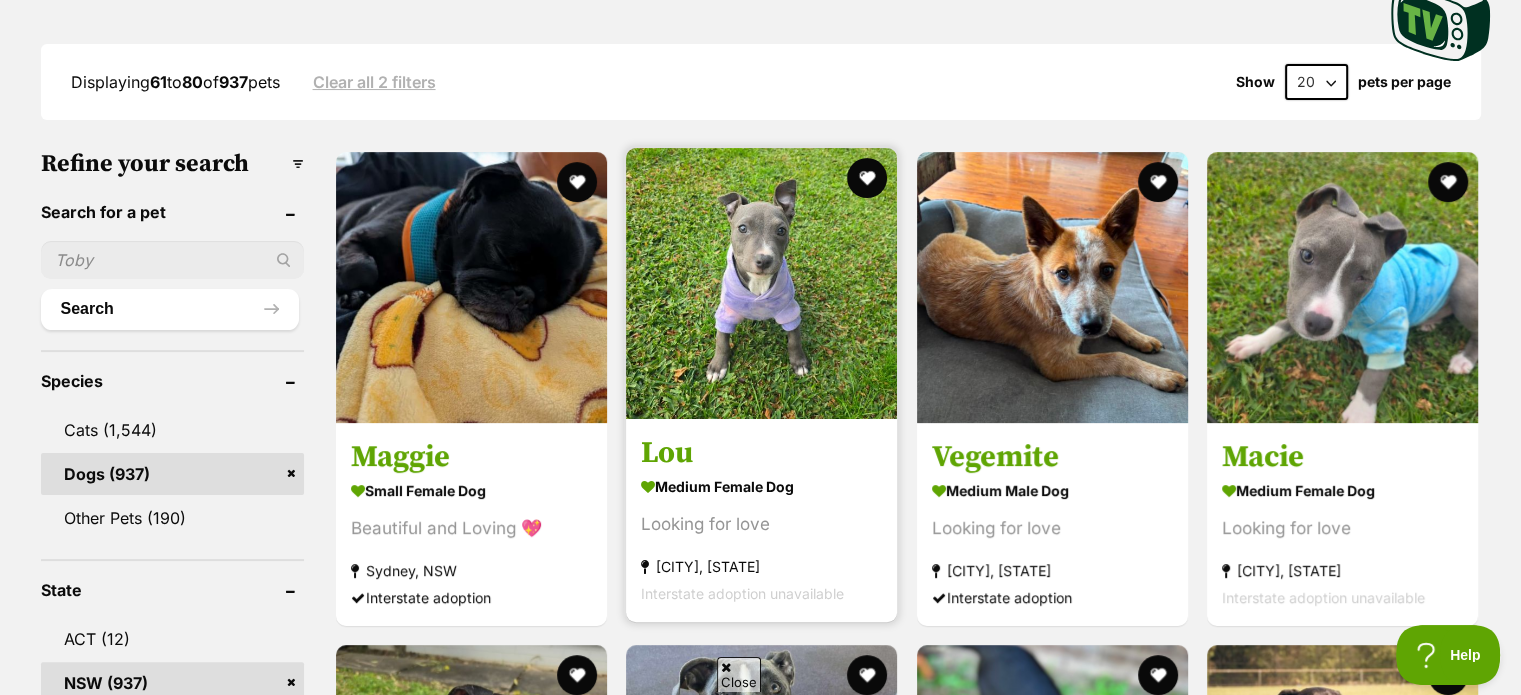 click at bounding box center (761, 283) 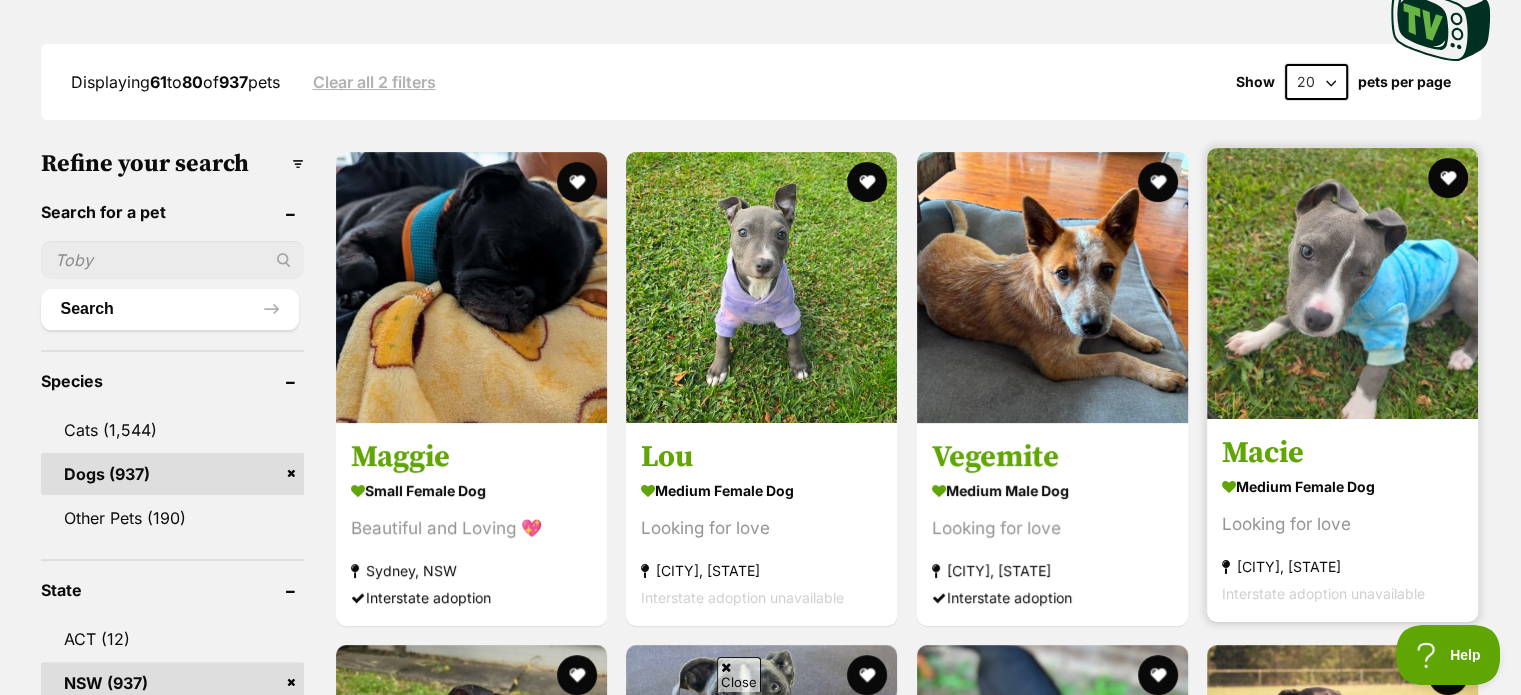 click at bounding box center (1342, 283) 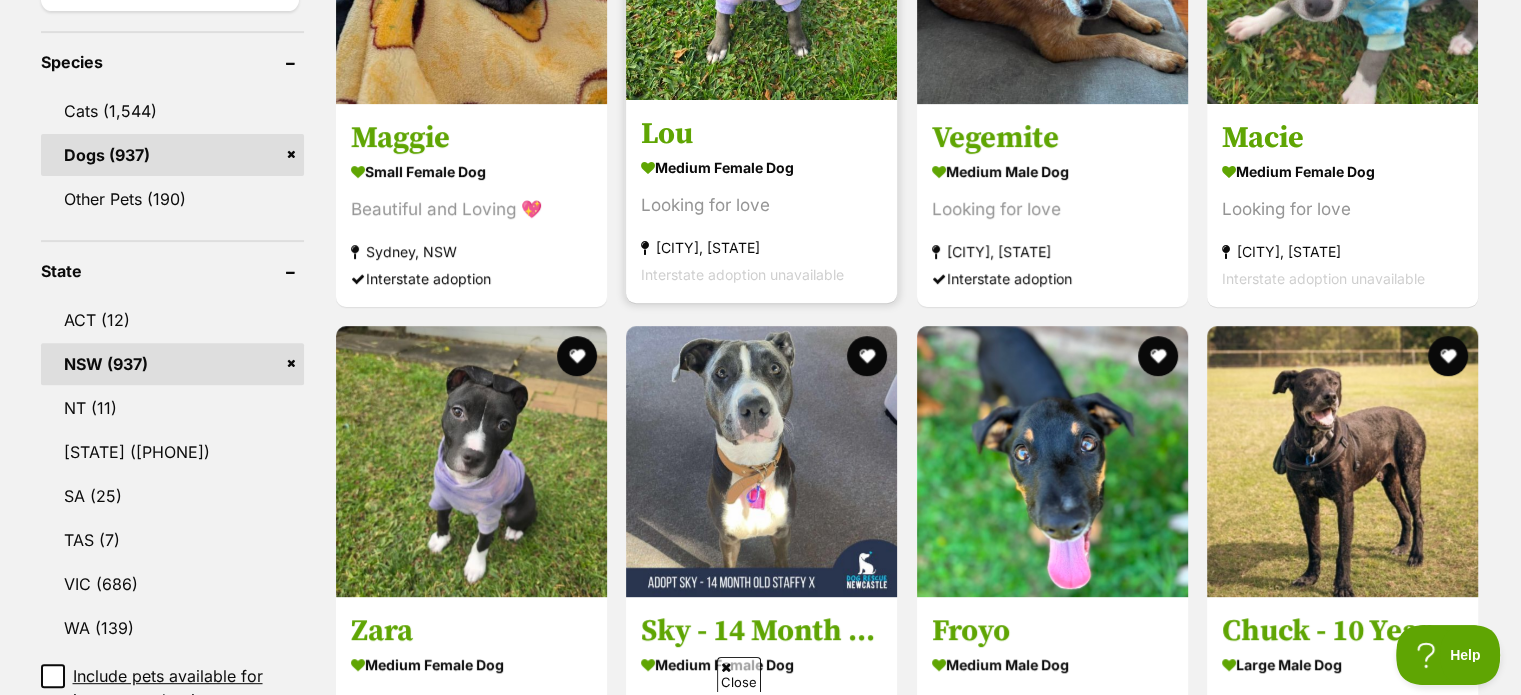 scroll, scrollTop: 767, scrollLeft: 0, axis: vertical 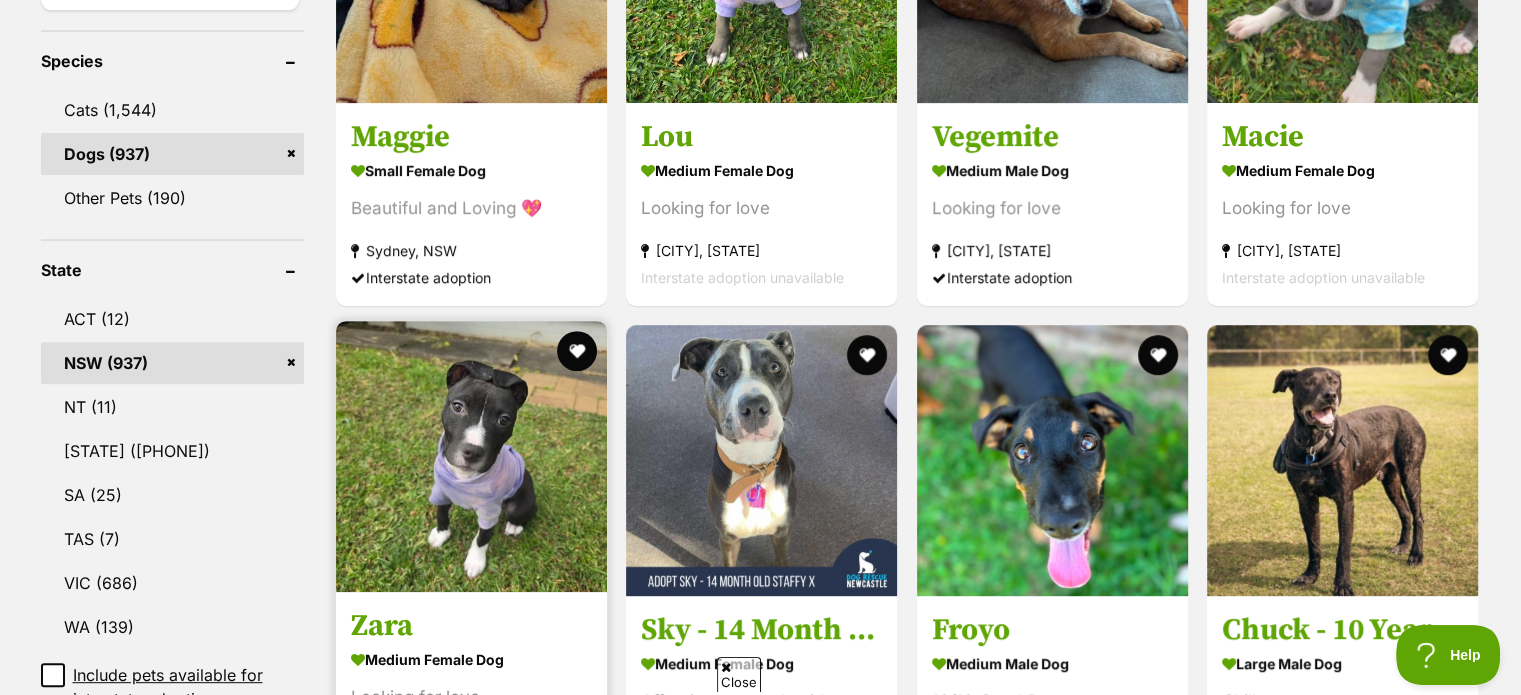 click at bounding box center (471, 456) 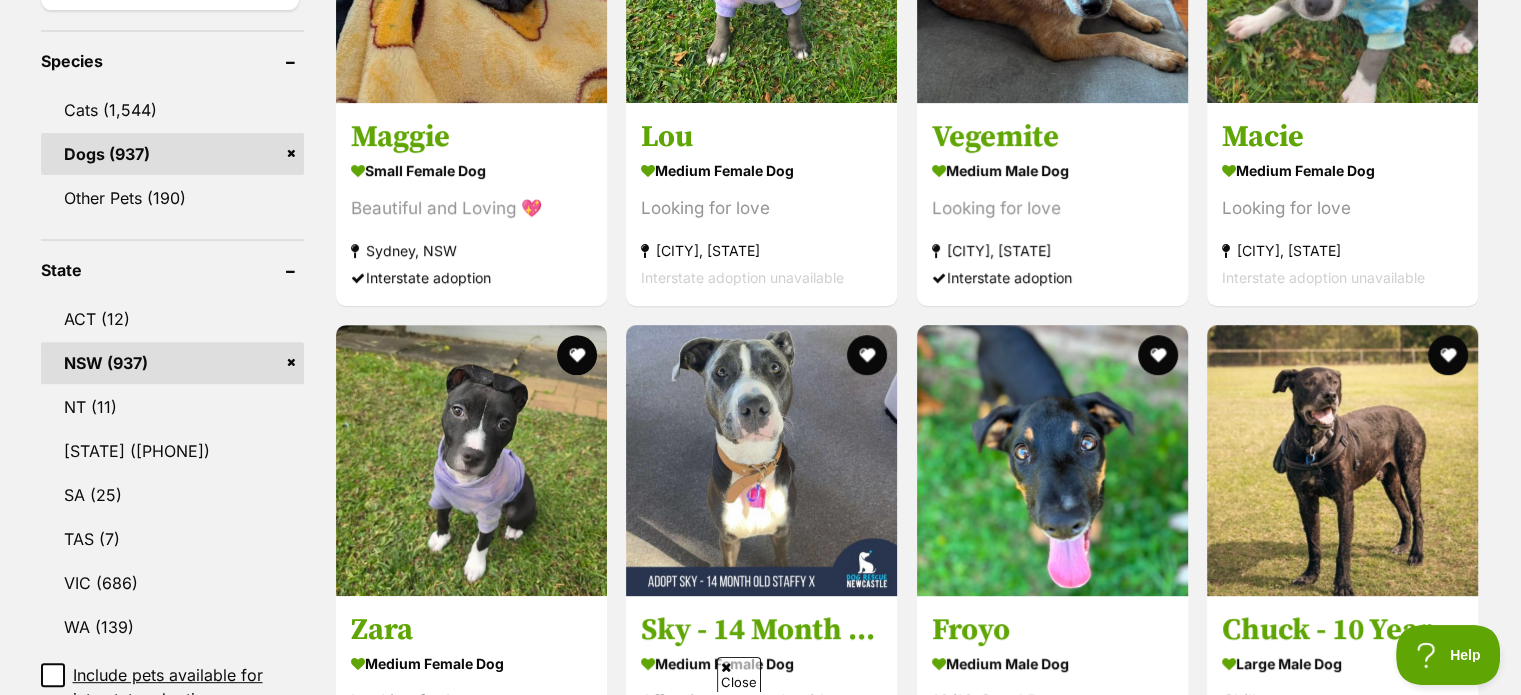 scroll, scrollTop: 939, scrollLeft: 0, axis: vertical 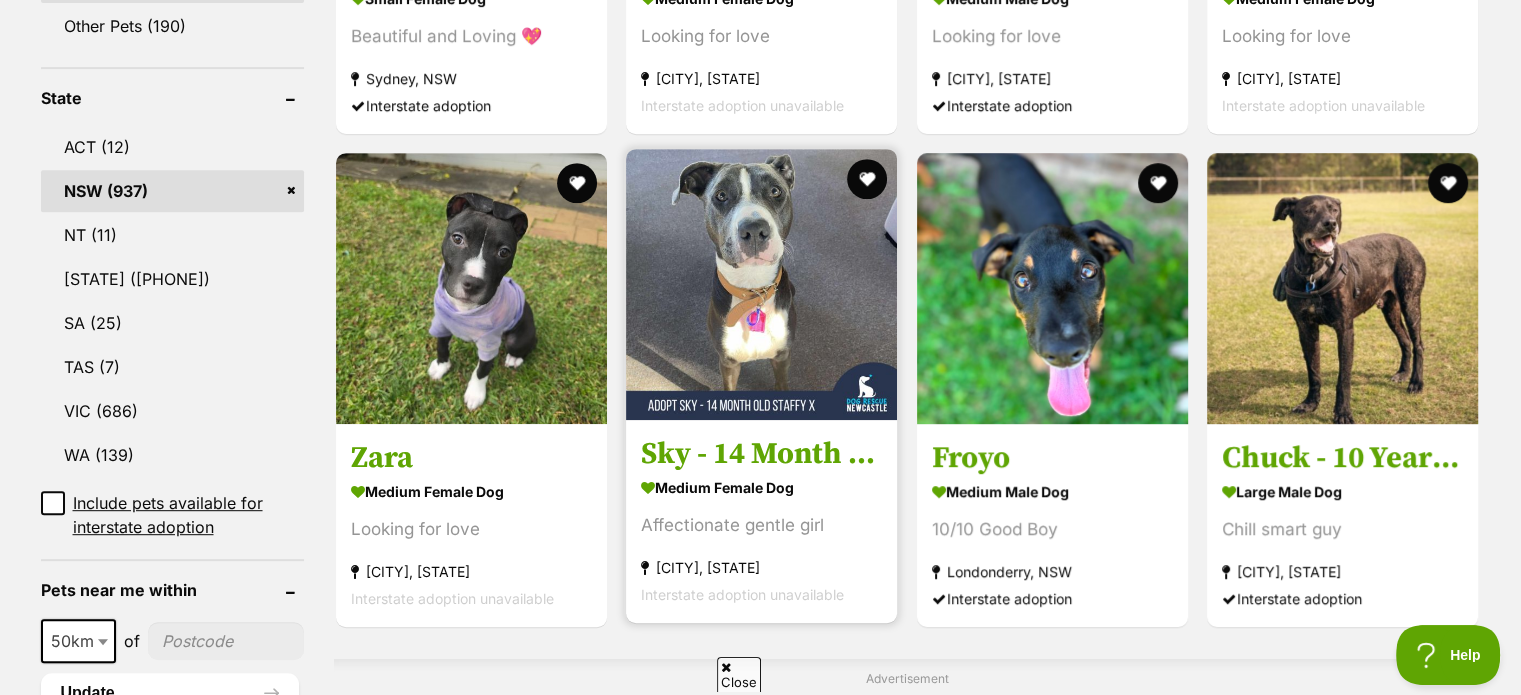 click at bounding box center (761, 284) 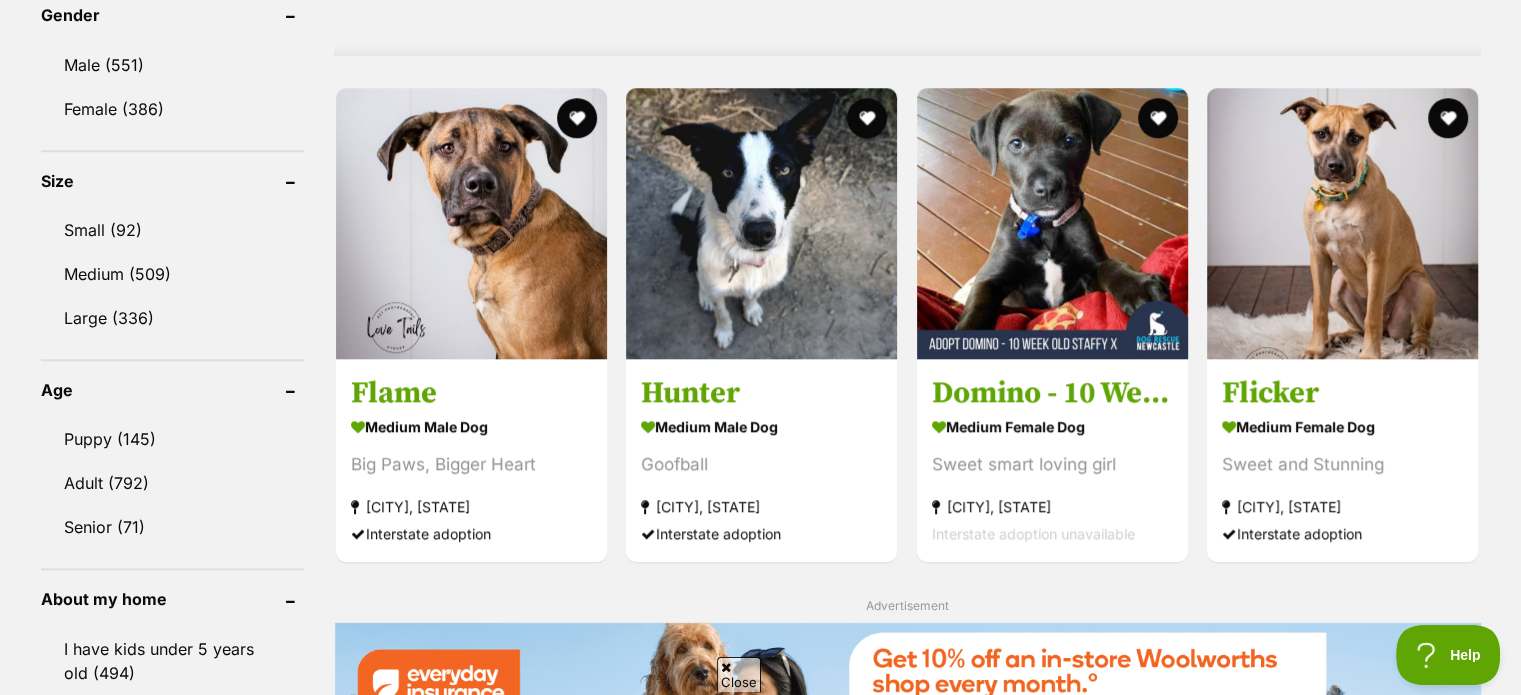 scroll, scrollTop: 1688, scrollLeft: 0, axis: vertical 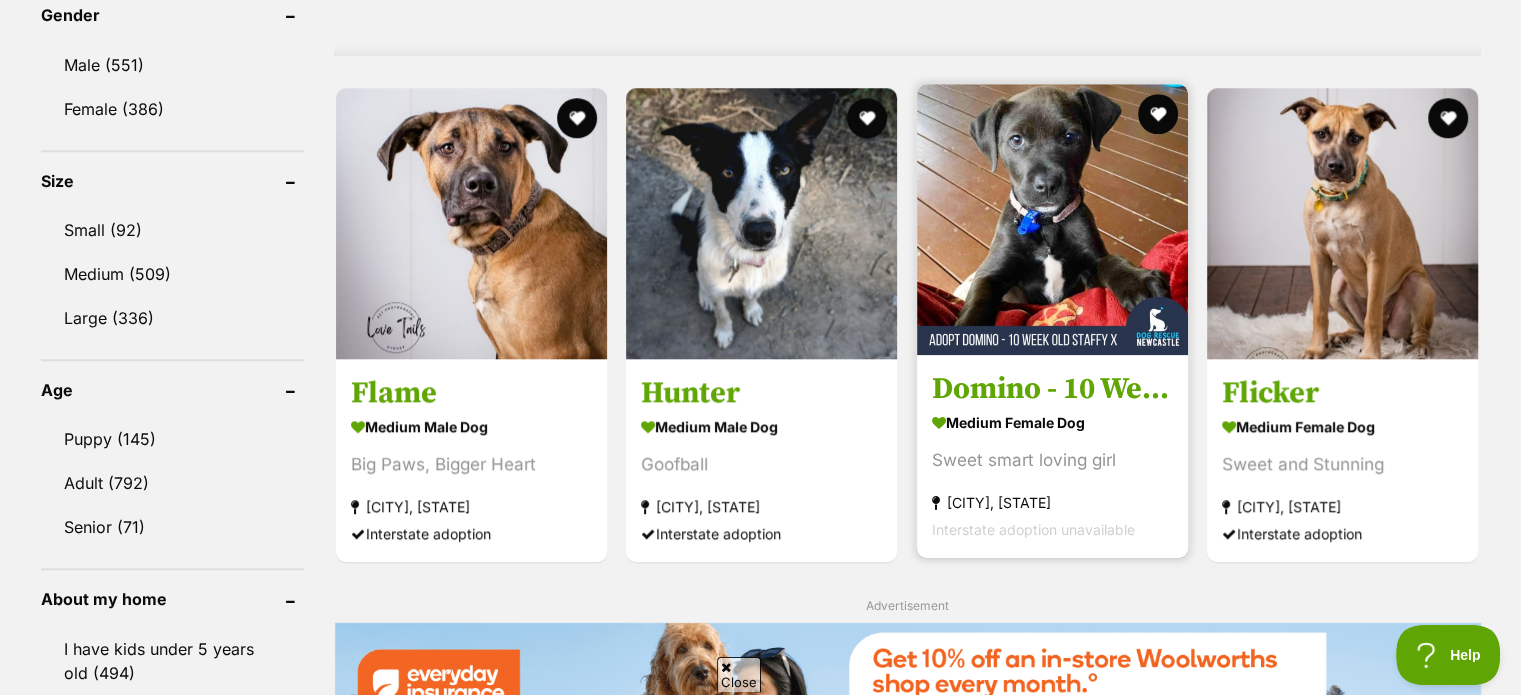 click at bounding box center (1052, 219) 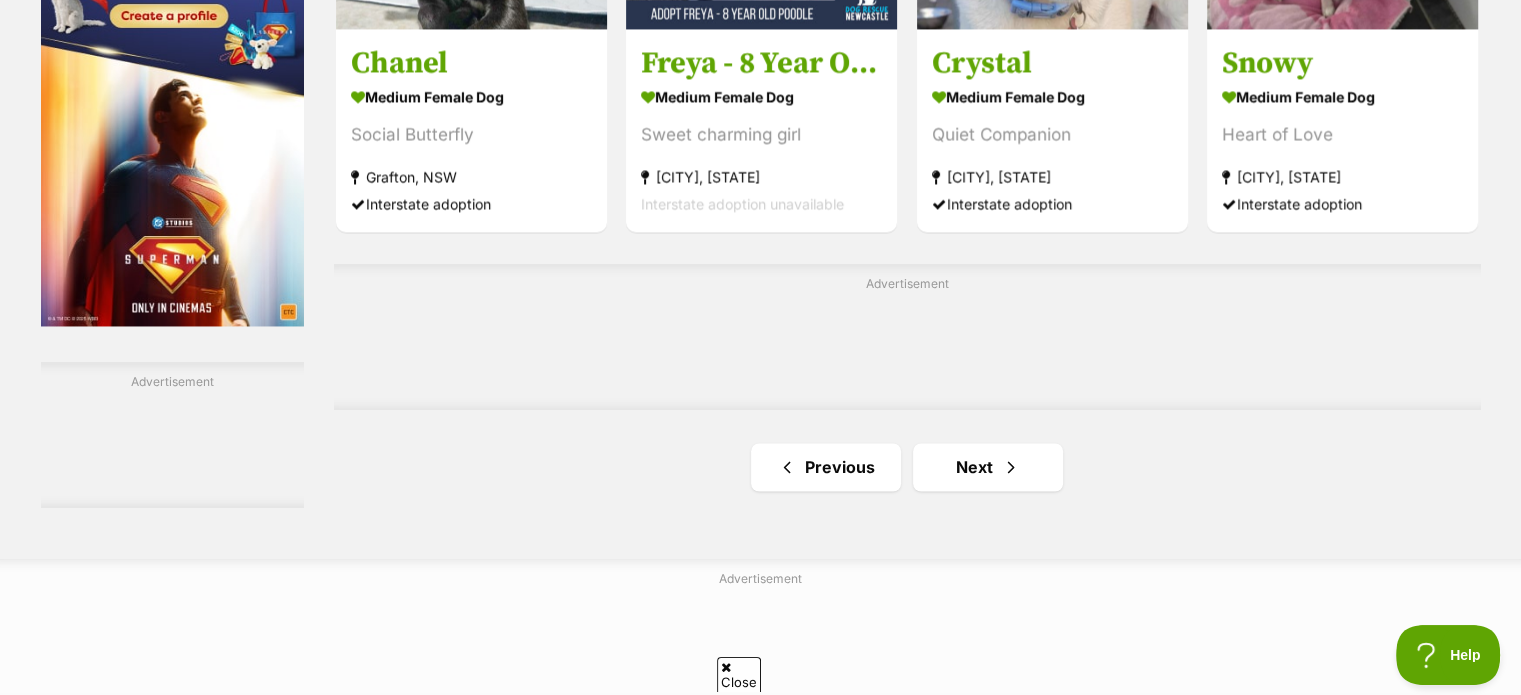 scroll, scrollTop: 3218, scrollLeft: 0, axis: vertical 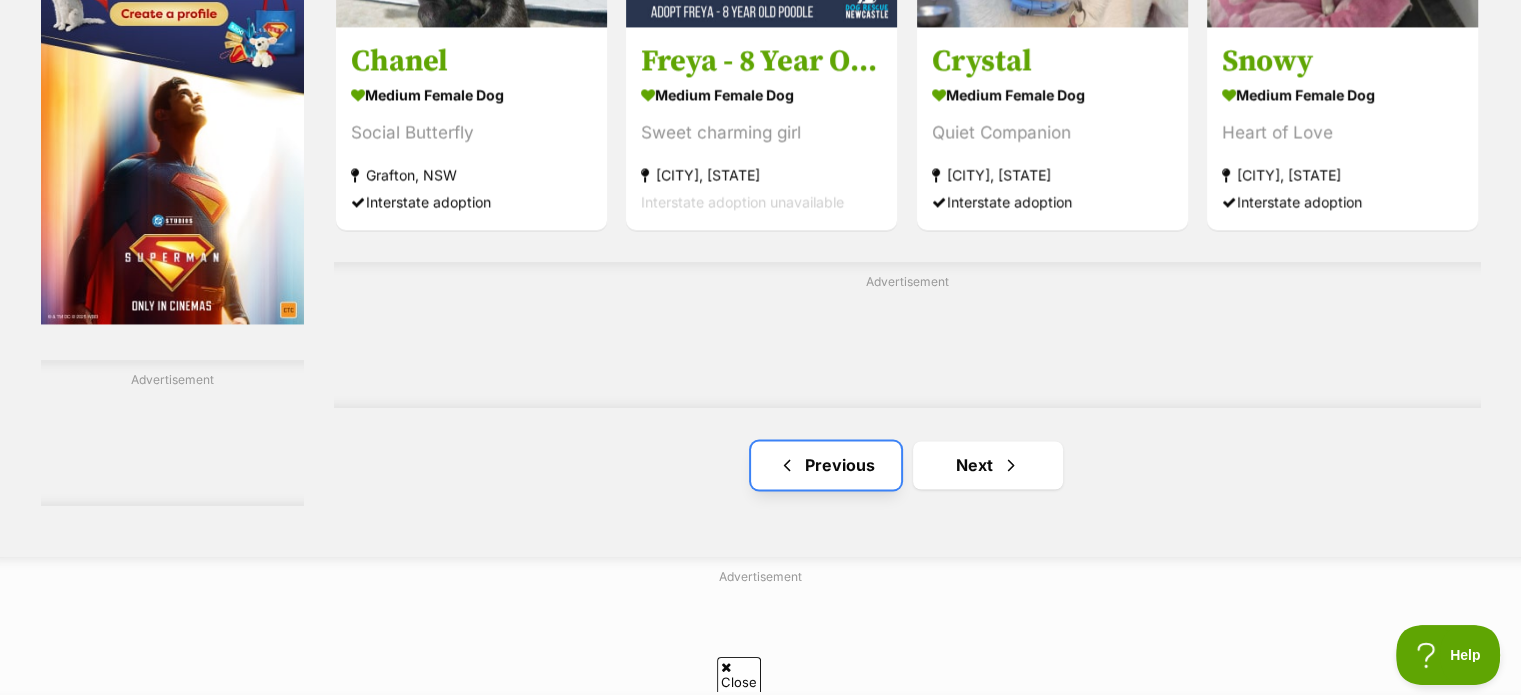 click on "Previous" at bounding box center (826, 465) 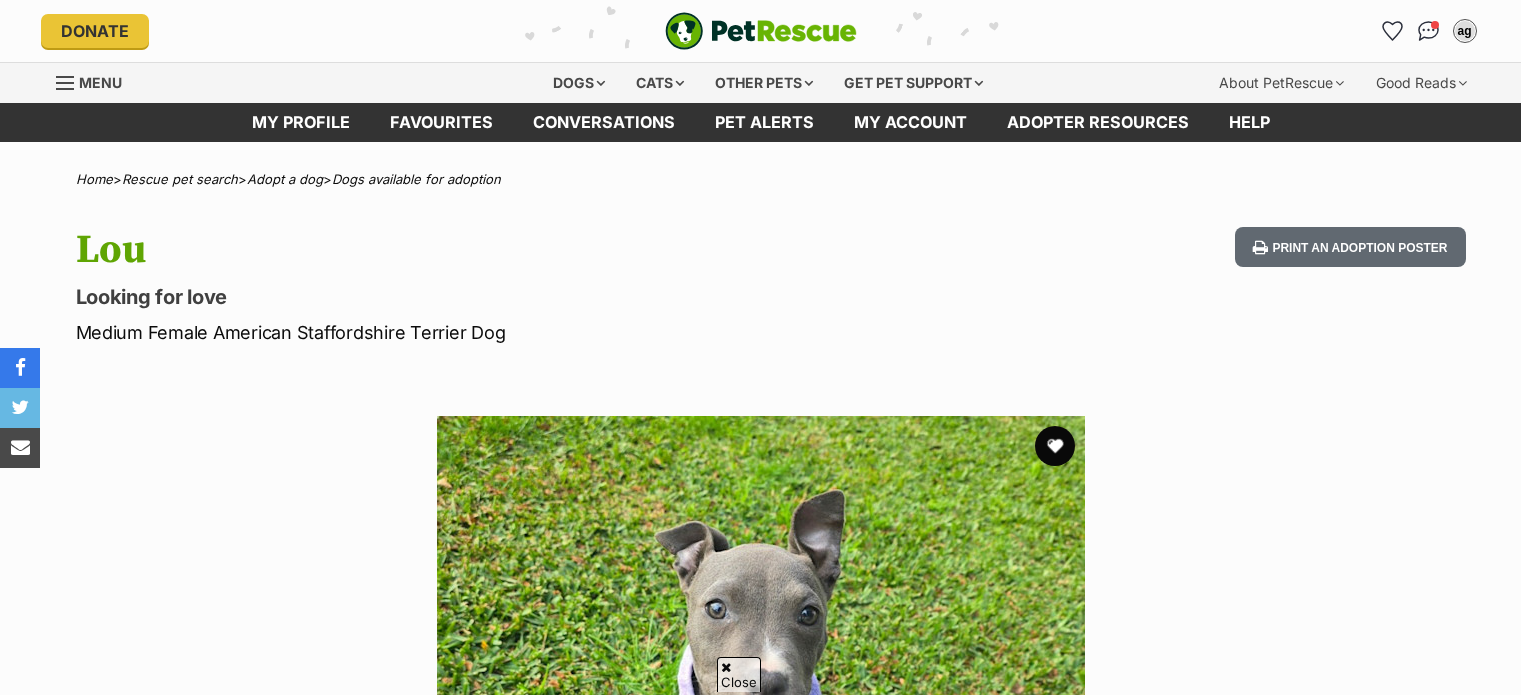 scroll, scrollTop: 292, scrollLeft: 0, axis: vertical 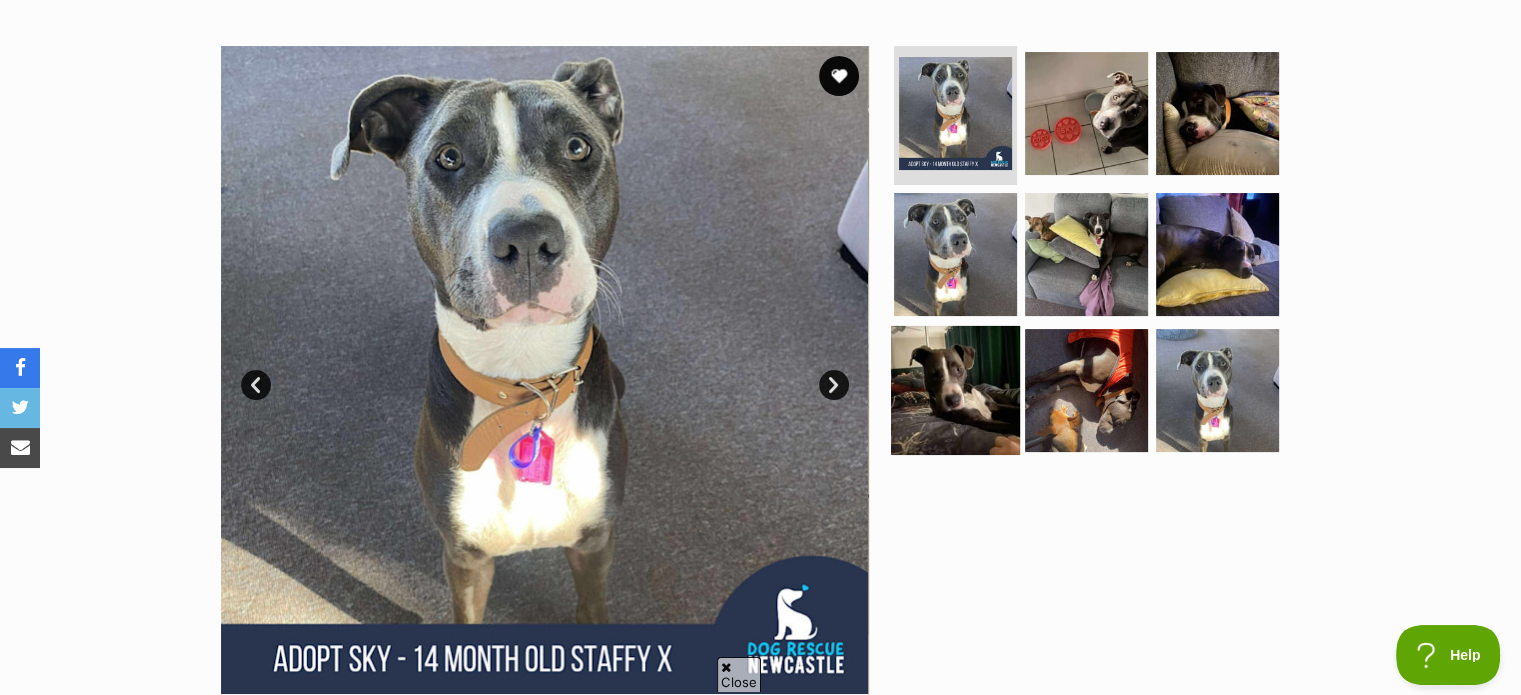 click at bounding box center (955, 390) 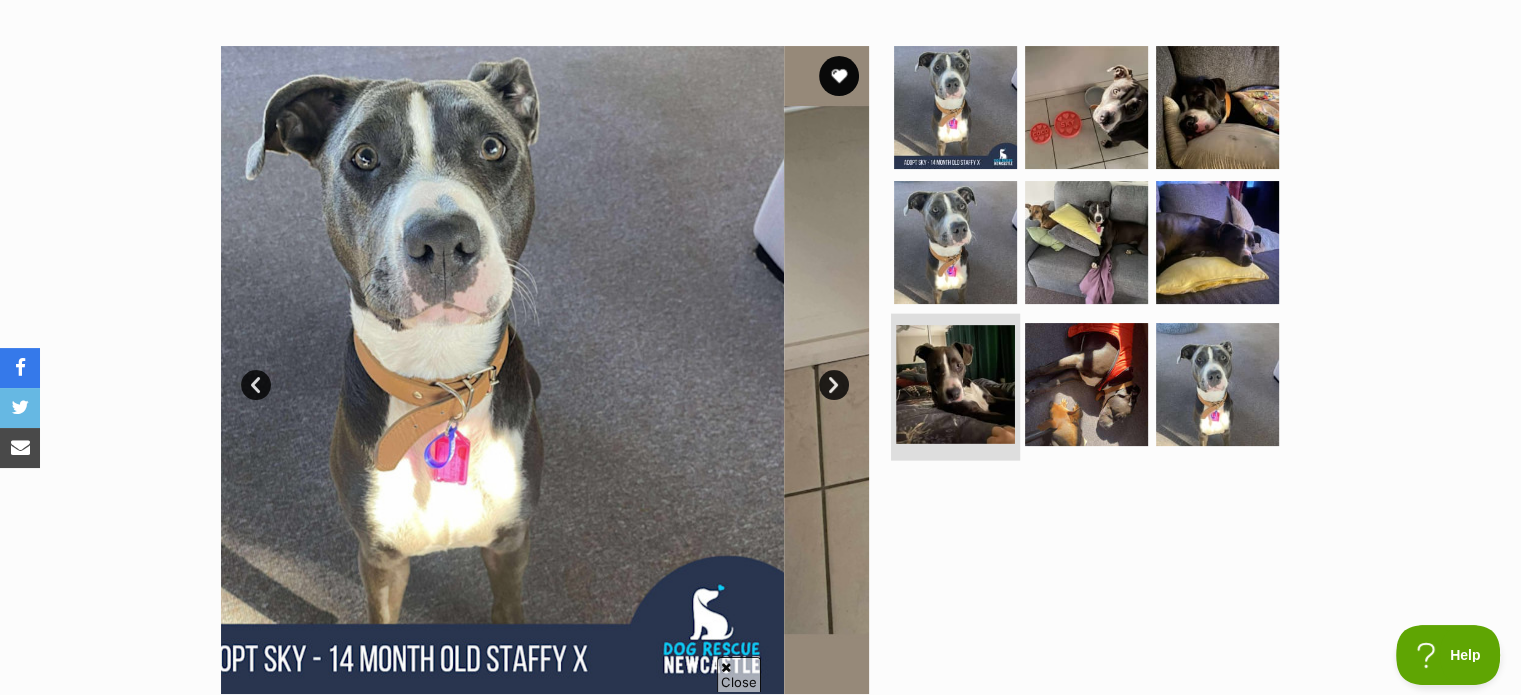 click at bounding box center [955, 384] 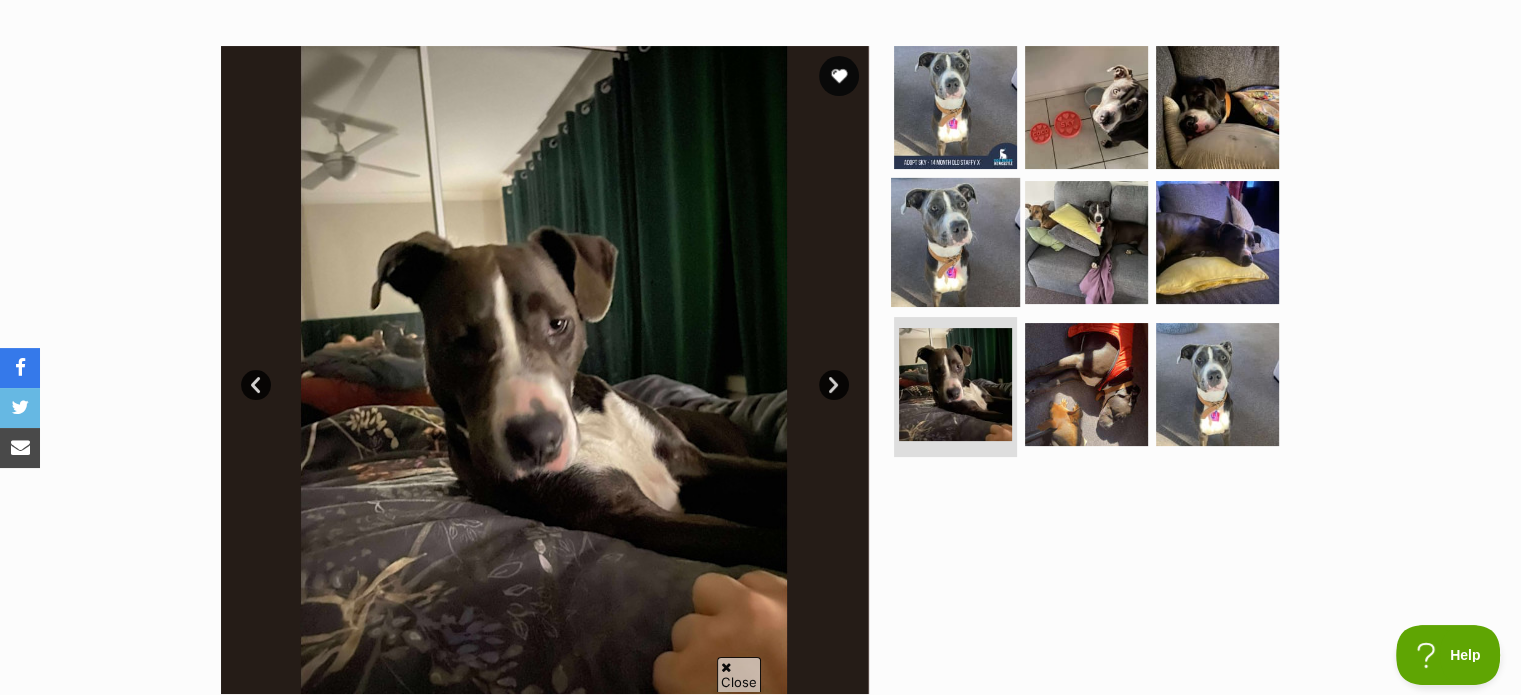 click at bounding box center (955, 242) 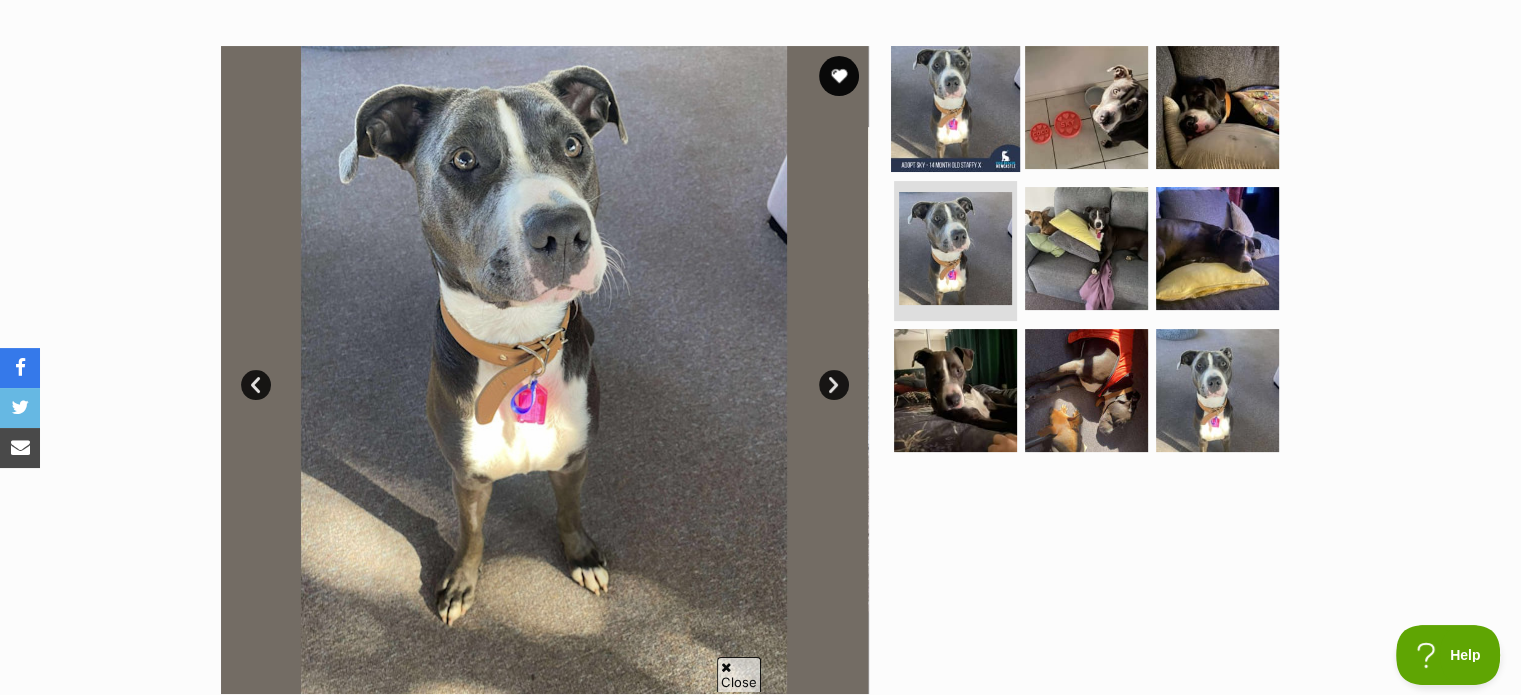 click at bounding box center [955, 106] 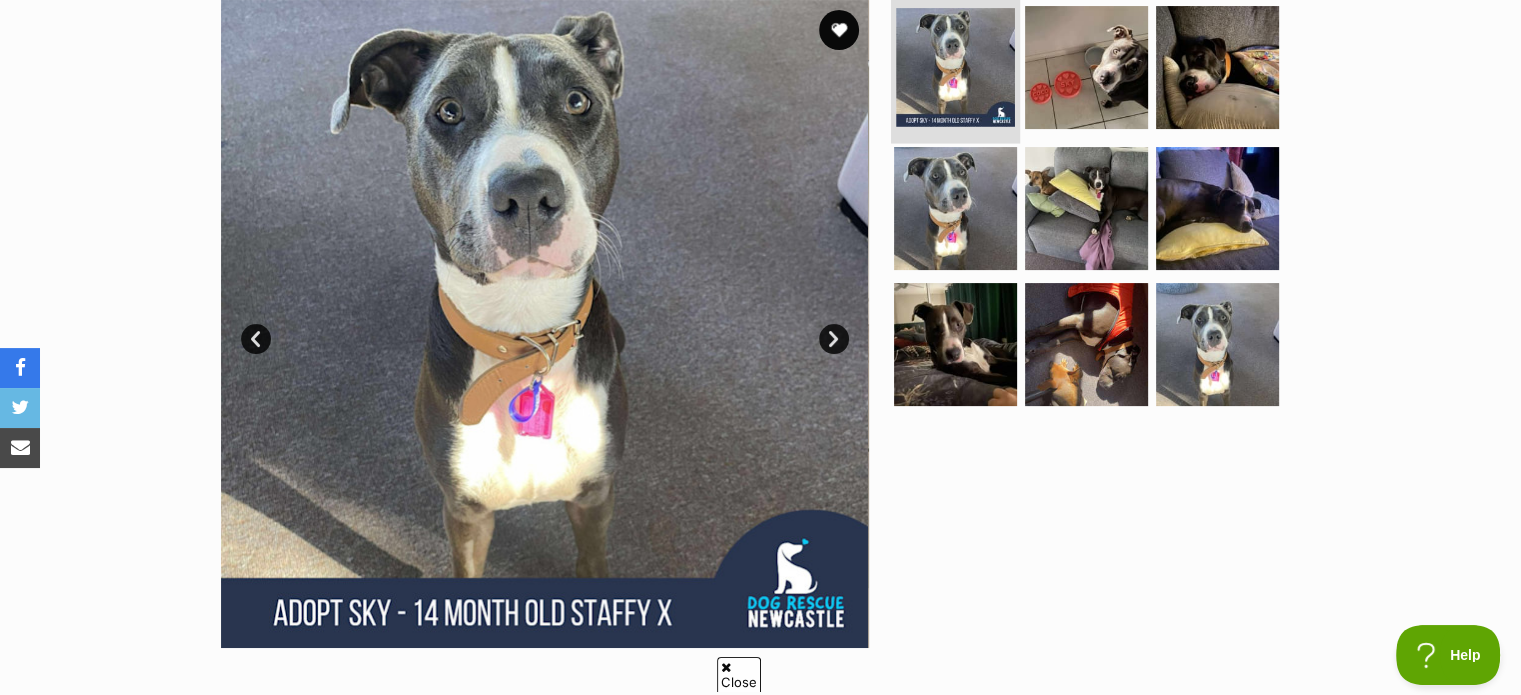 scroll, scrollTop: 451, scrollLeft: 0, axis: vertical 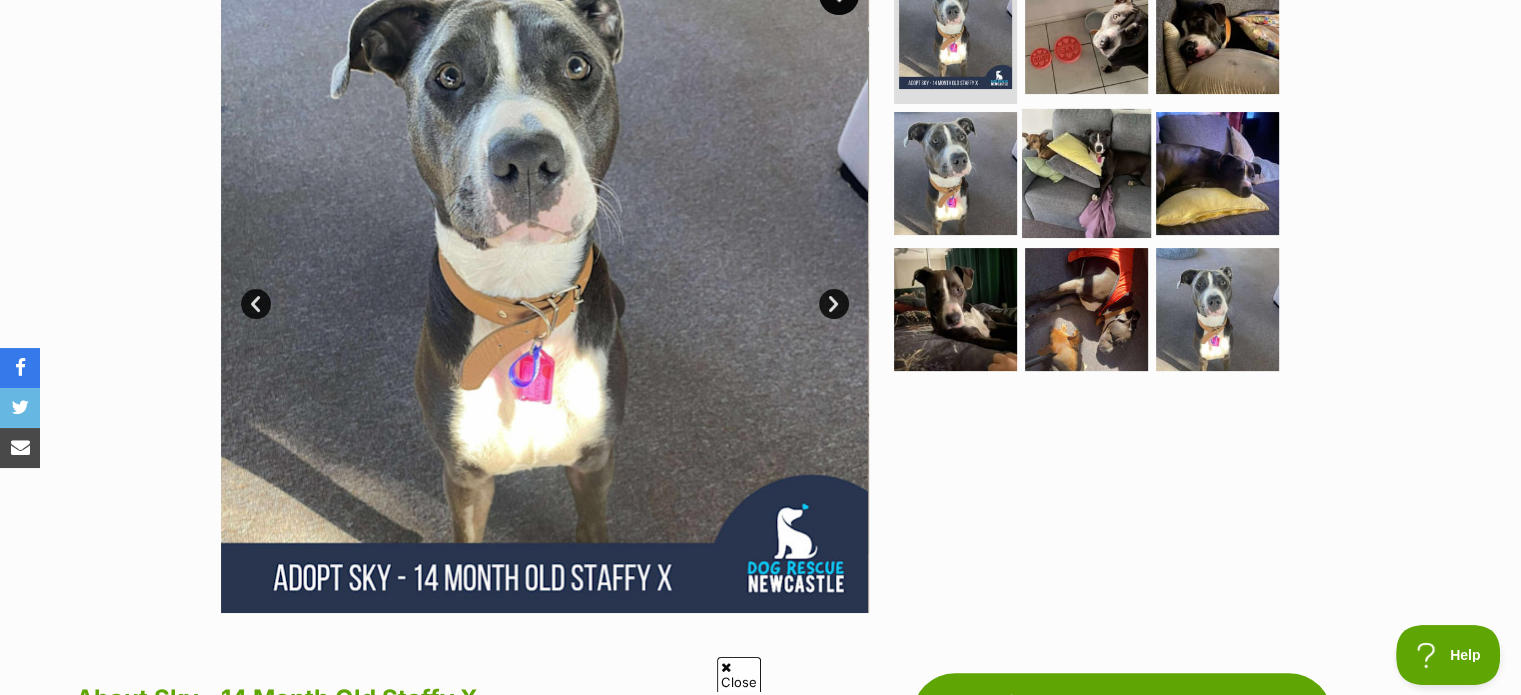 click at bounding box center [1086, 173] 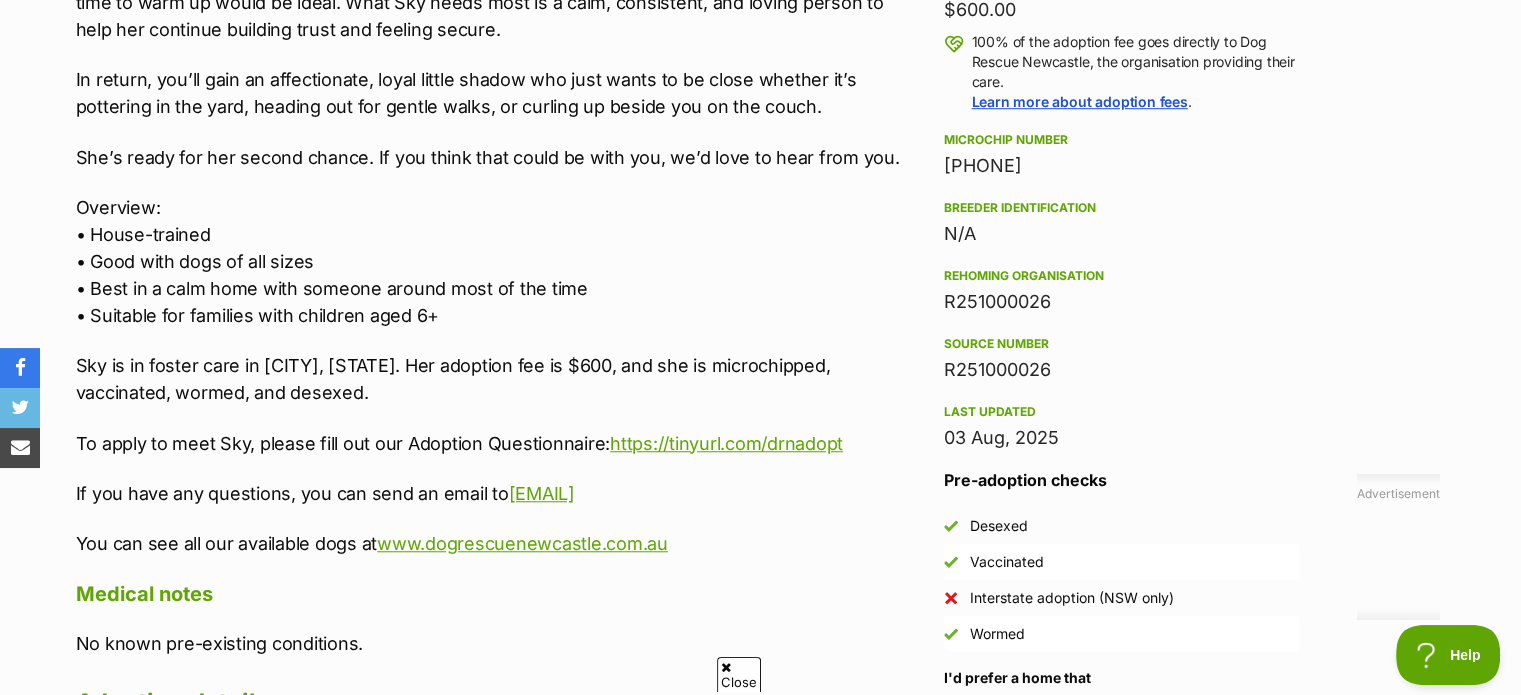 scroll, scrollTop: 1520, scrollLeft: 0, axis: vertical 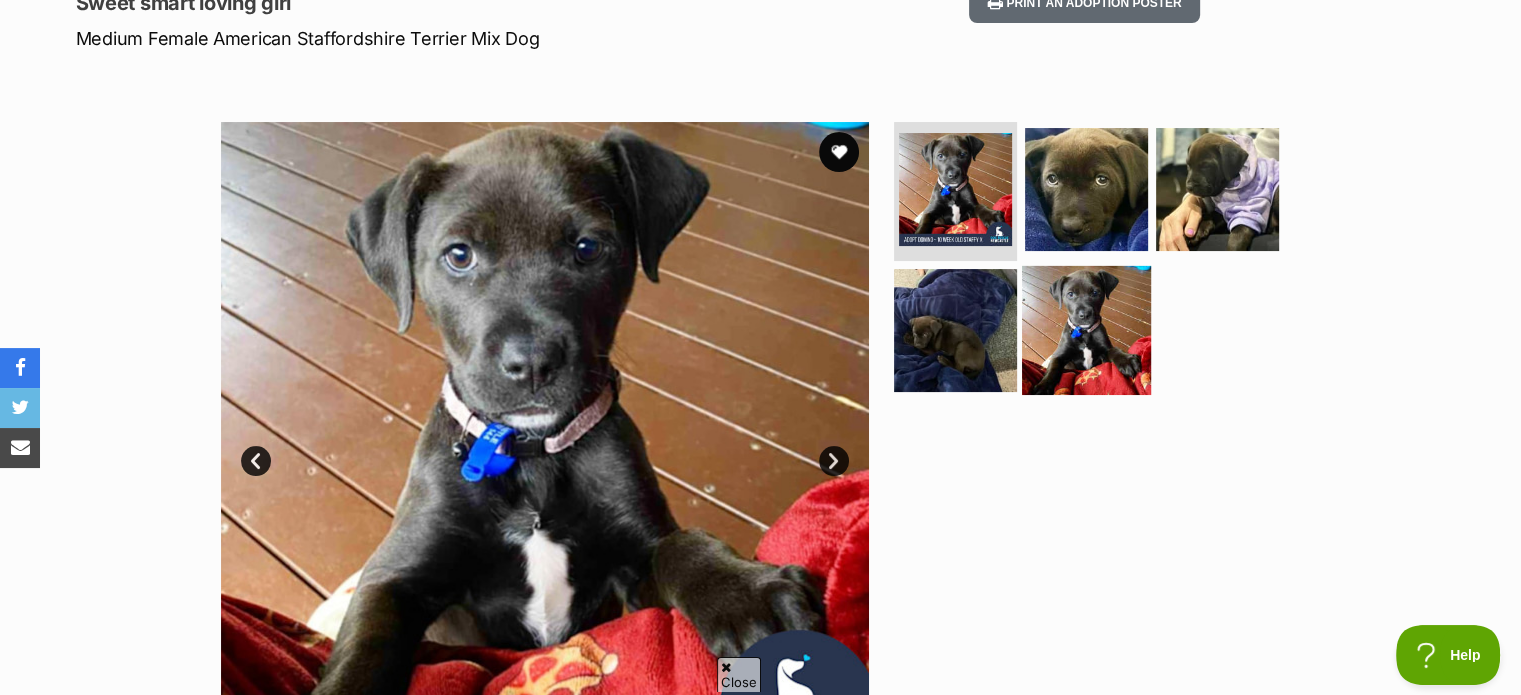 click at bounding box center [1086, 330] 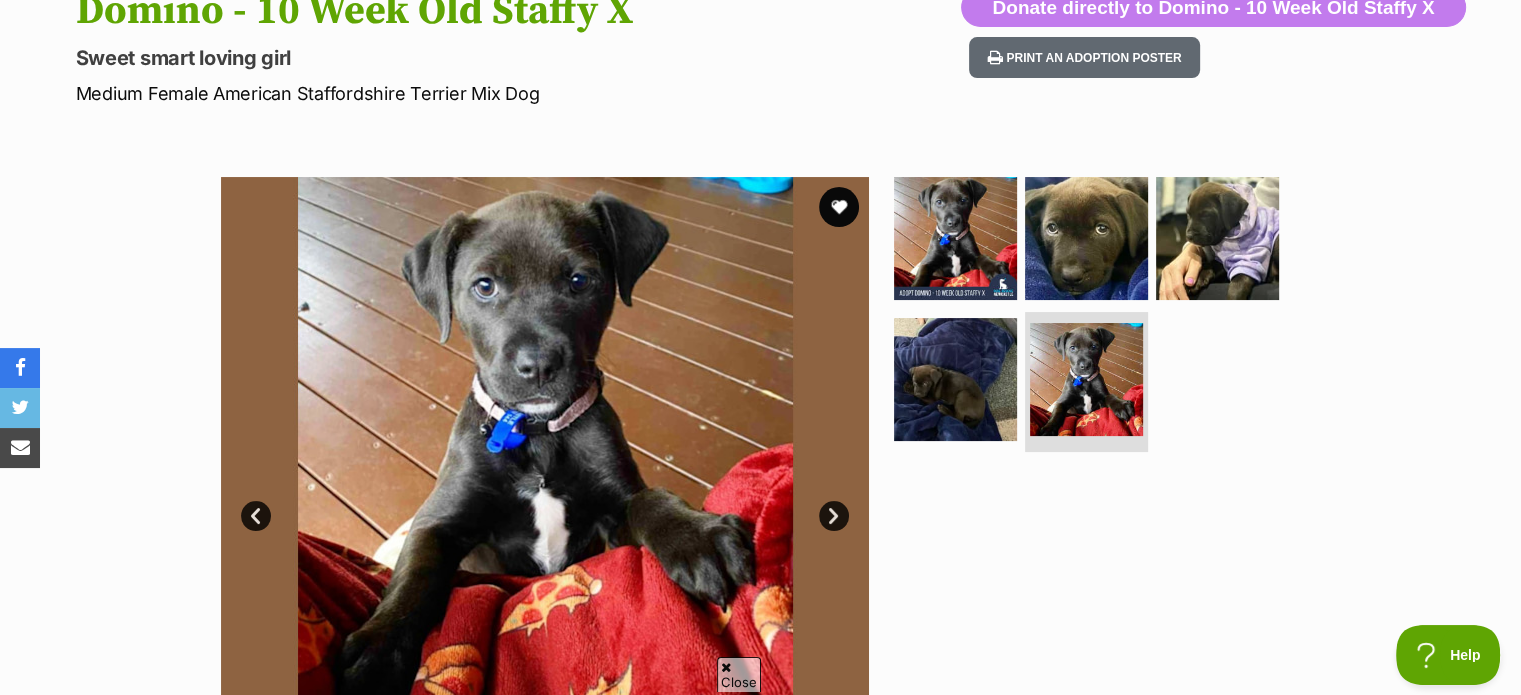 scroll, scrollTop: 240, scrollLeft: 0, axis: vertical 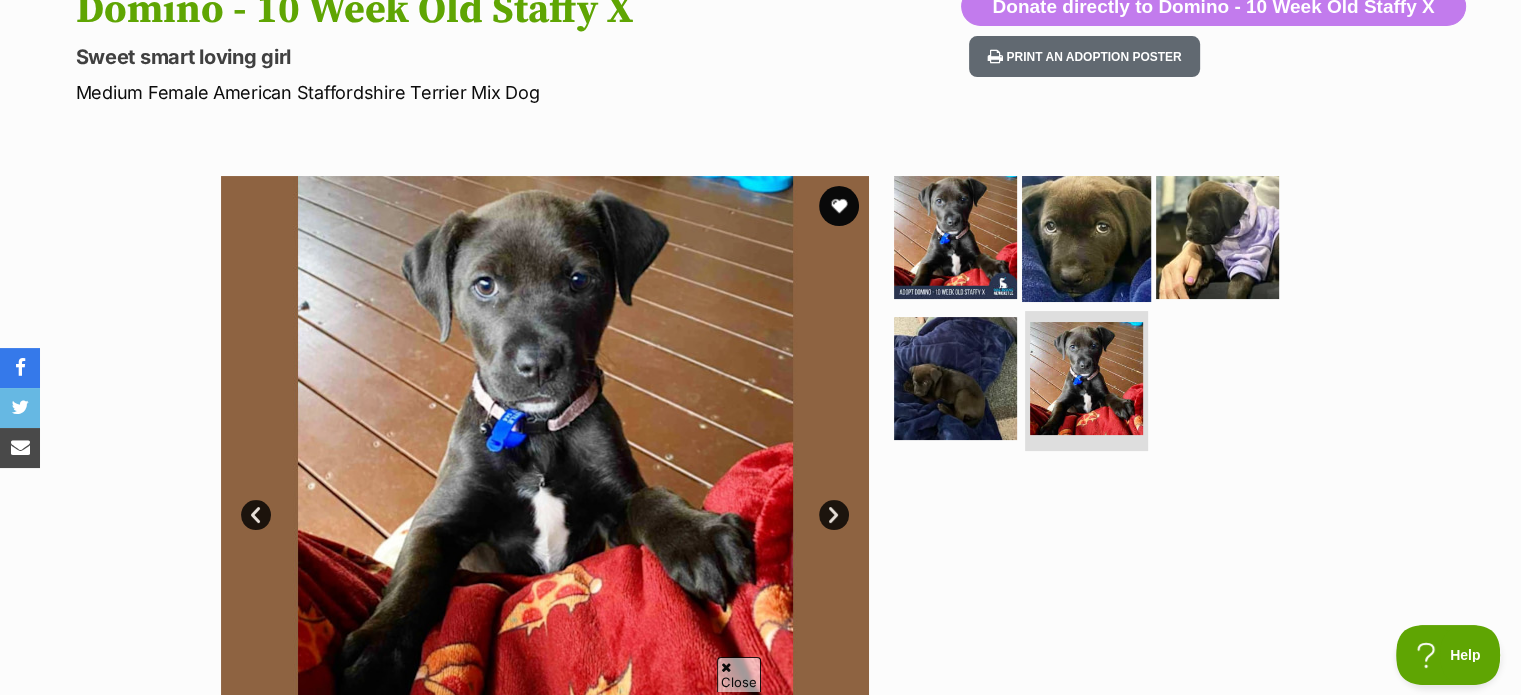click at bounding box center [1086, 236] 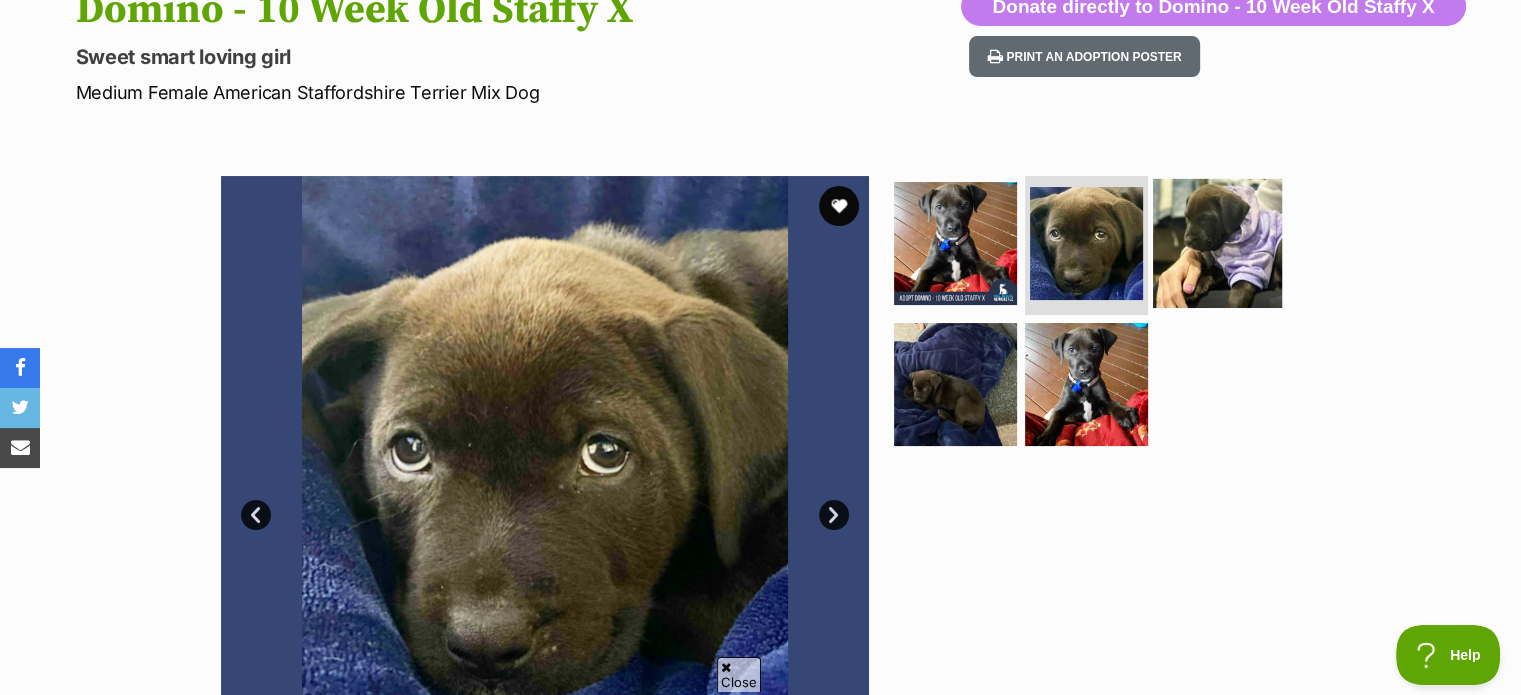 click at bounding box center (1217, 242) 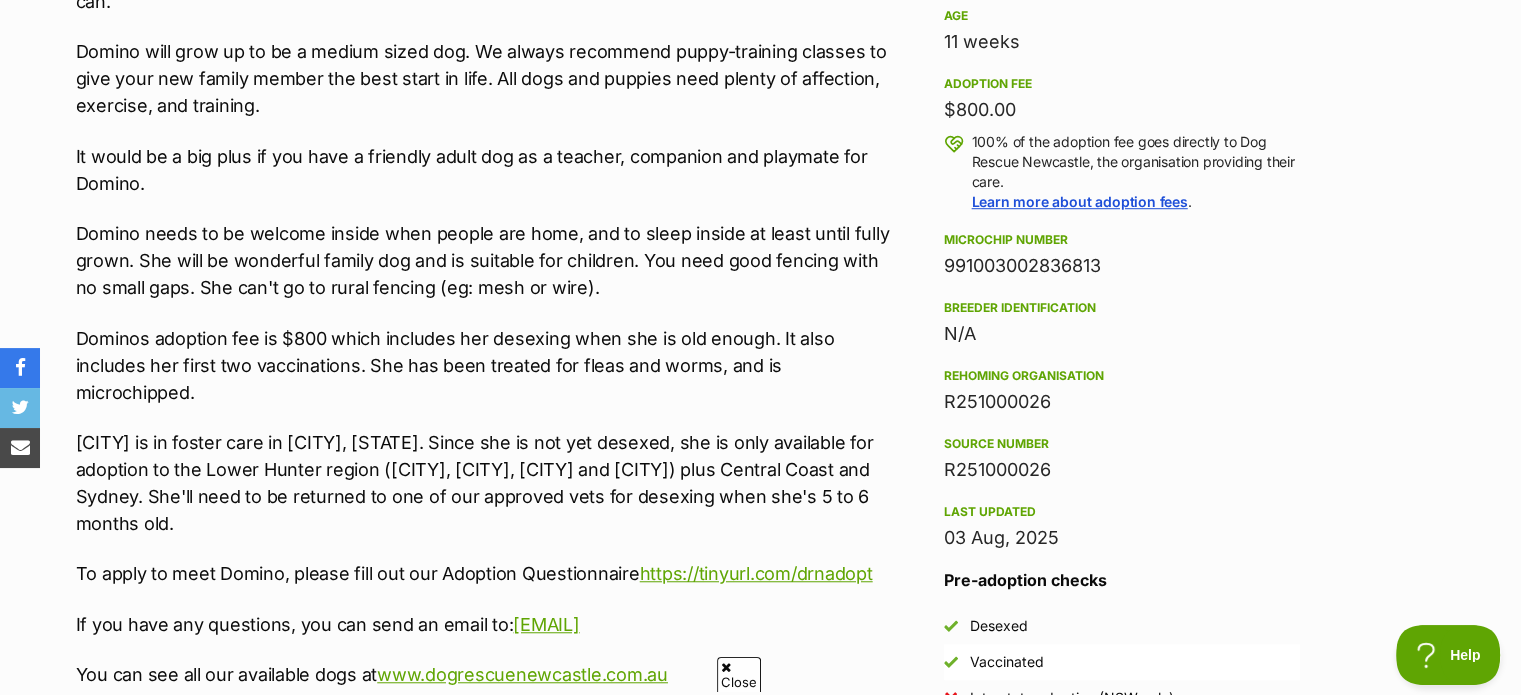 scroll, scrollTop: 1424, scrollLeft: 0, axis: vertical 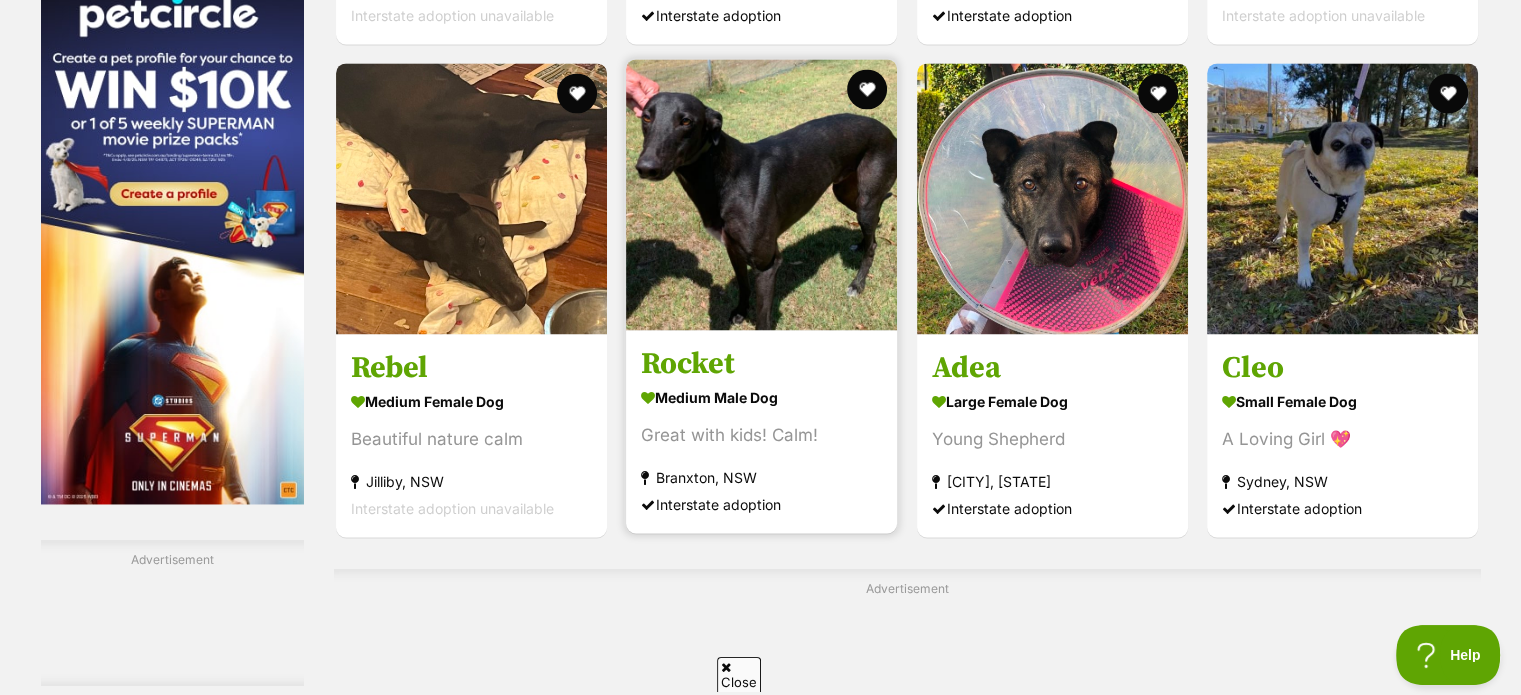 click at bounding box center [761, 194] 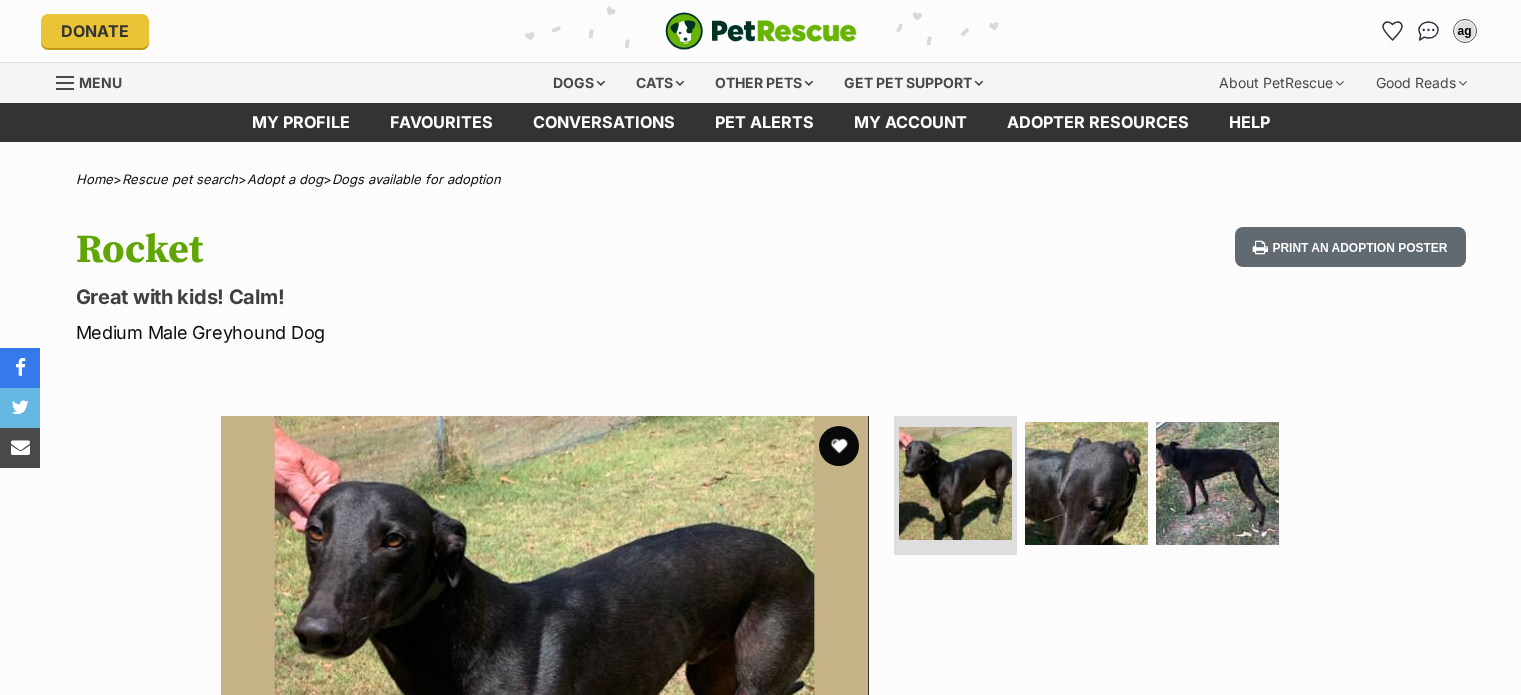 scroll, scrollTop: 0, scrollLeft: 0, axis: both 